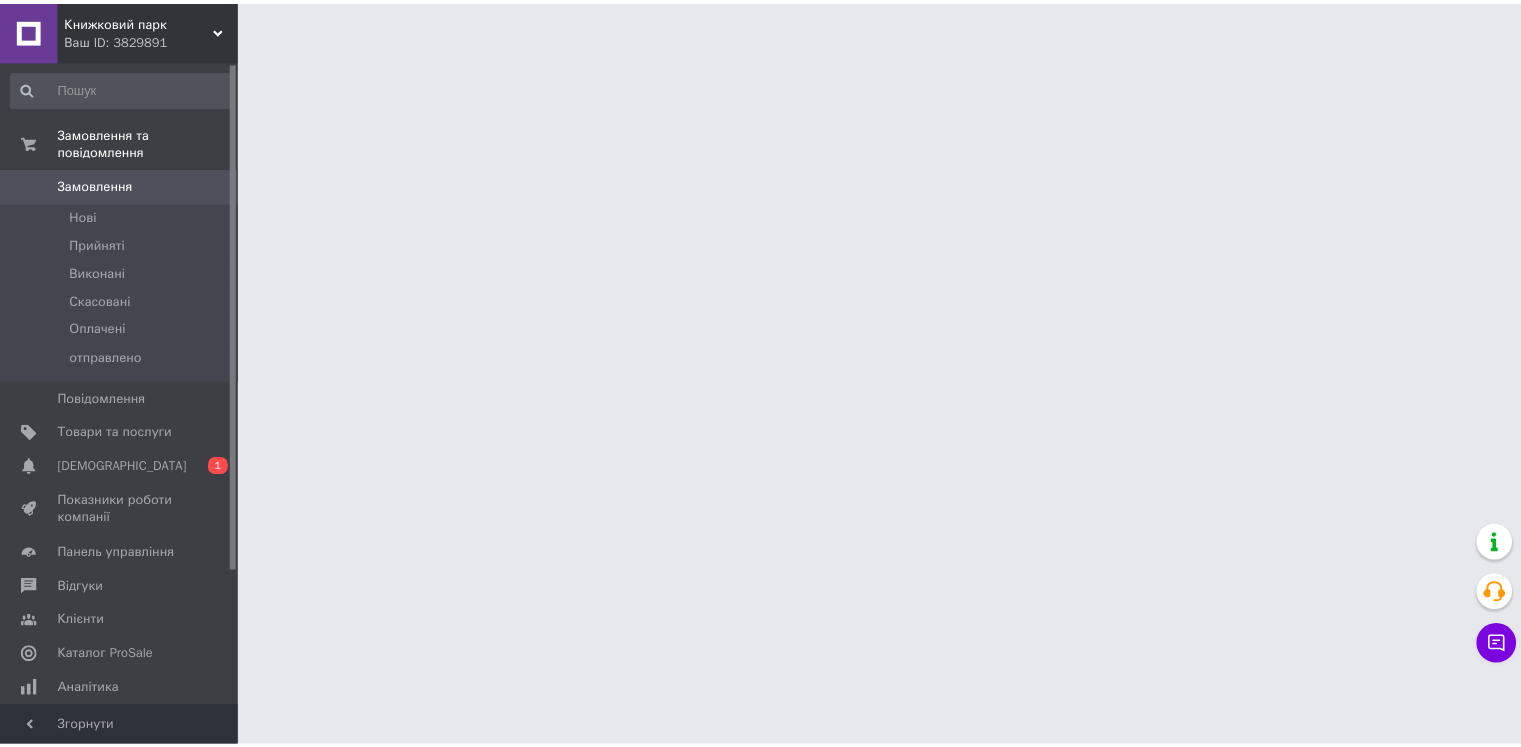 scroll, scrollTop: 0, scrollLeft: 0, axis: both 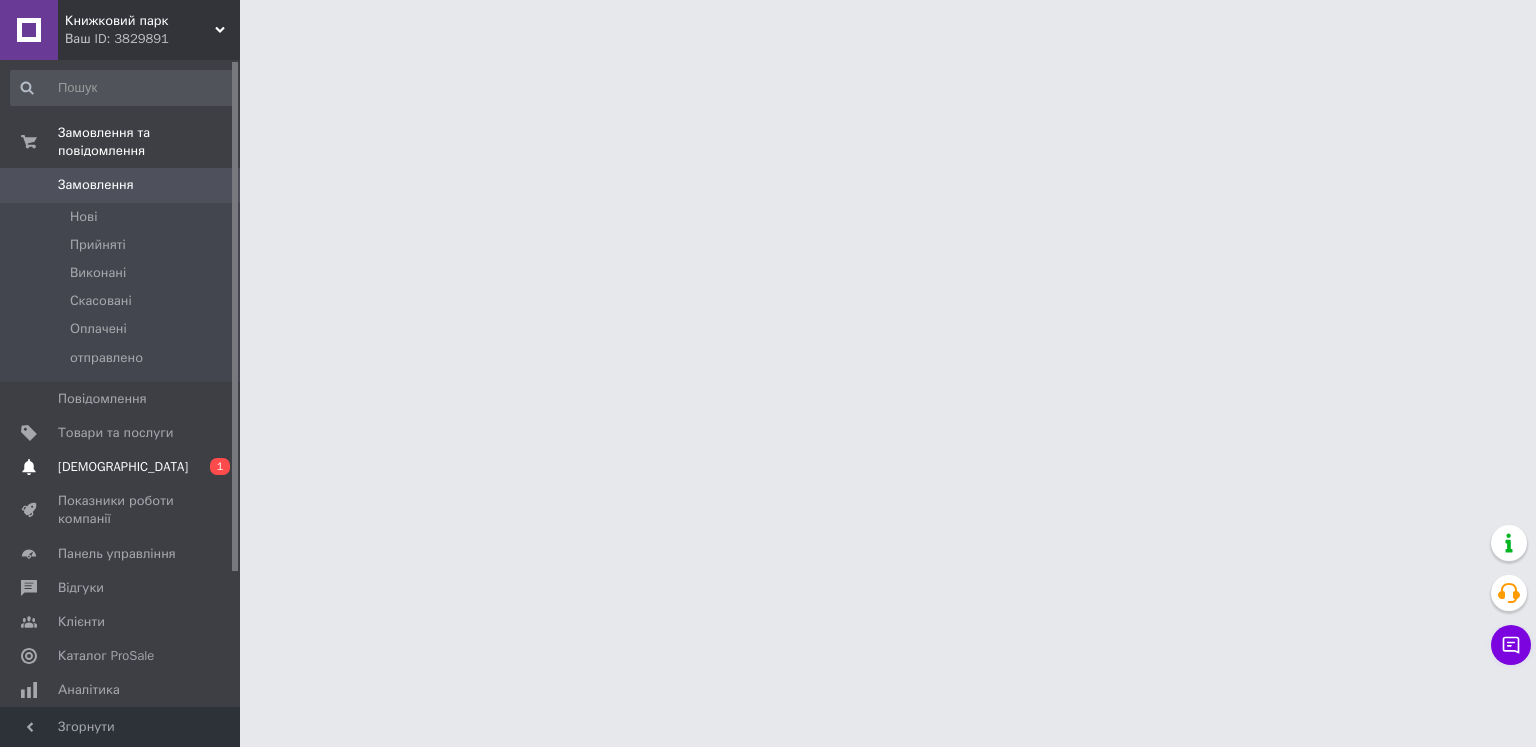click on "[DEMOGRAPHIC_DATA]" at bounding box center (123, 467) 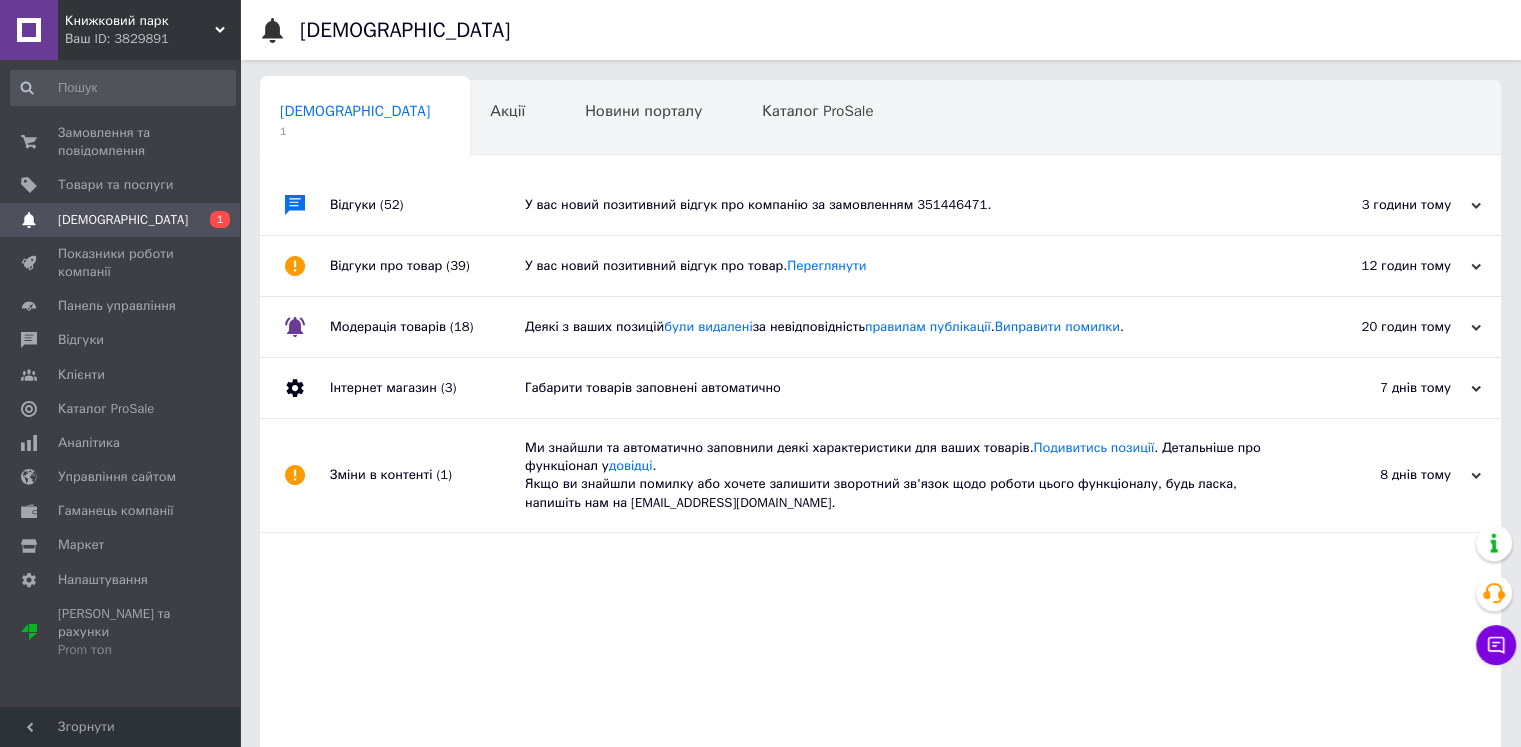 click on "У вас новий позитивний відгук про компанію за замовленням 351446471." at bounding box center [903, 205] 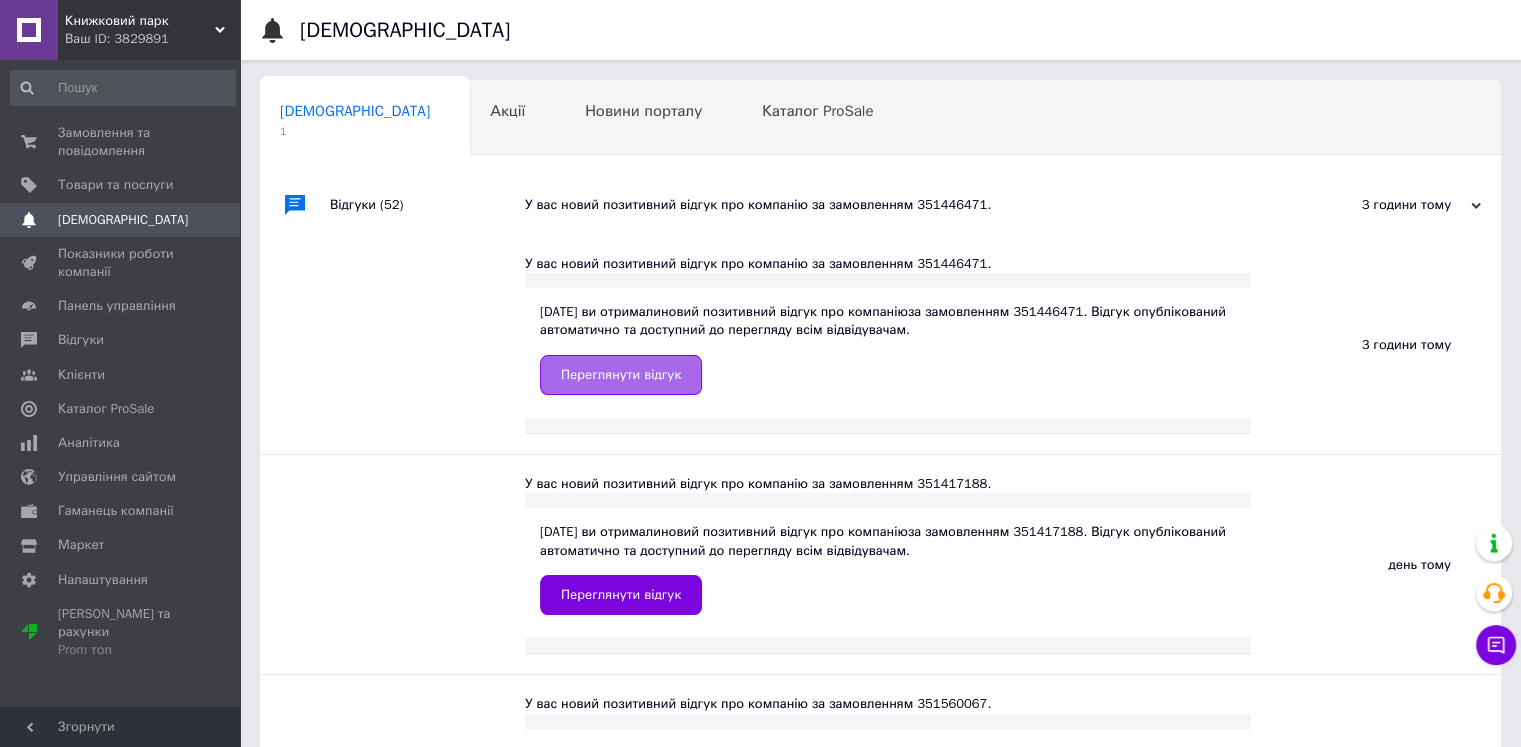 click on "Переглянути відгук" at bounding box center [621, 375] 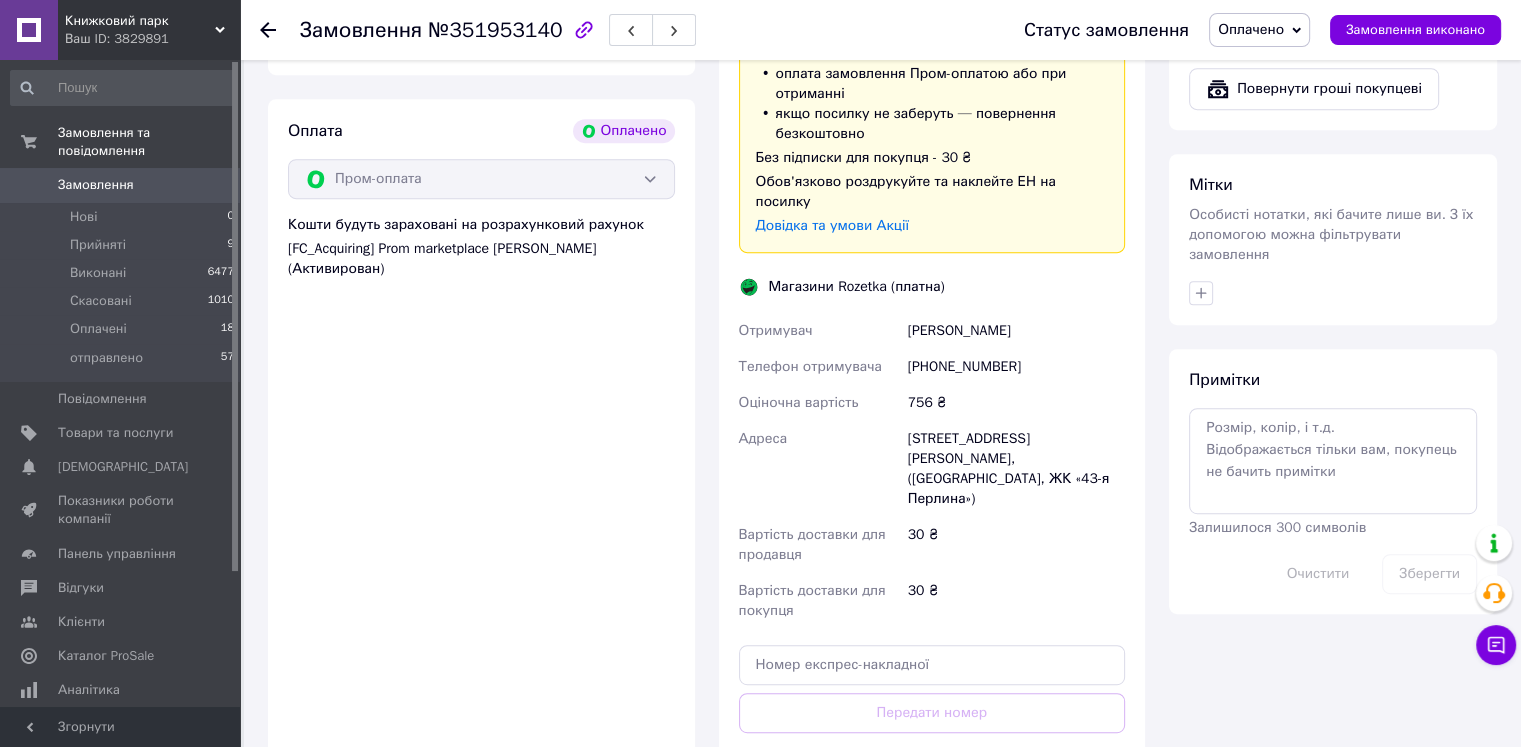 scroll, scrollTop: 1000, scrollLeft: 0, axis: vertical 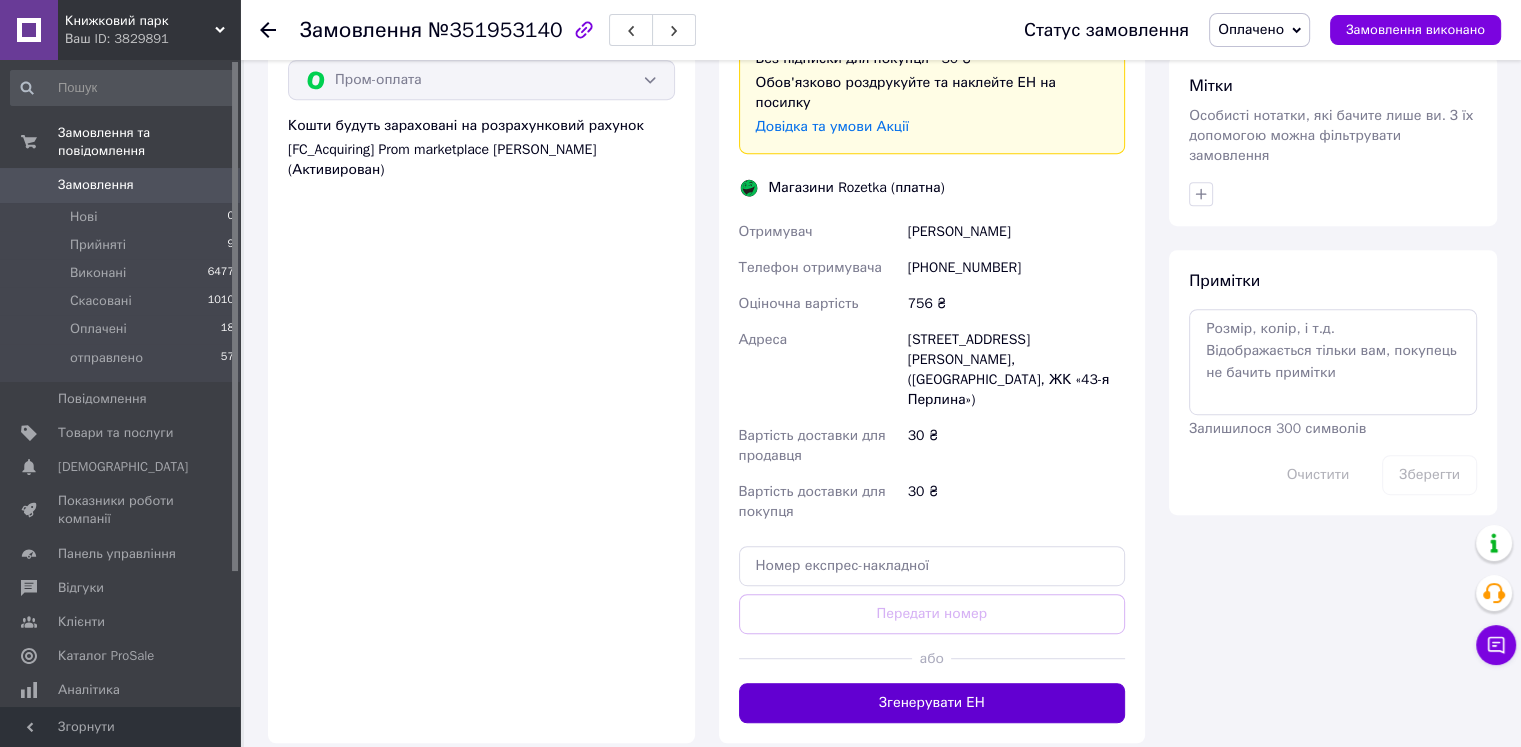 click on "Згенерувати ЕН" at bounding box center [932, 703] 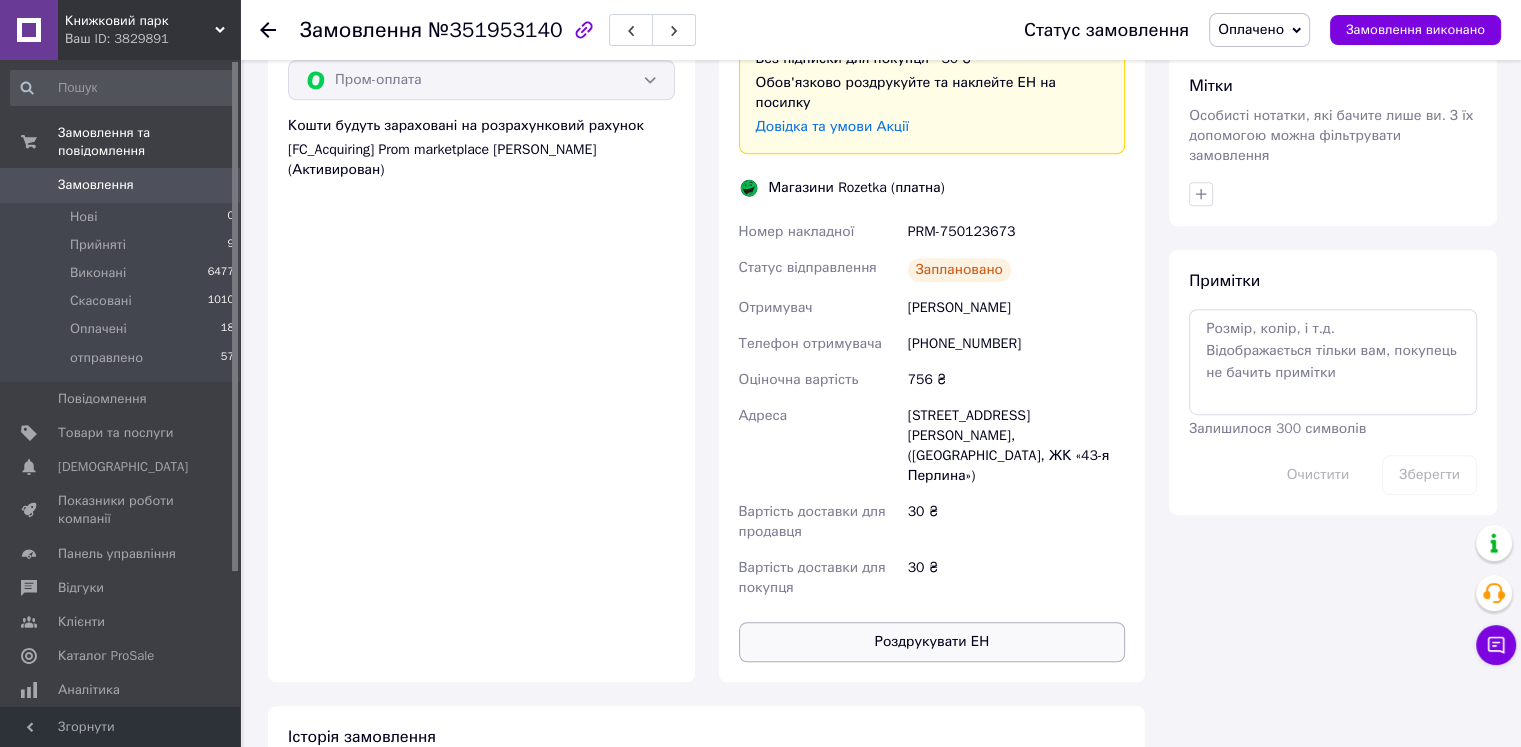 click on "Роздрукувати ЕН" at bounding box center [932, 642] 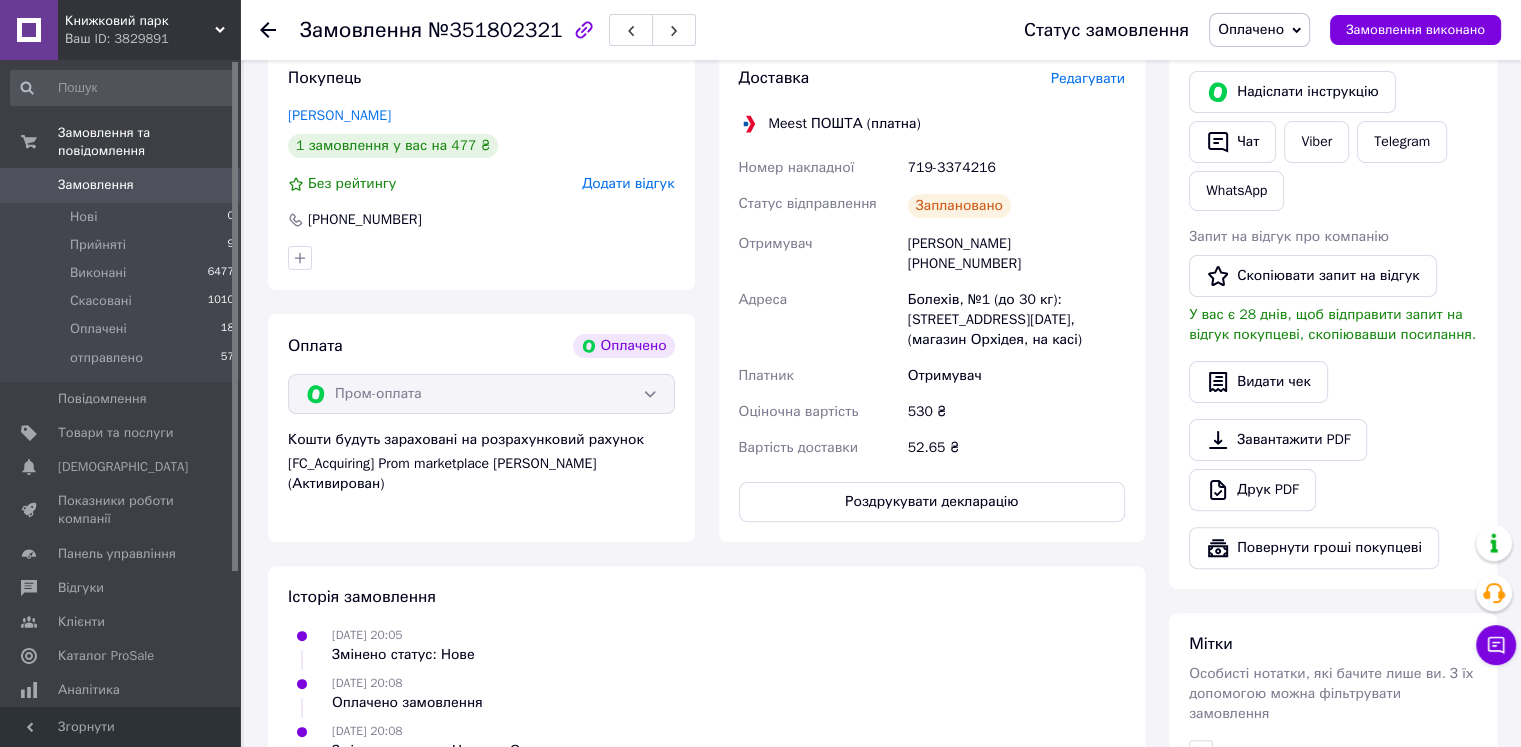 scroll, scrollTop: 564, scrollLeft: 0, axis: vertical 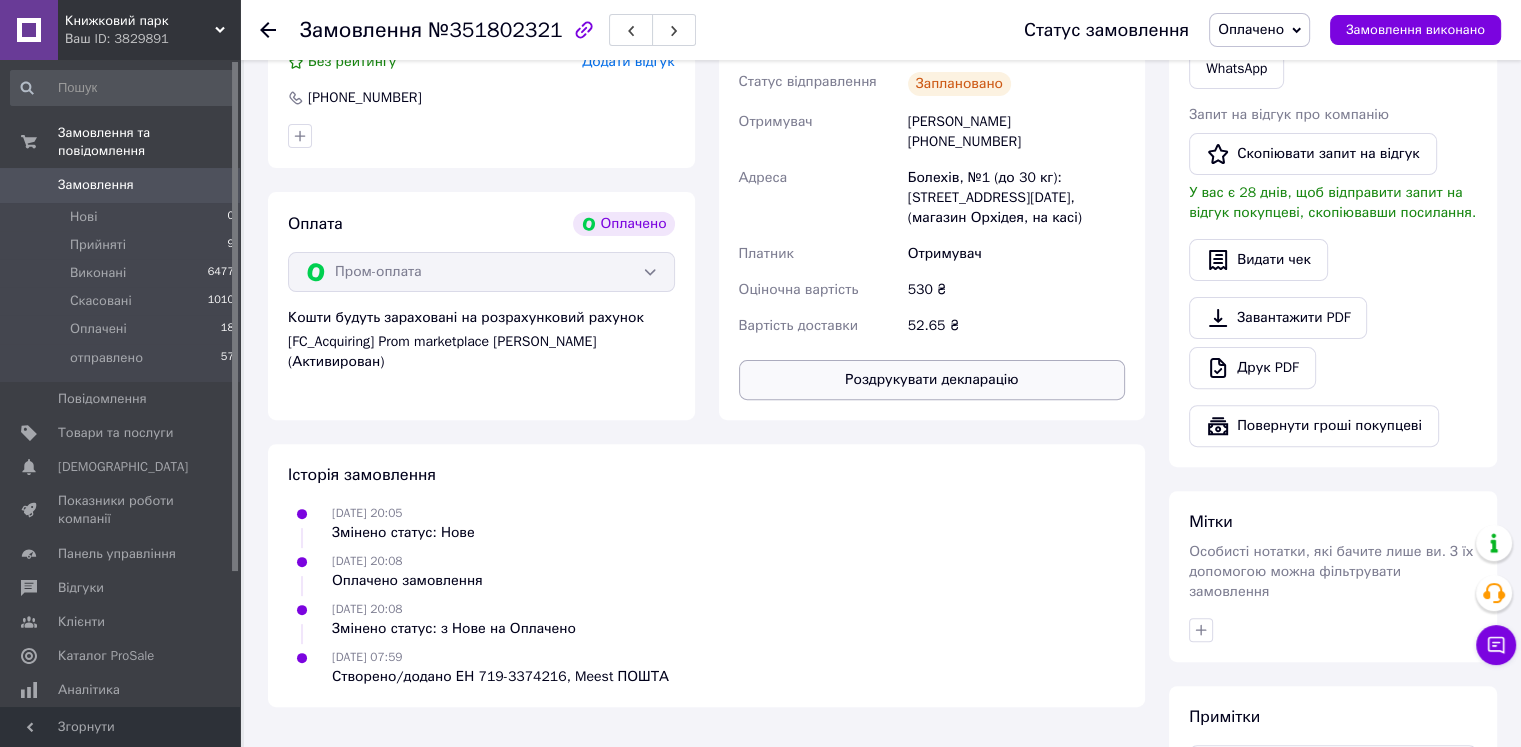 click on "Роздрукувати декларацію" at bounding box center (932, 380) 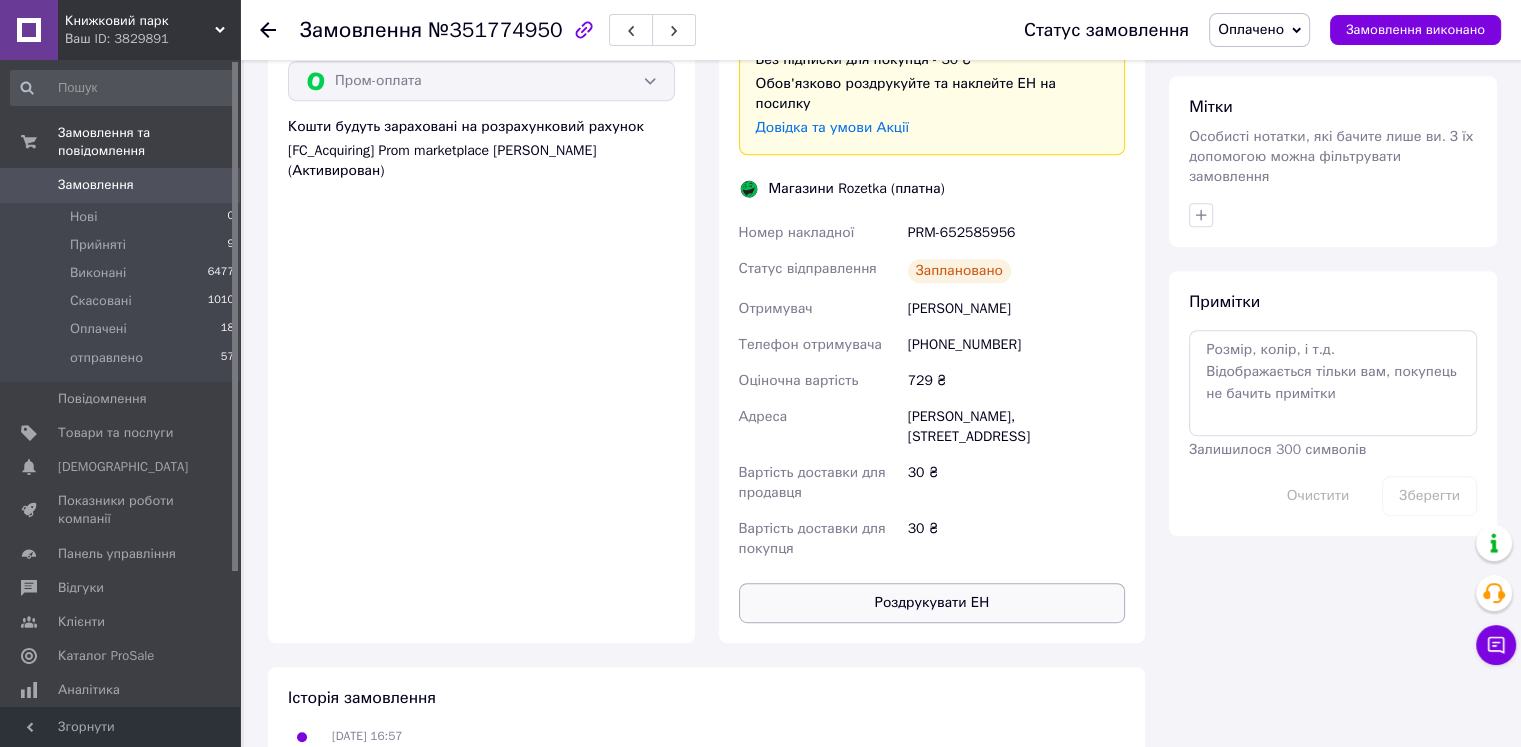 scroll, scrollTop: 1000, scrollLeft: 0, axis: vertical 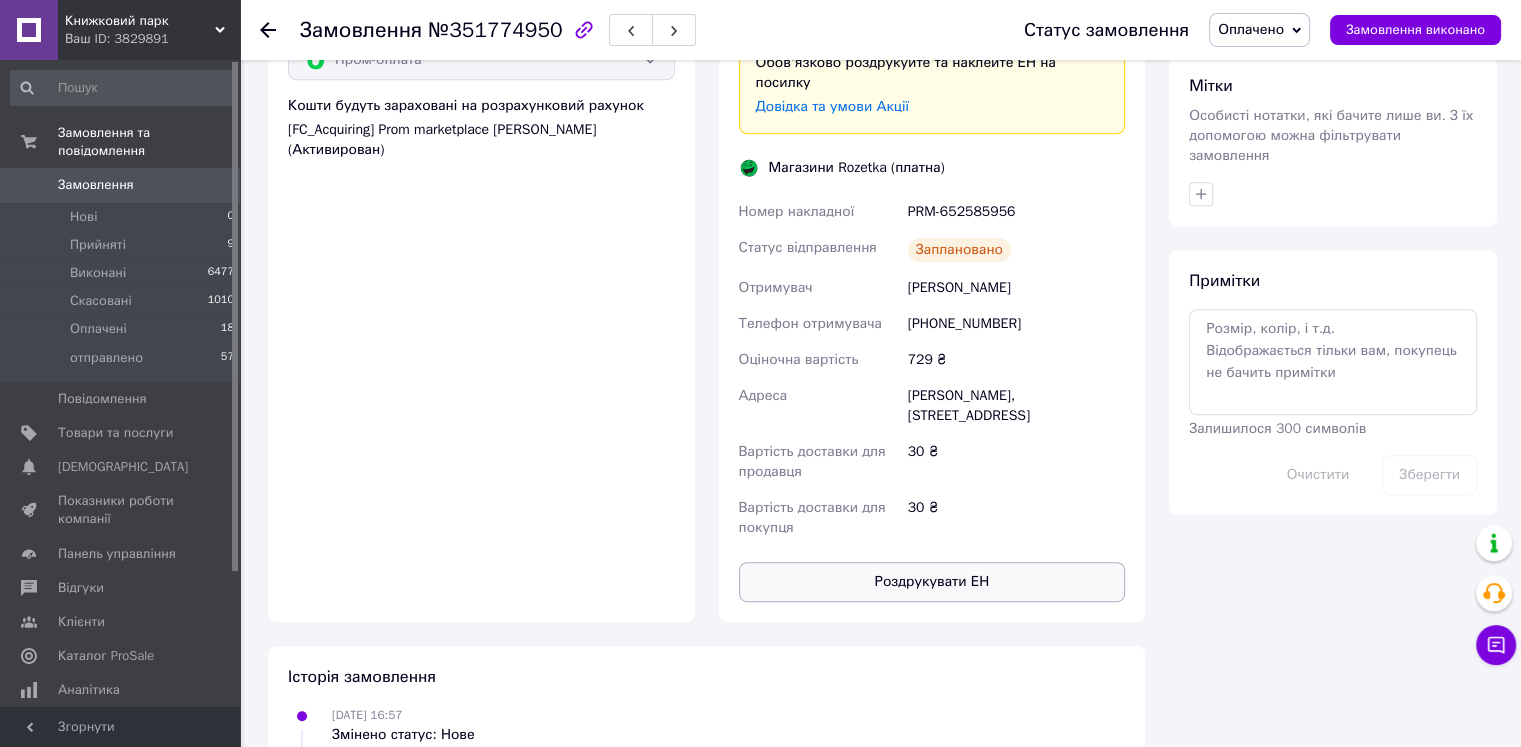 click on "Роздрукувати ЕН" at bounding box center (932, 582) 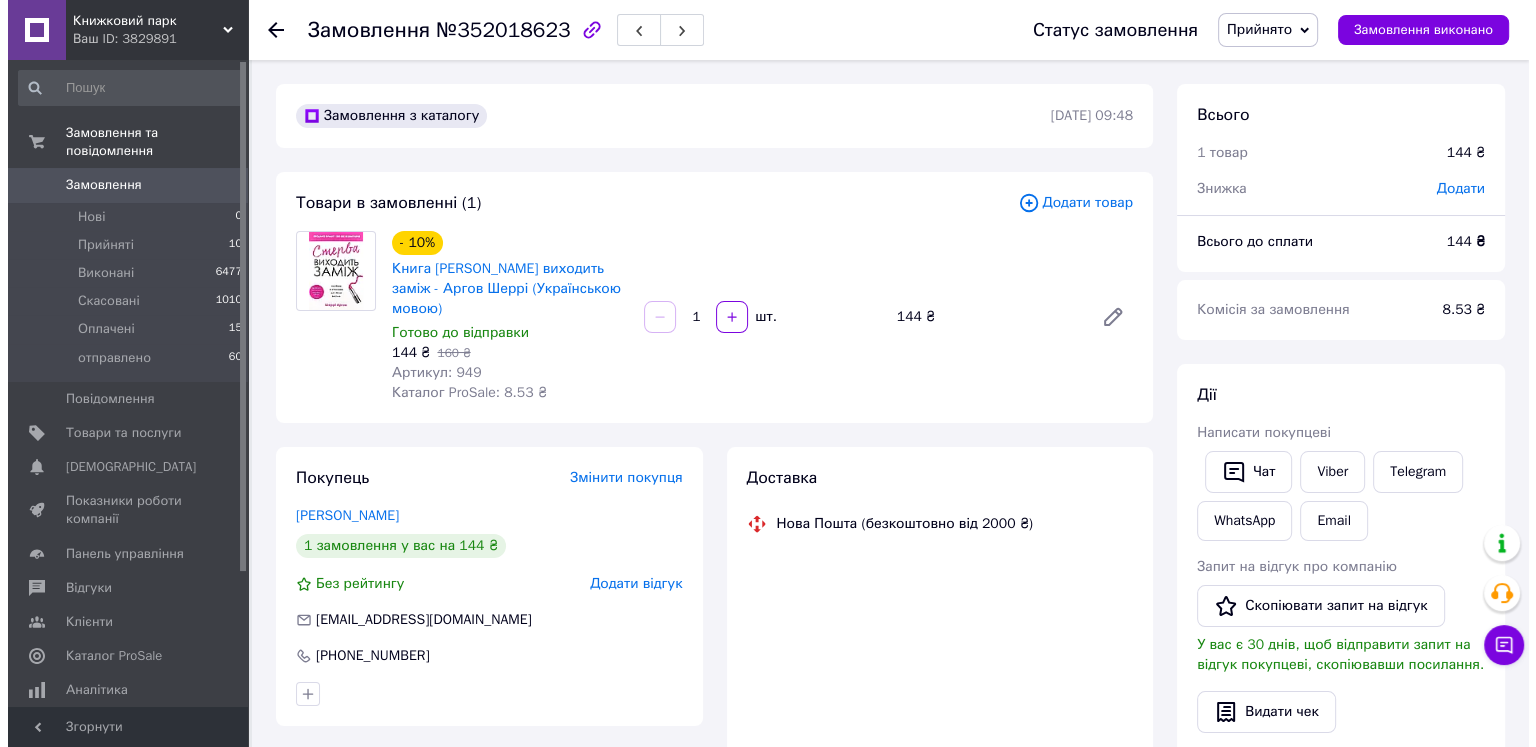 scroll, scrollTop: 155, scrollLeft: 0, axis: vertical 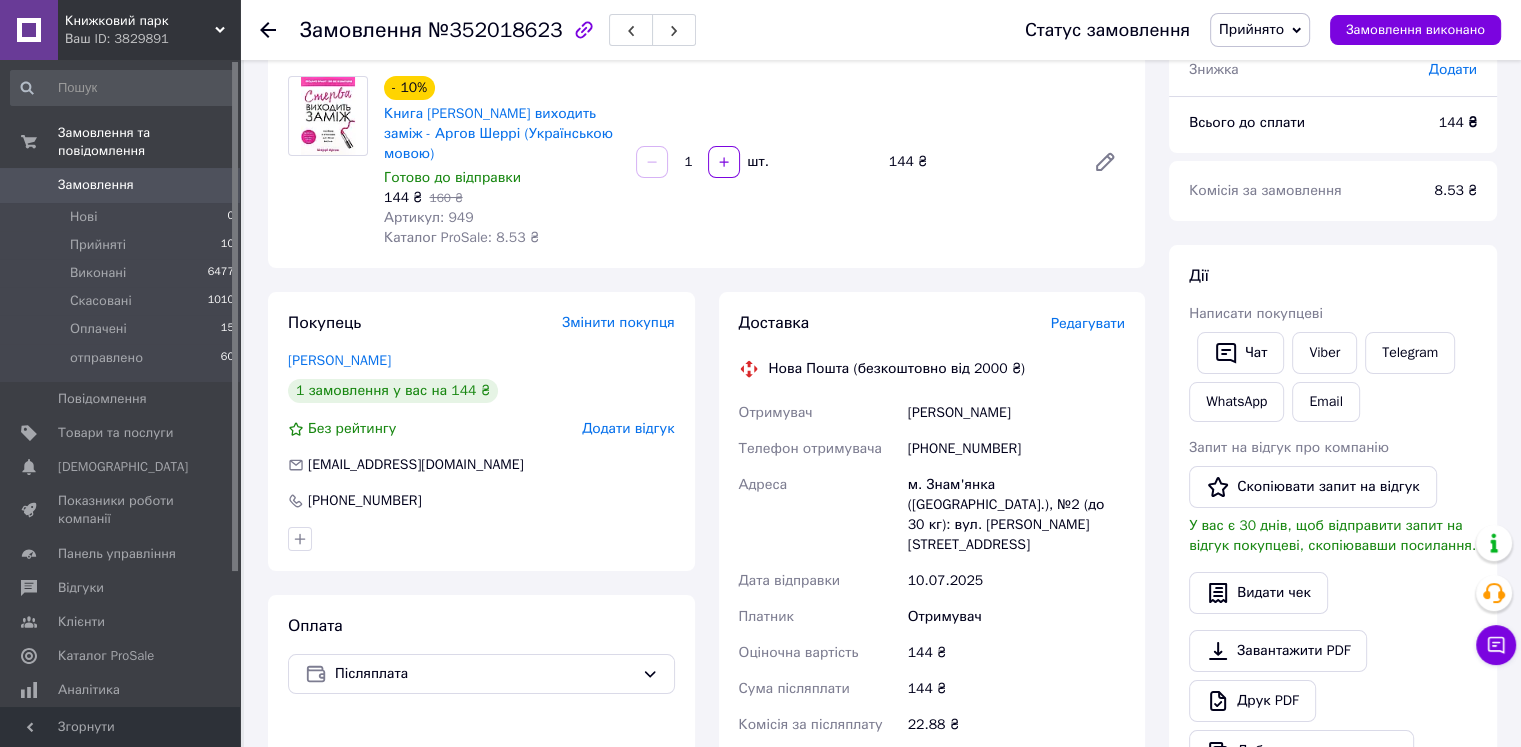 click on "Редагувати" at bounding box center [1088, 323] 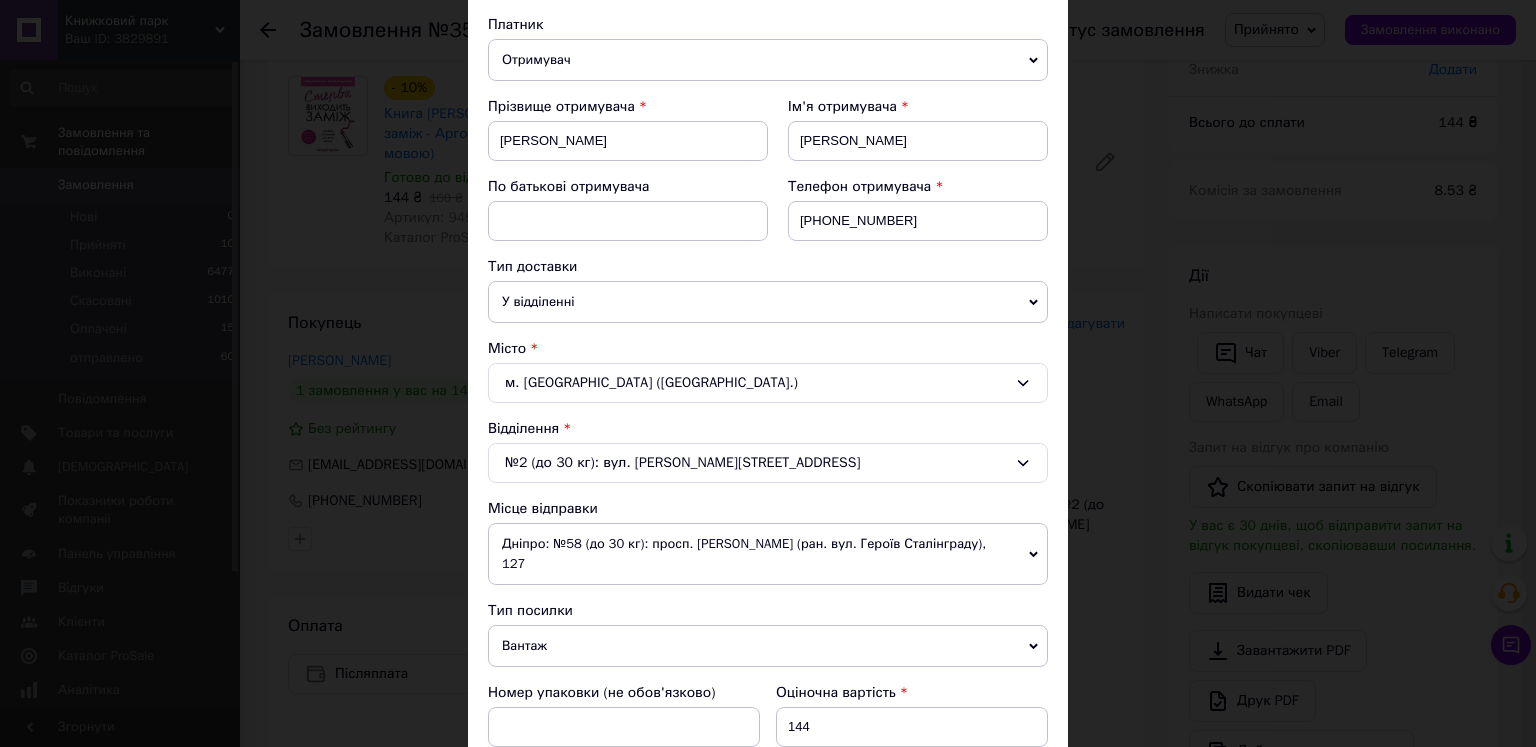 scroll, scrollTop: 400, scrollLeft: 0, axis: vertical 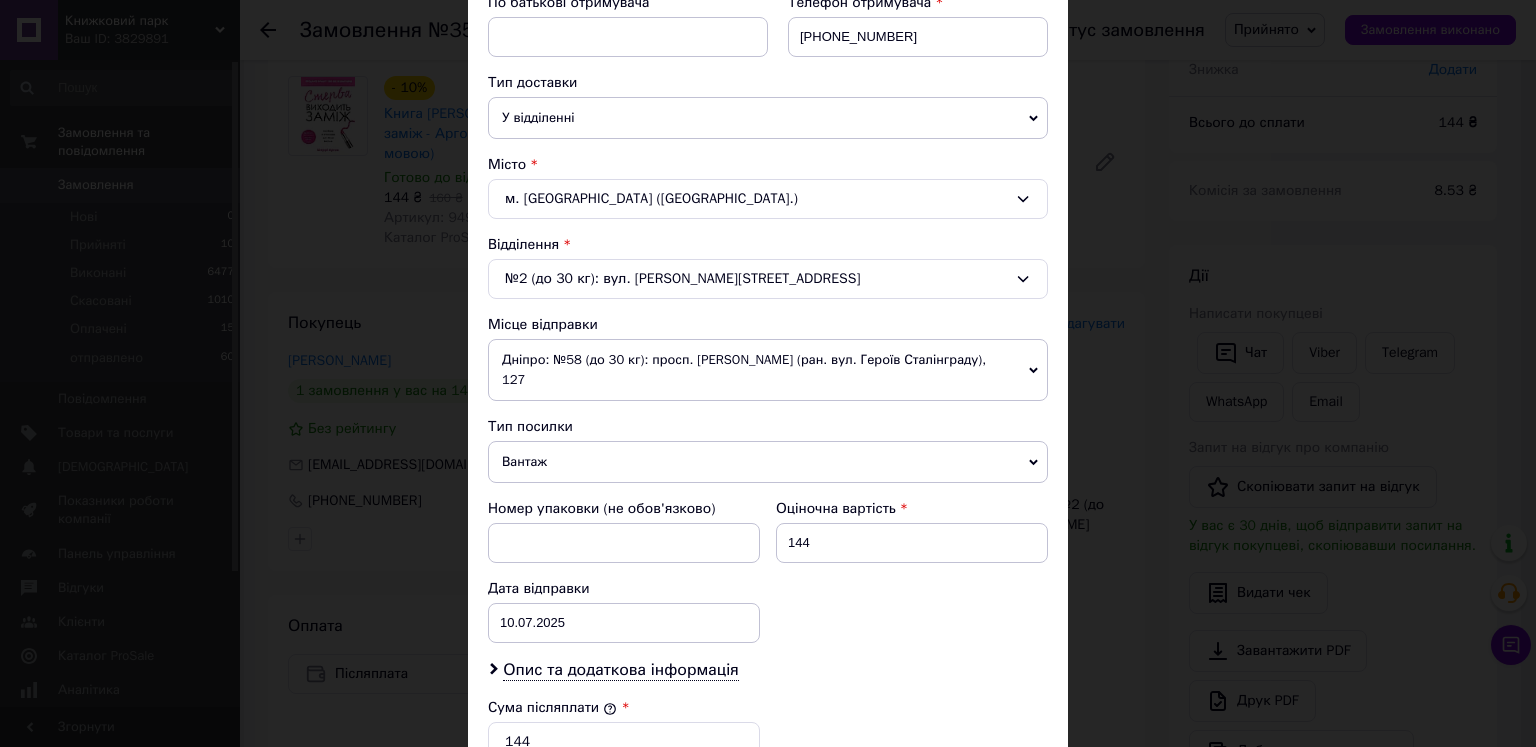 click on "Вантаж" at bounding box center [768, 462] 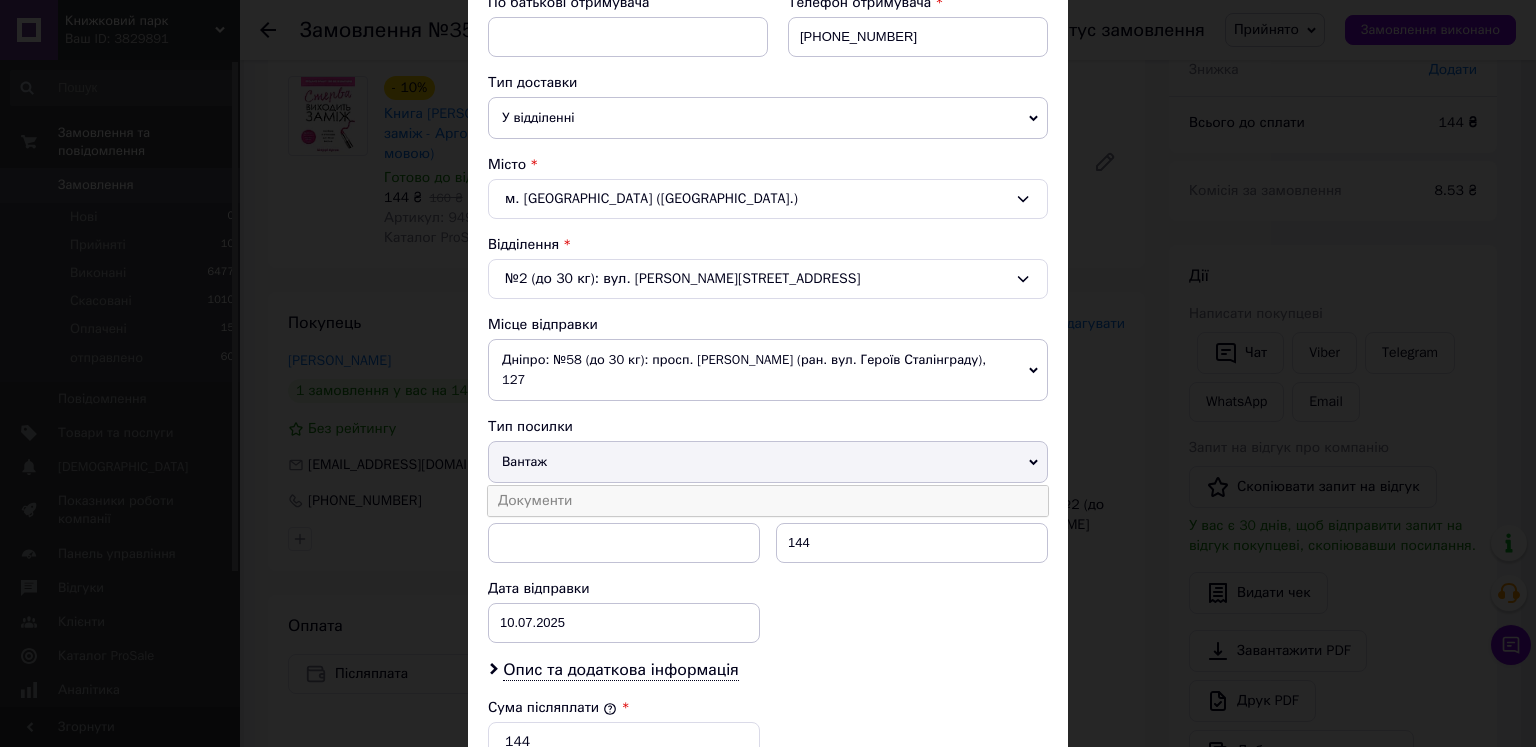 click on "Документи" at bounding box center (768, 501) 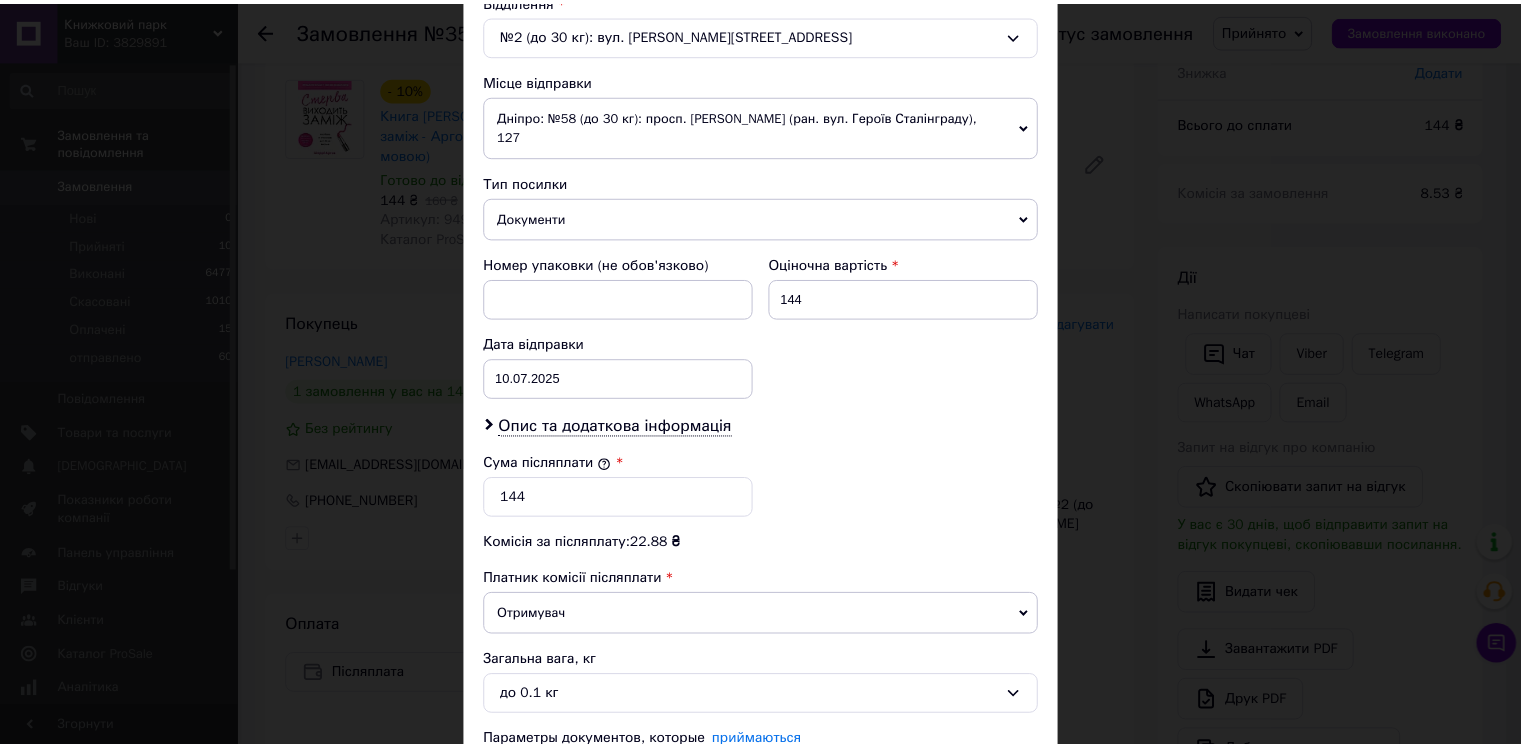 scroll, scrollTop: 800, scrollLeft: 0, axis: vertical 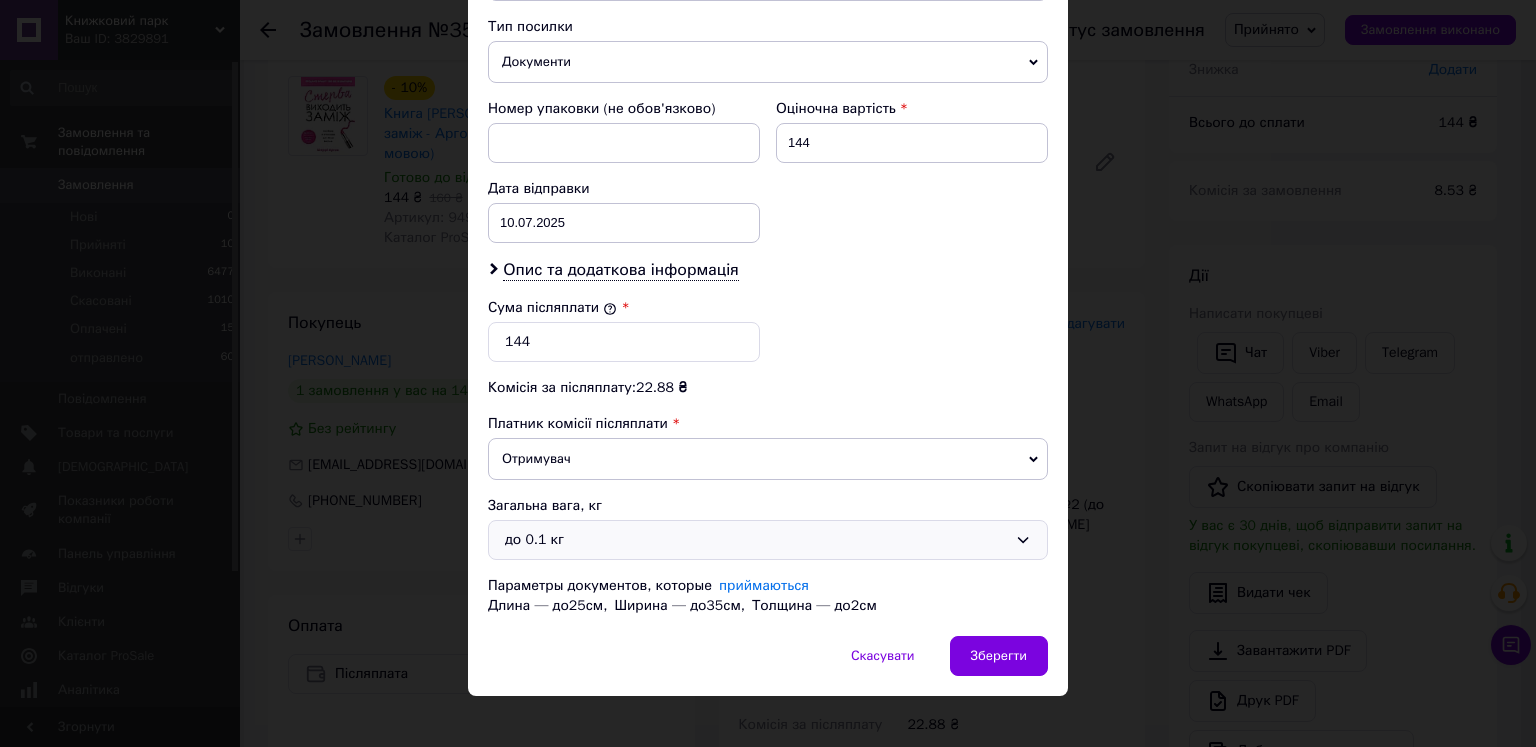 click on "до 0.1 кг" at bounding box center (768, 540) 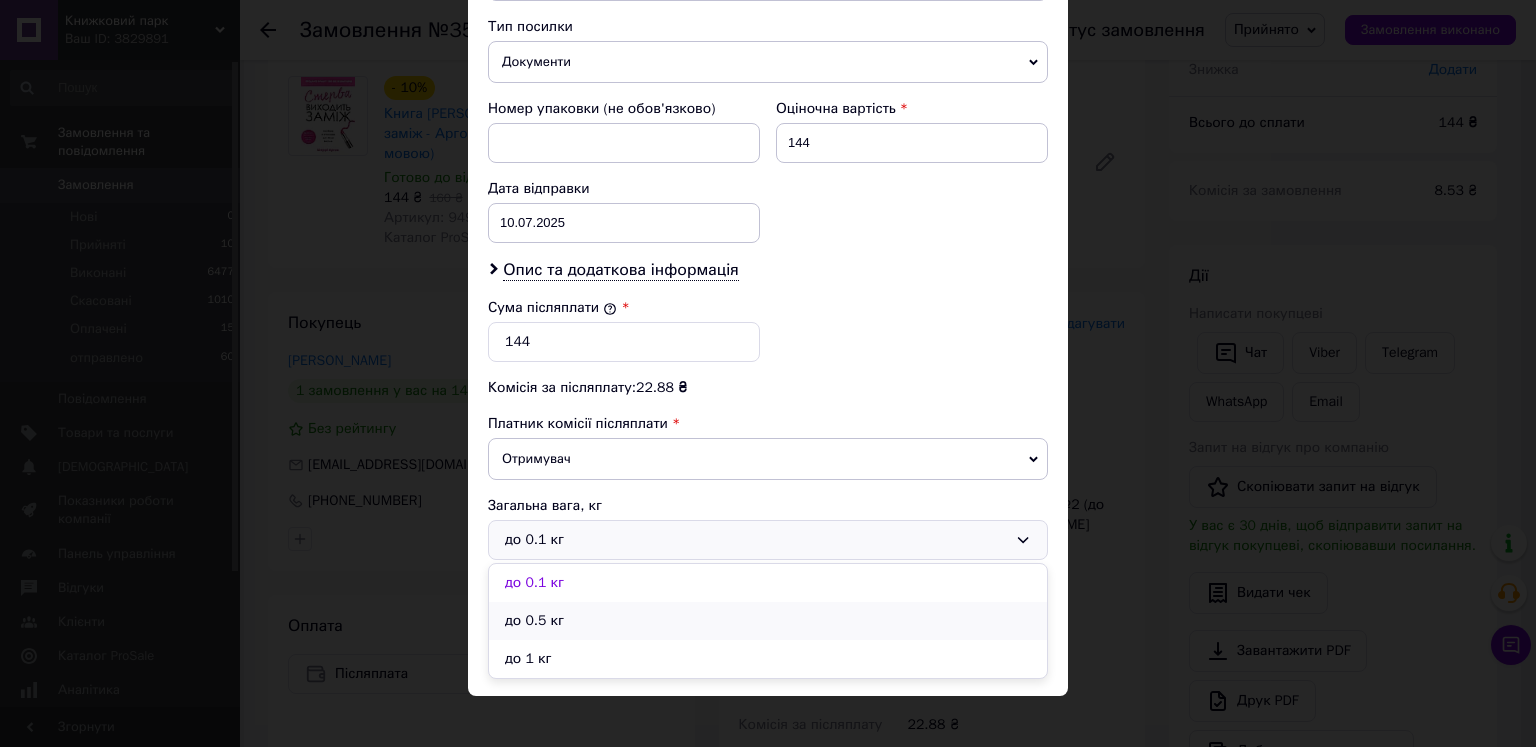click on "до 0.5 кг" at bounding box center (768, 621) 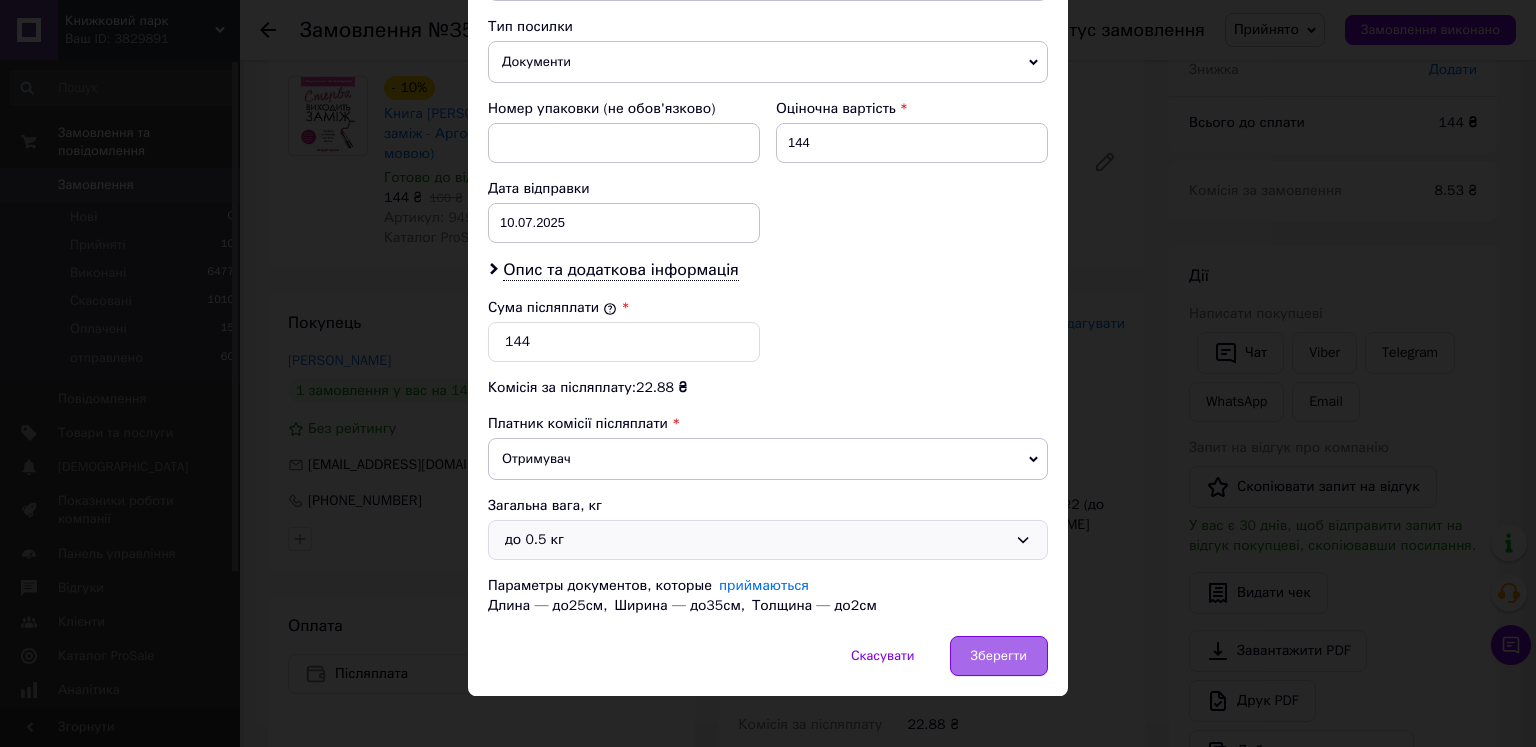 click on "Зберегти" at bounding box center [999, 656] 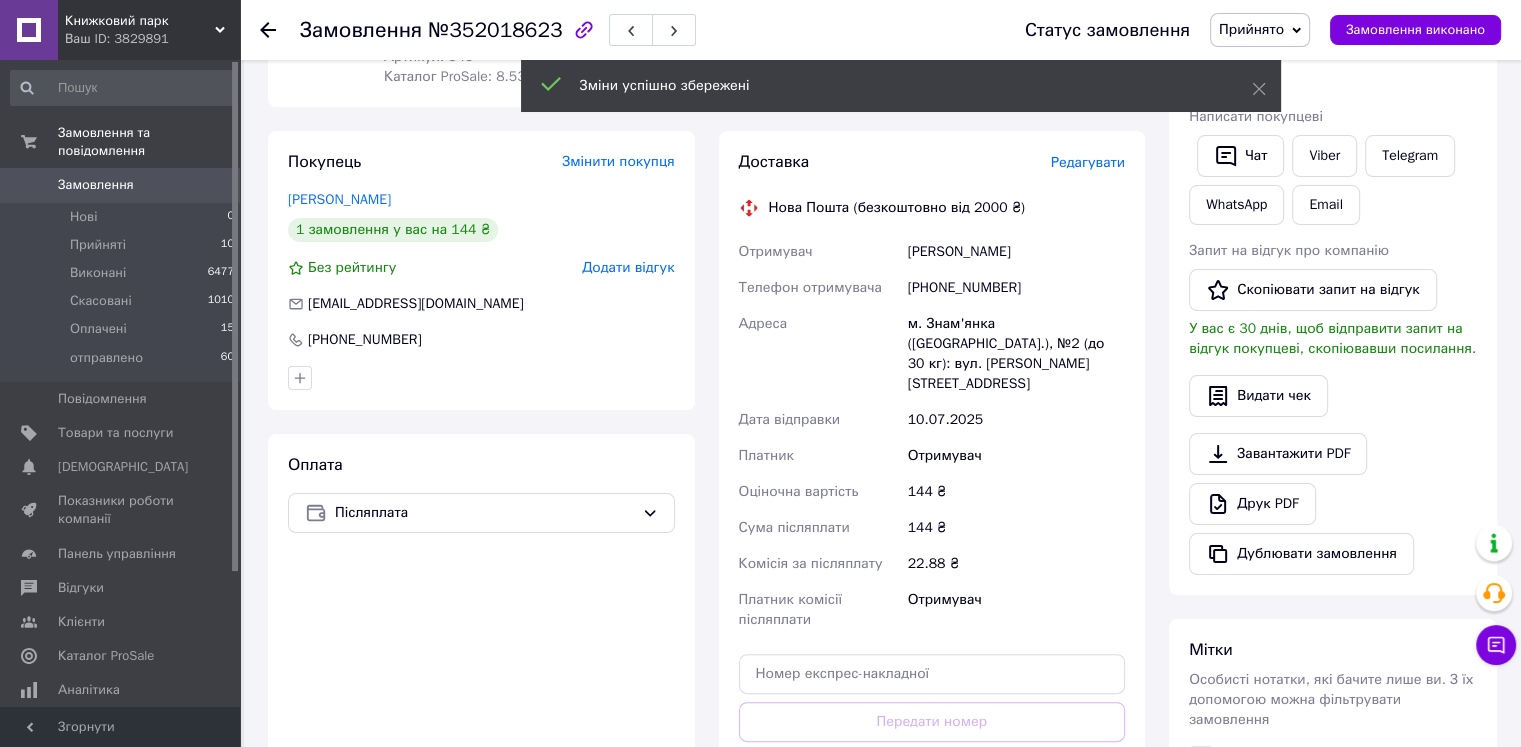 scroll, scrollTop: 355, scrollLeft: 0, axis: vertical 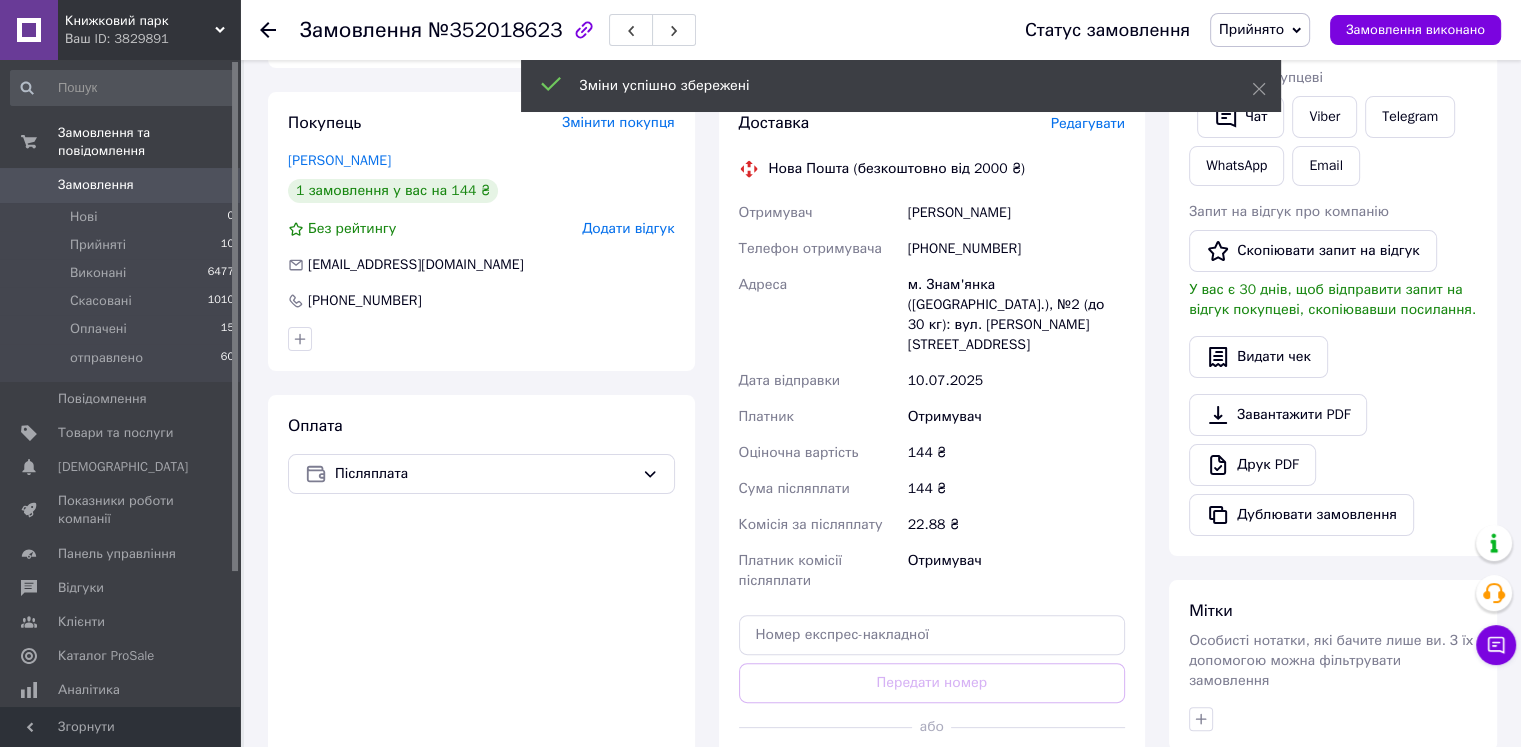click on "Згенерувати ЕН" at bounding box center [932, 772] 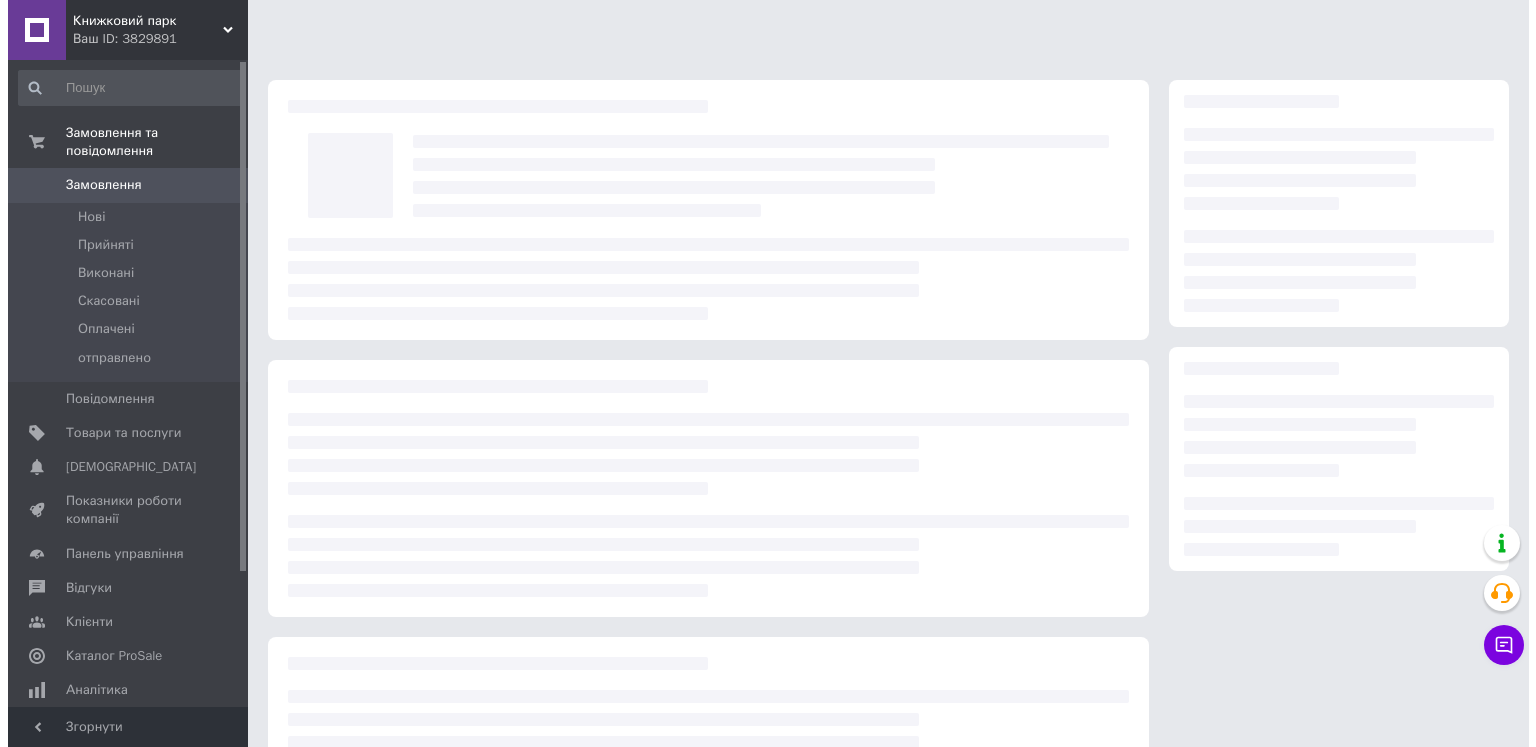 scroll, scrollTop: 0, scrollLeft: 0, axis: both 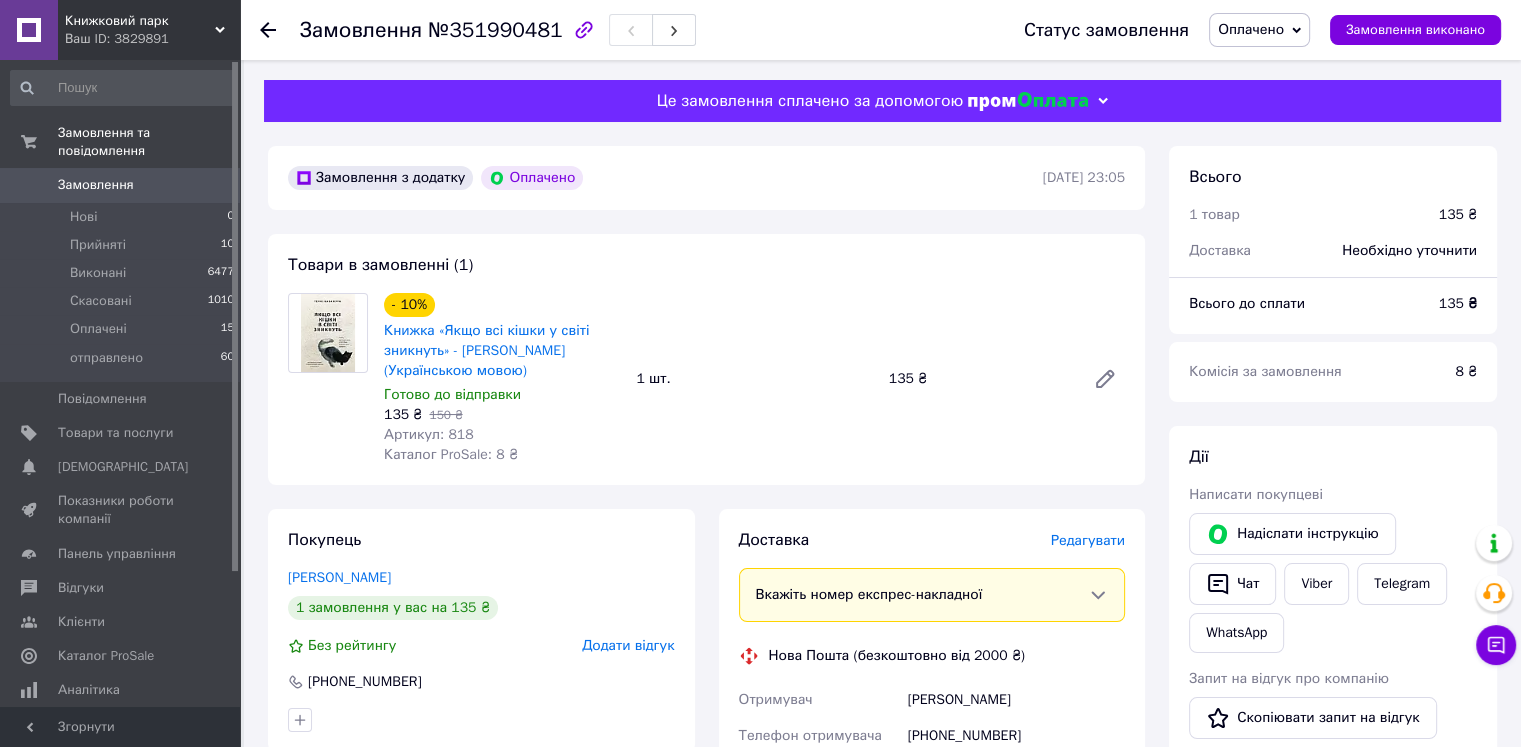 click on "Редагувати" at bounding box center (1088, 540) 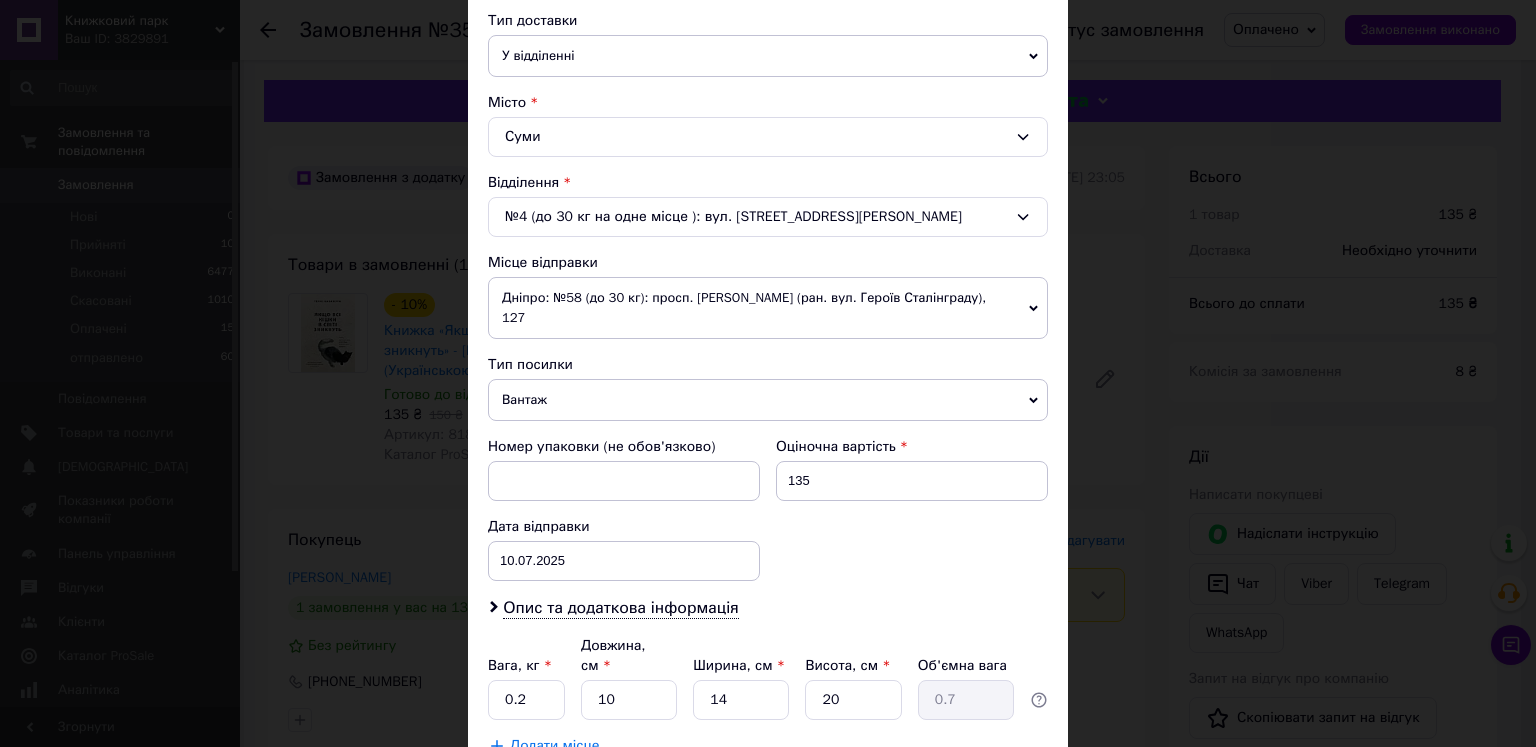 scroll, scrollTop: 595, scrollLeft: 0, axis: vertical 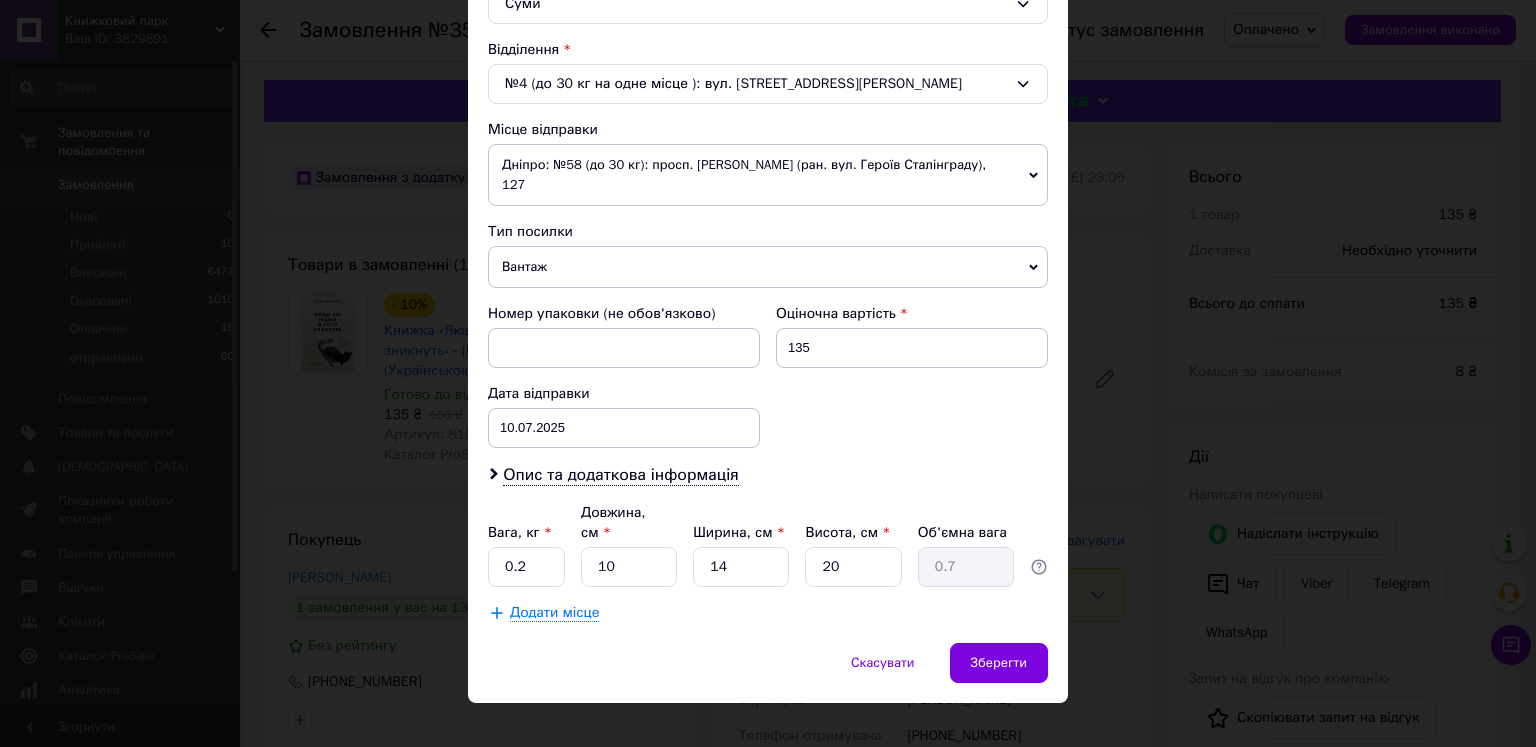 click on "Вантаж" at bounding box center (768, 267) 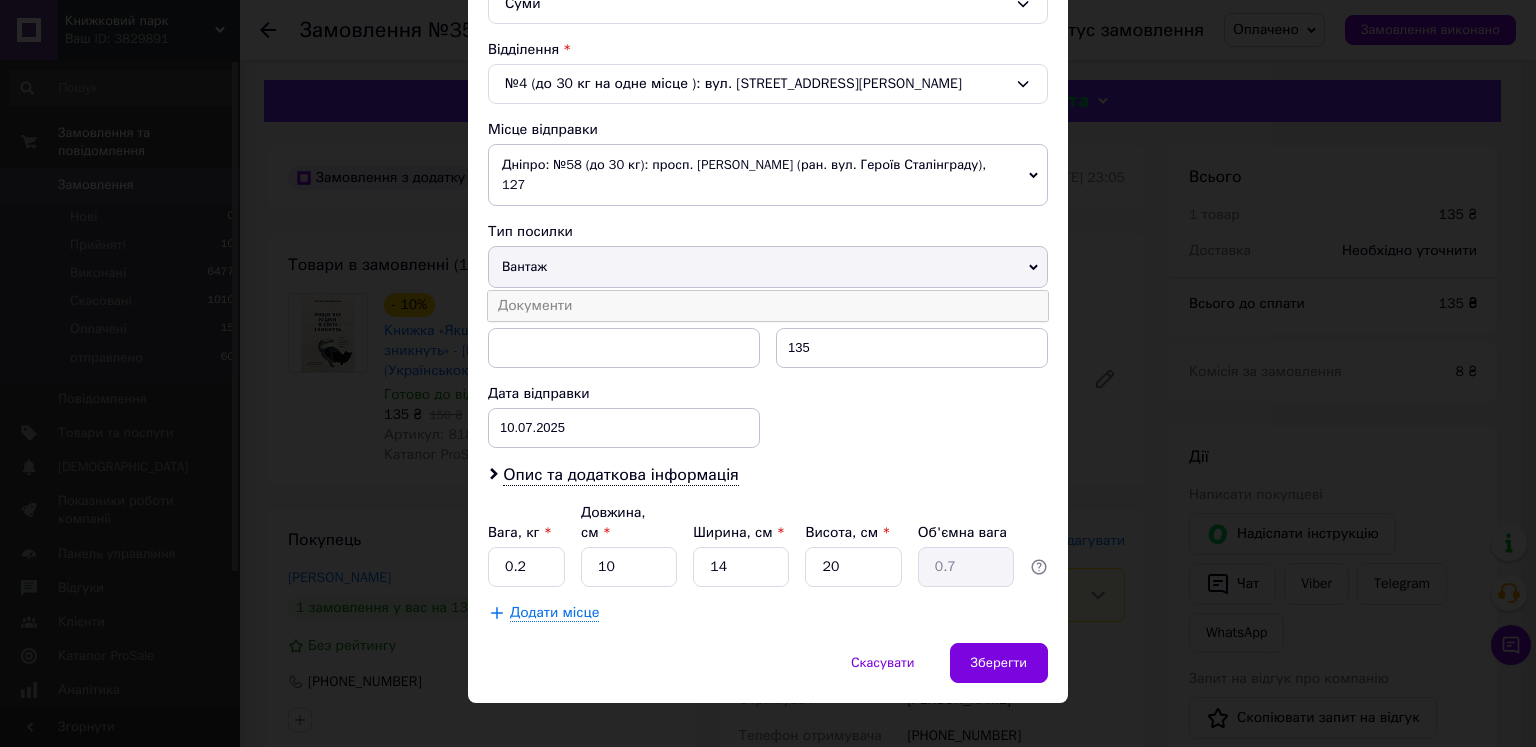 click on "Документи" at bounding box center [768, 306] 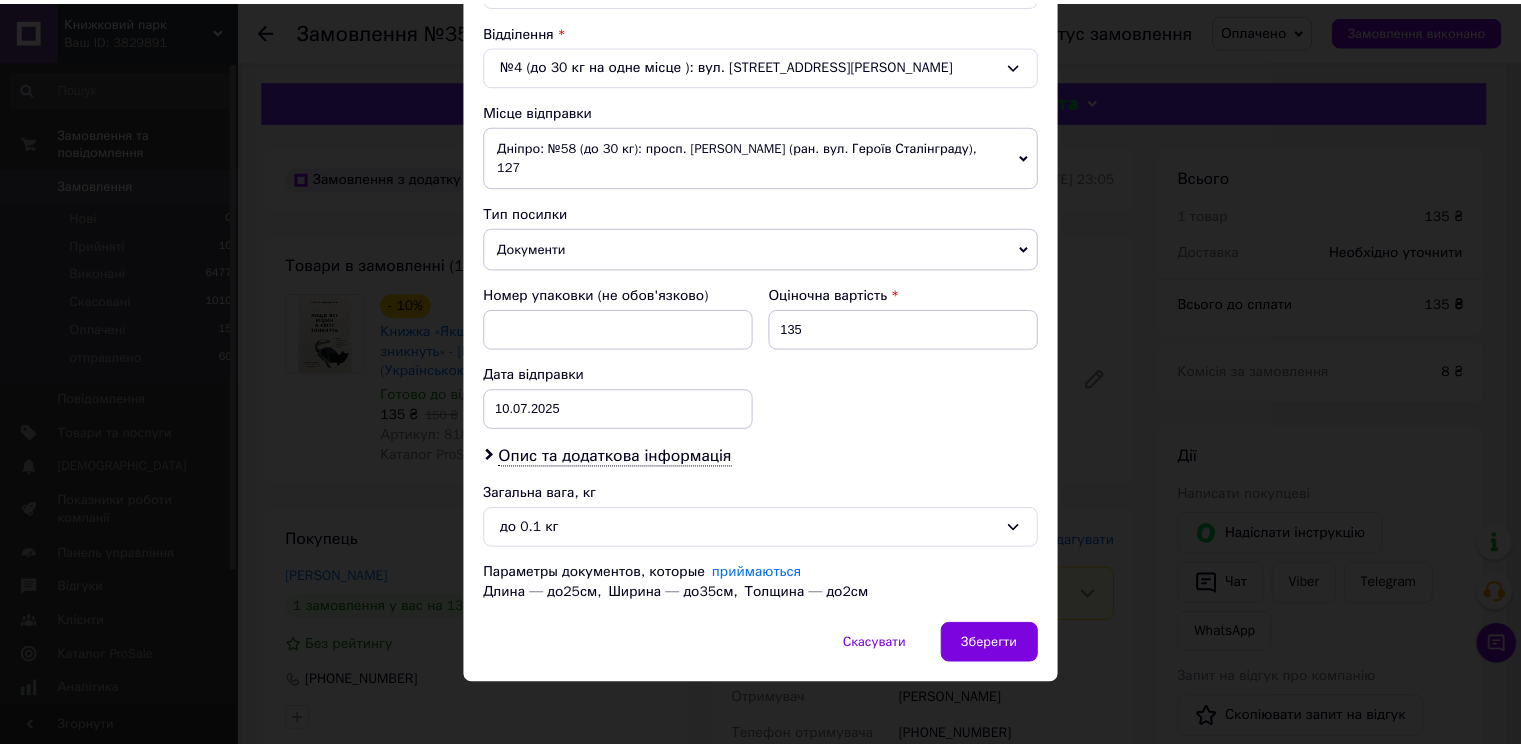 scroll, scrollTop: 615, scrollLeft: 0, axis: vertical 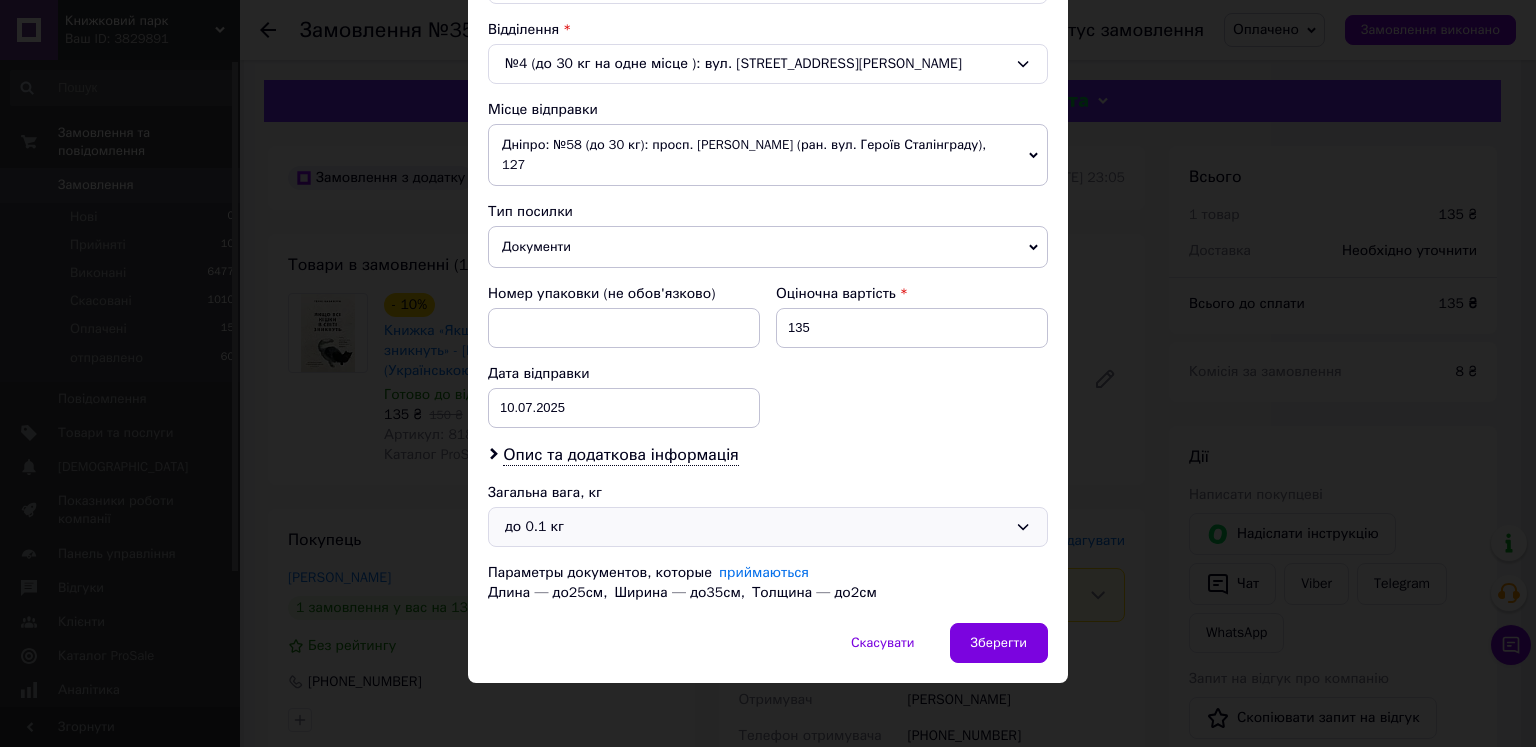 click on "до 0.1 кг" at bounding box center (756, 527) 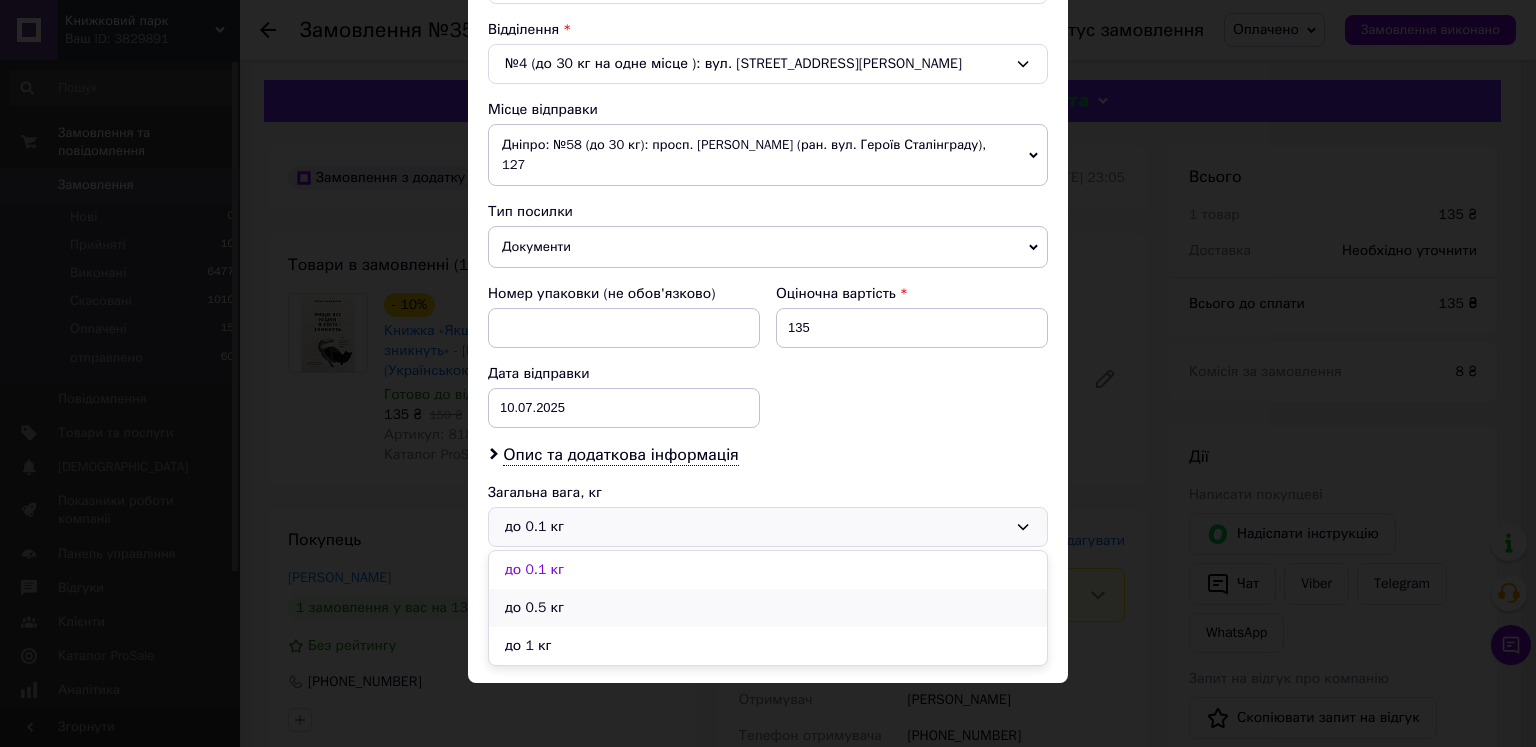 click on "до 0.5 кг" at bounding box center (768, 608) 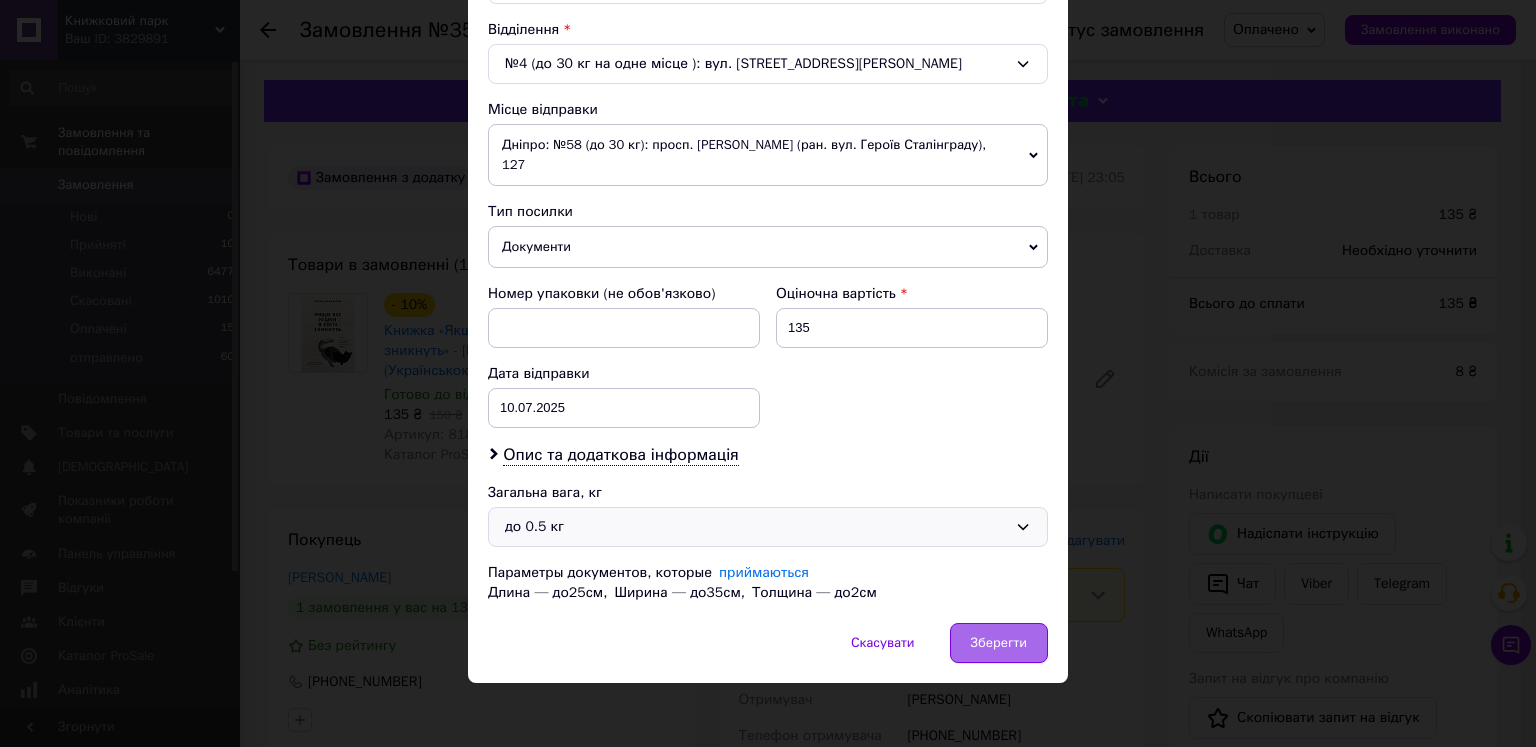 click on "Зберегти" at bounding box center (999, 643) 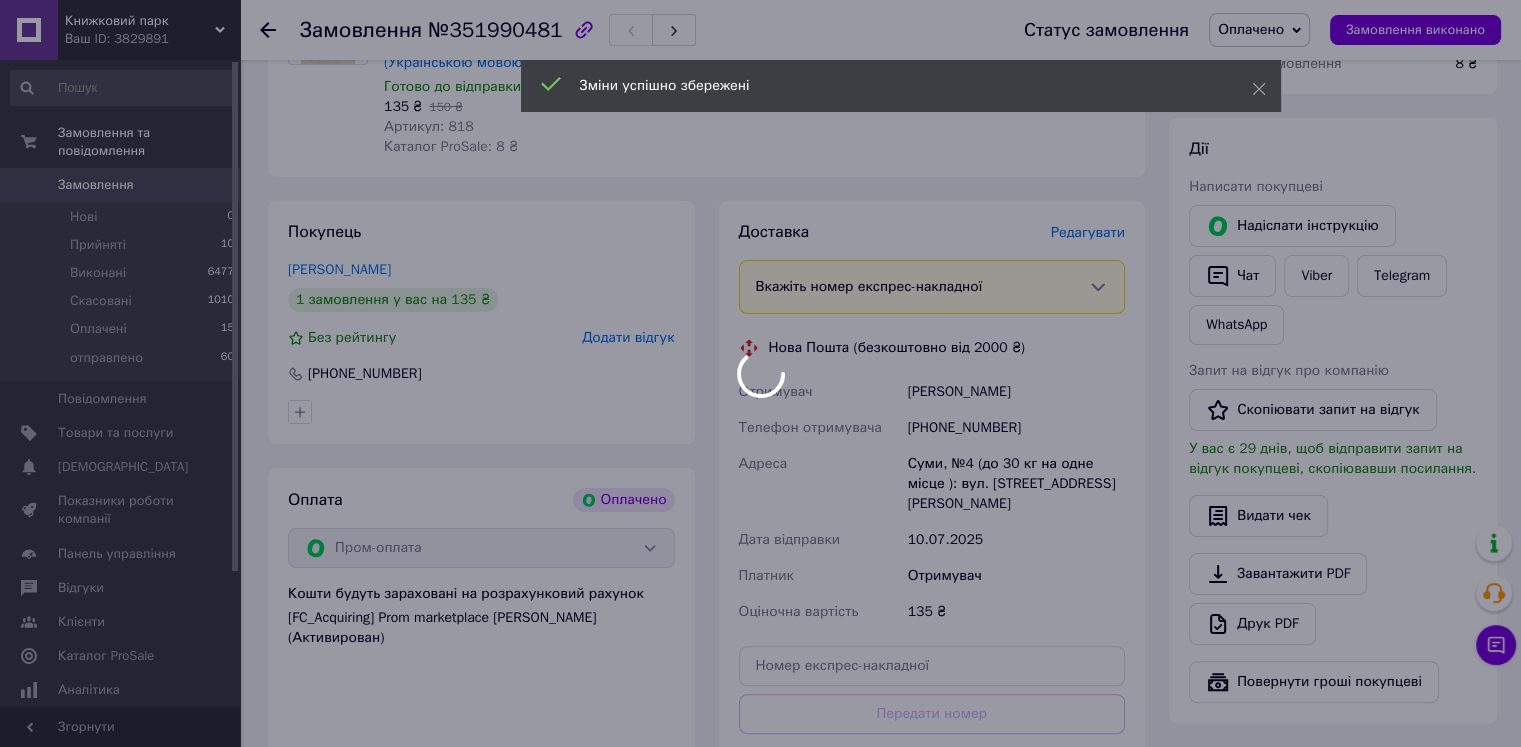 scroll, scrollTop: 400, scrollLeft: 0, axis: vertical 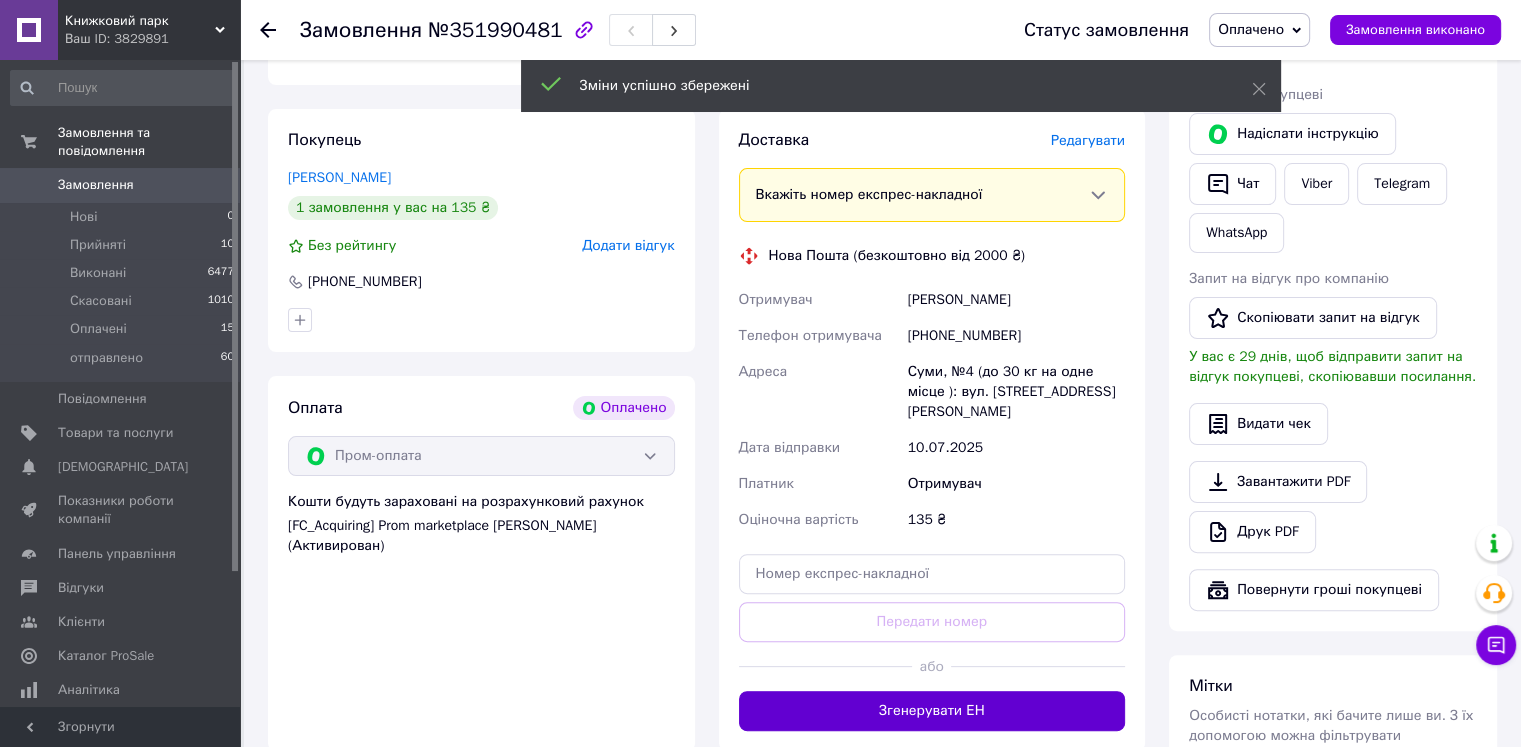click on "Згенерувати ЕН" at bounding box center [932, 711] 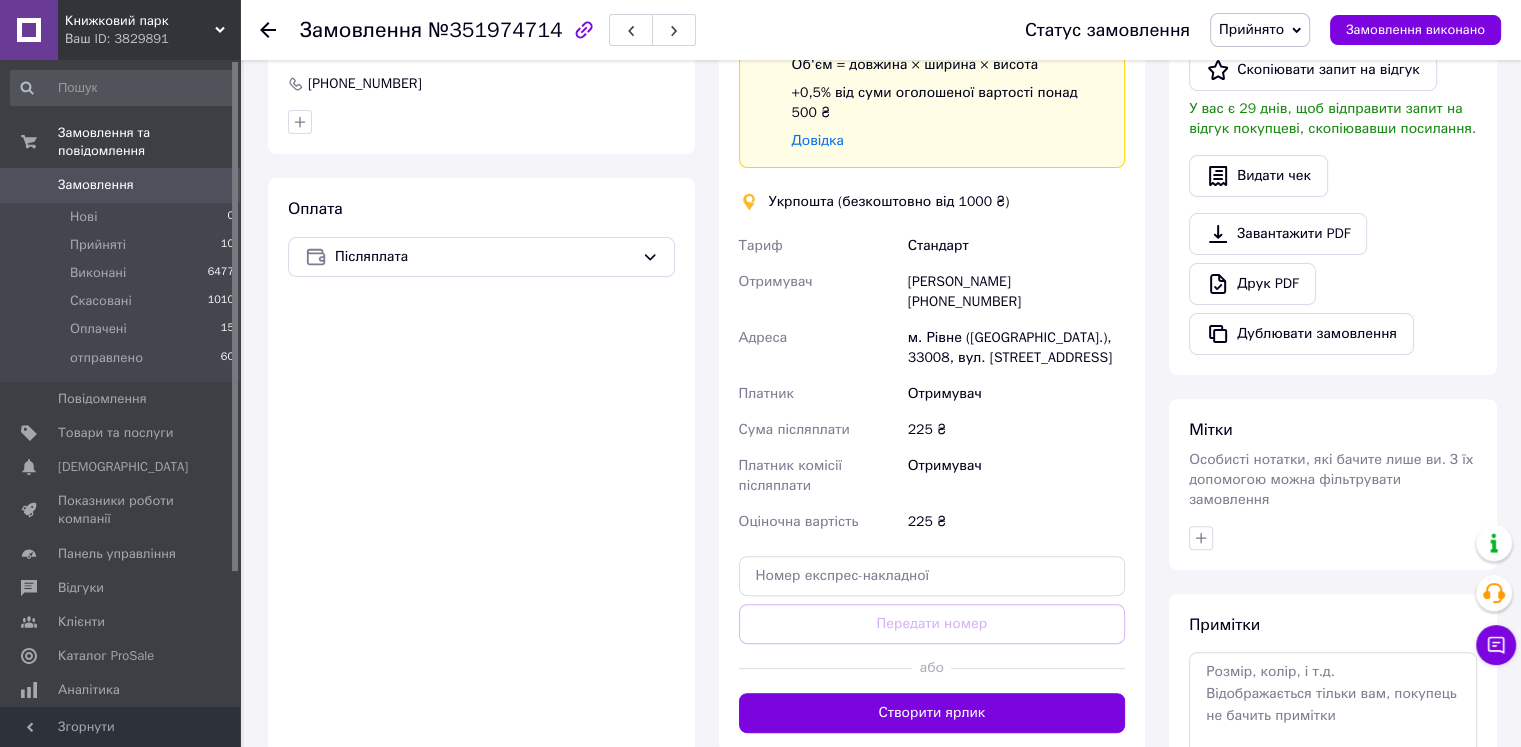 scroll, scrollTop: 575, scrollLeft: 0, axis: vertical 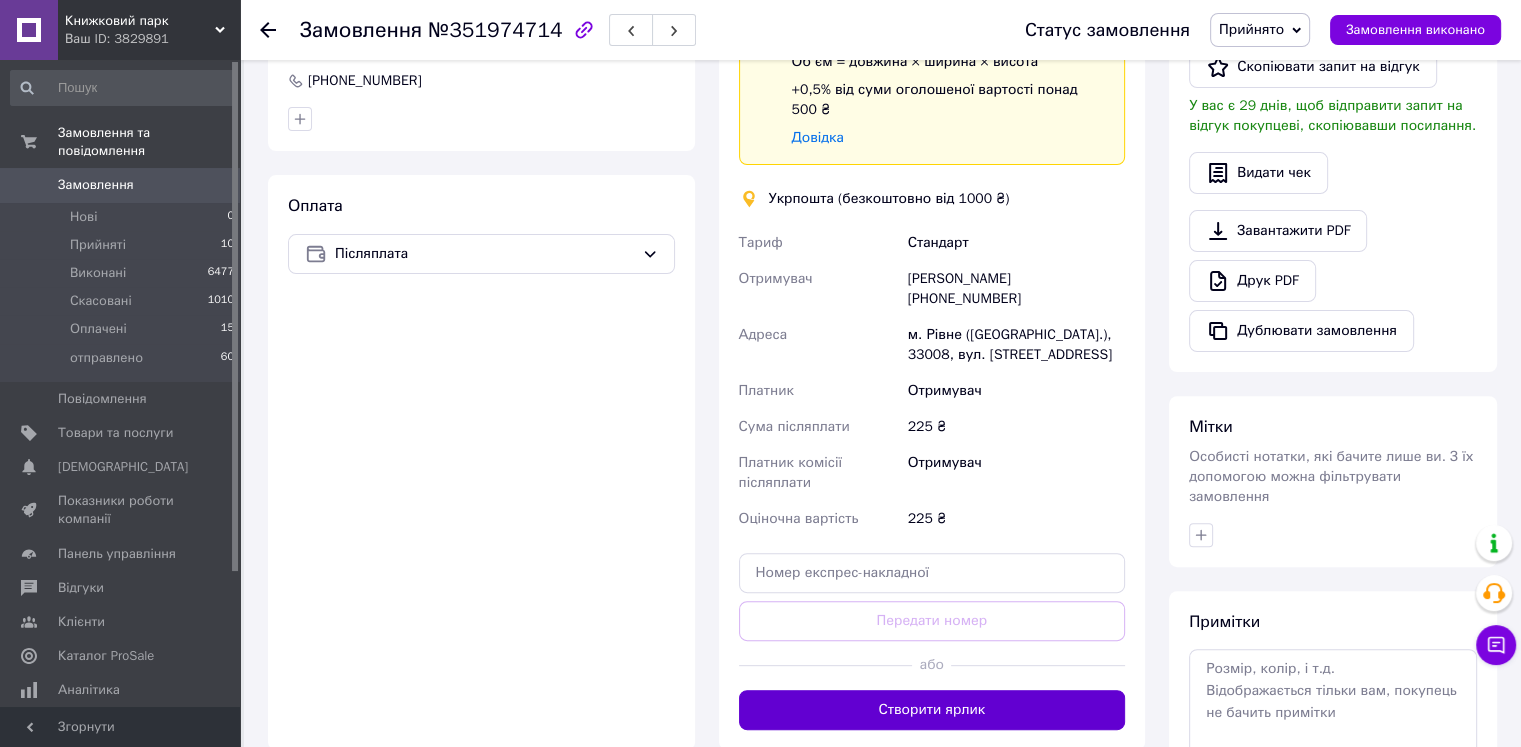 click on "Створити ярлик" at bounding box center [932, 710] 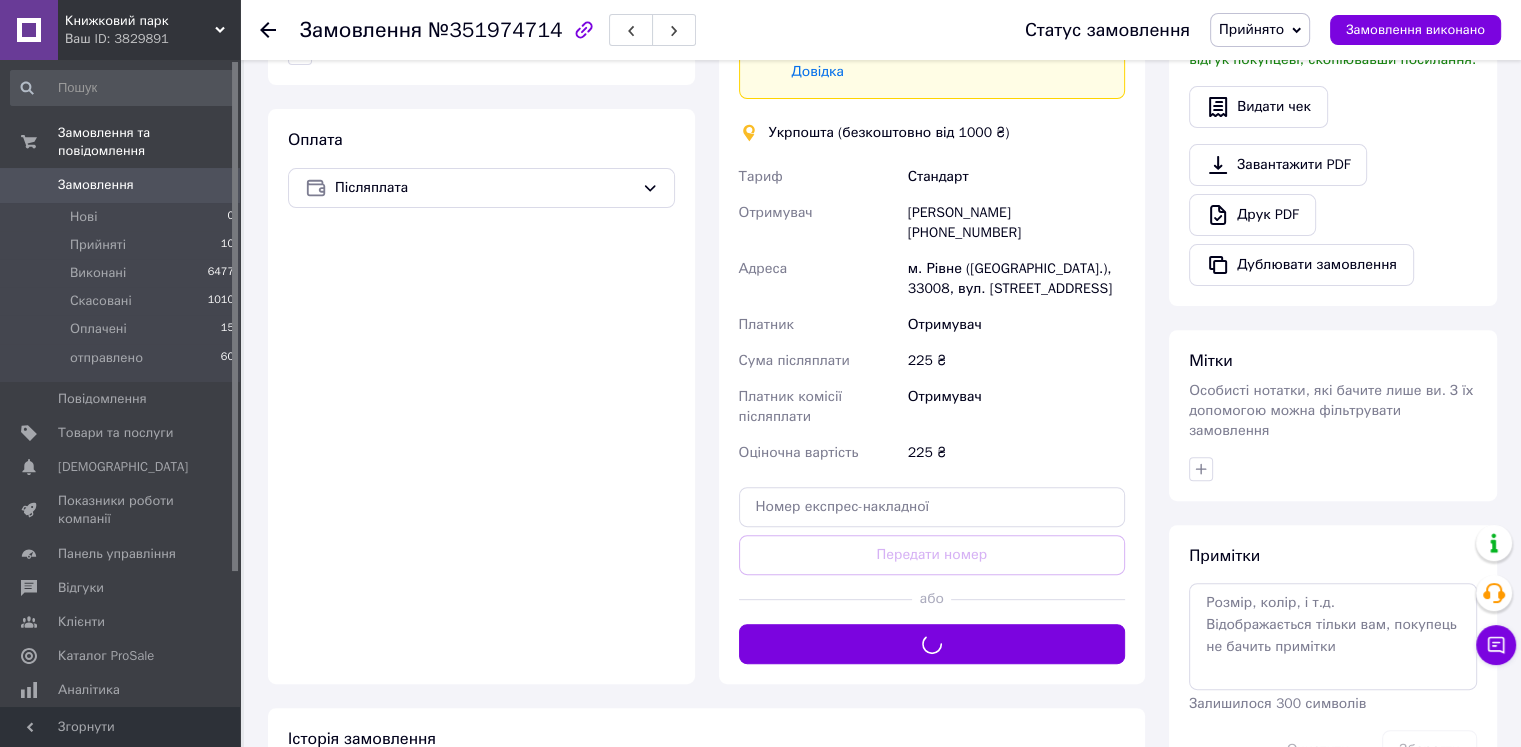scroll, scrollTop: 675, scrollLeft: 0, axis: vertical 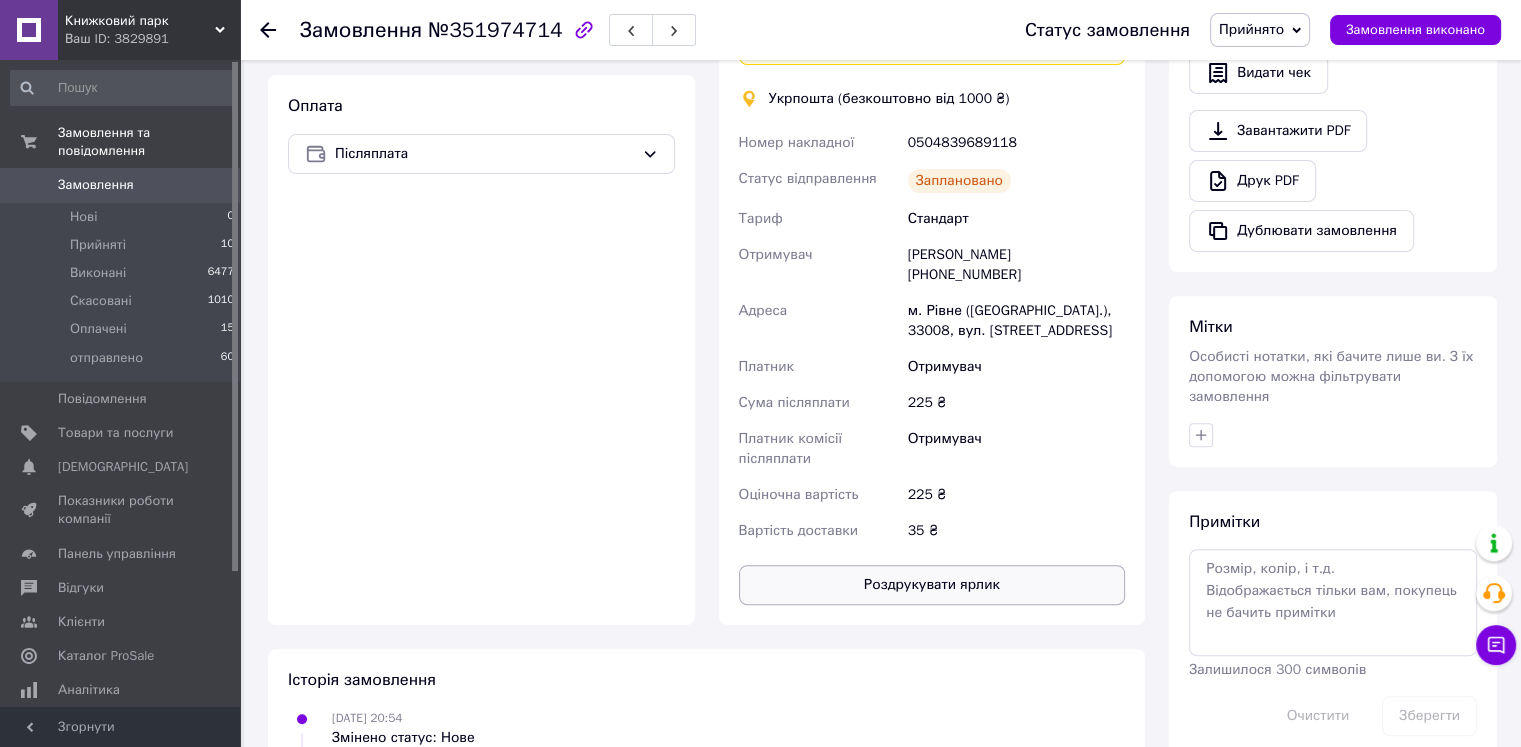 click on "Роздрукувати ярлик" at bounding box center [932, 585] 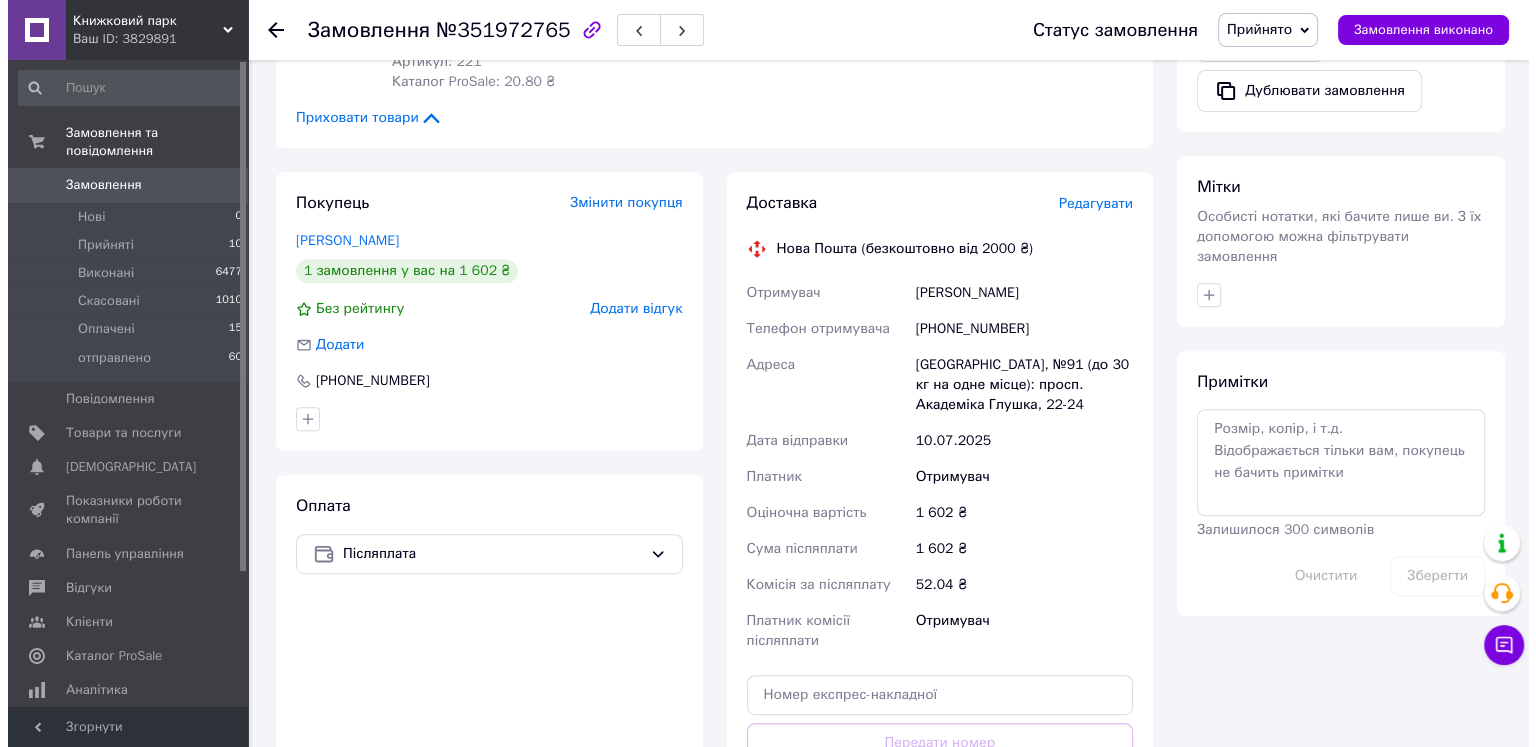 scroll, scrollTop: 800, scrollLeft: 0, axis: vertical 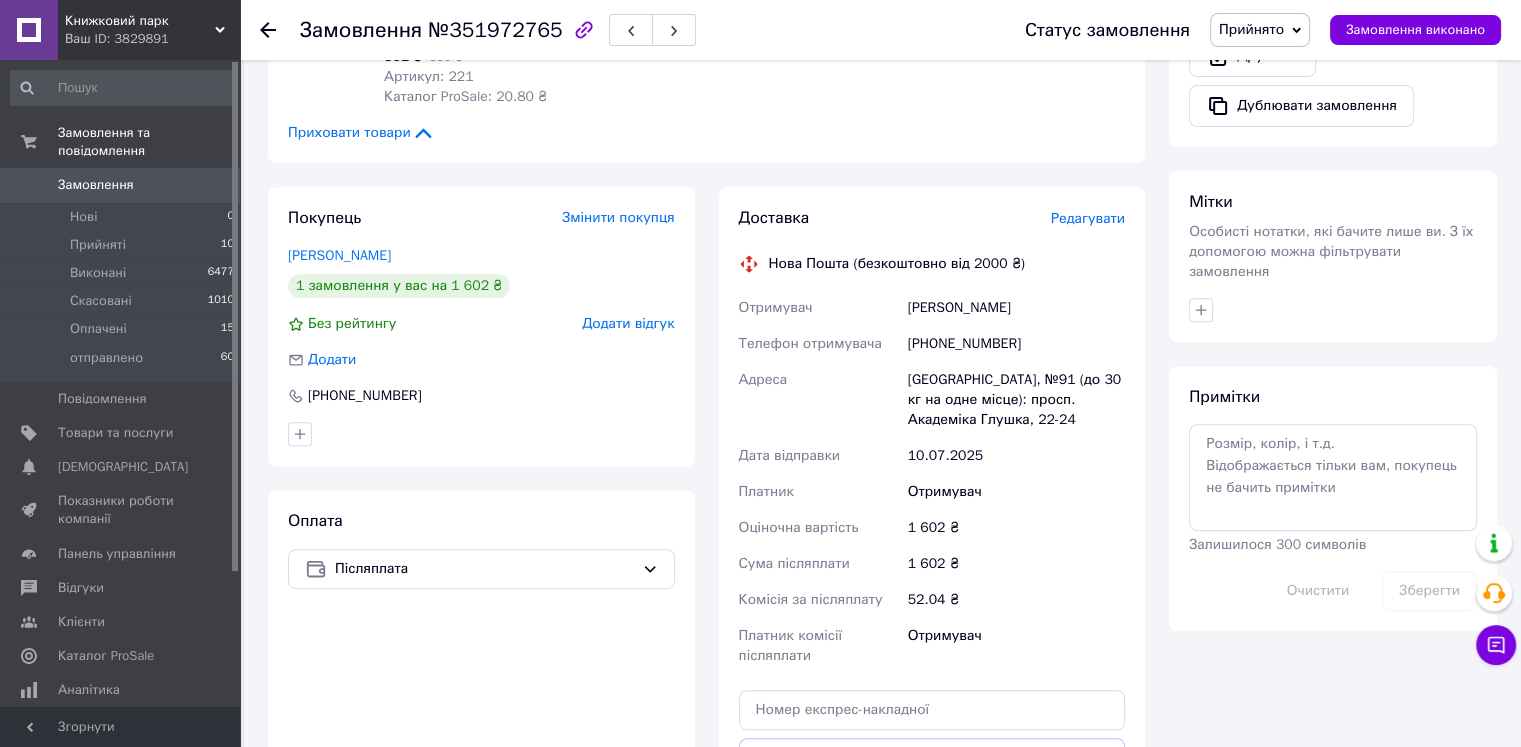 click on "Редагувати" at bounding box center (1088, 218) 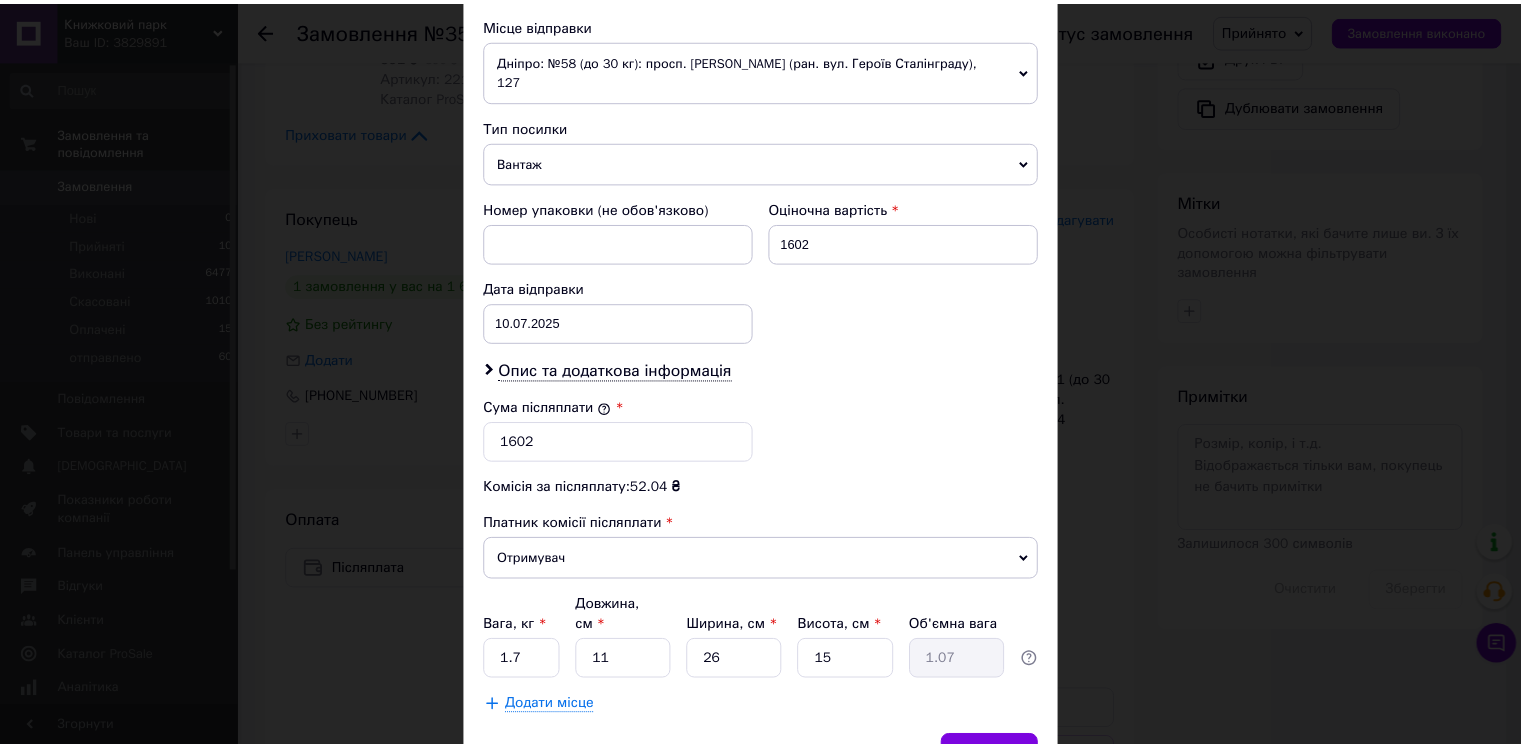 scroll, scrollTop: 792, scrollLeft: 0, axis: vertical 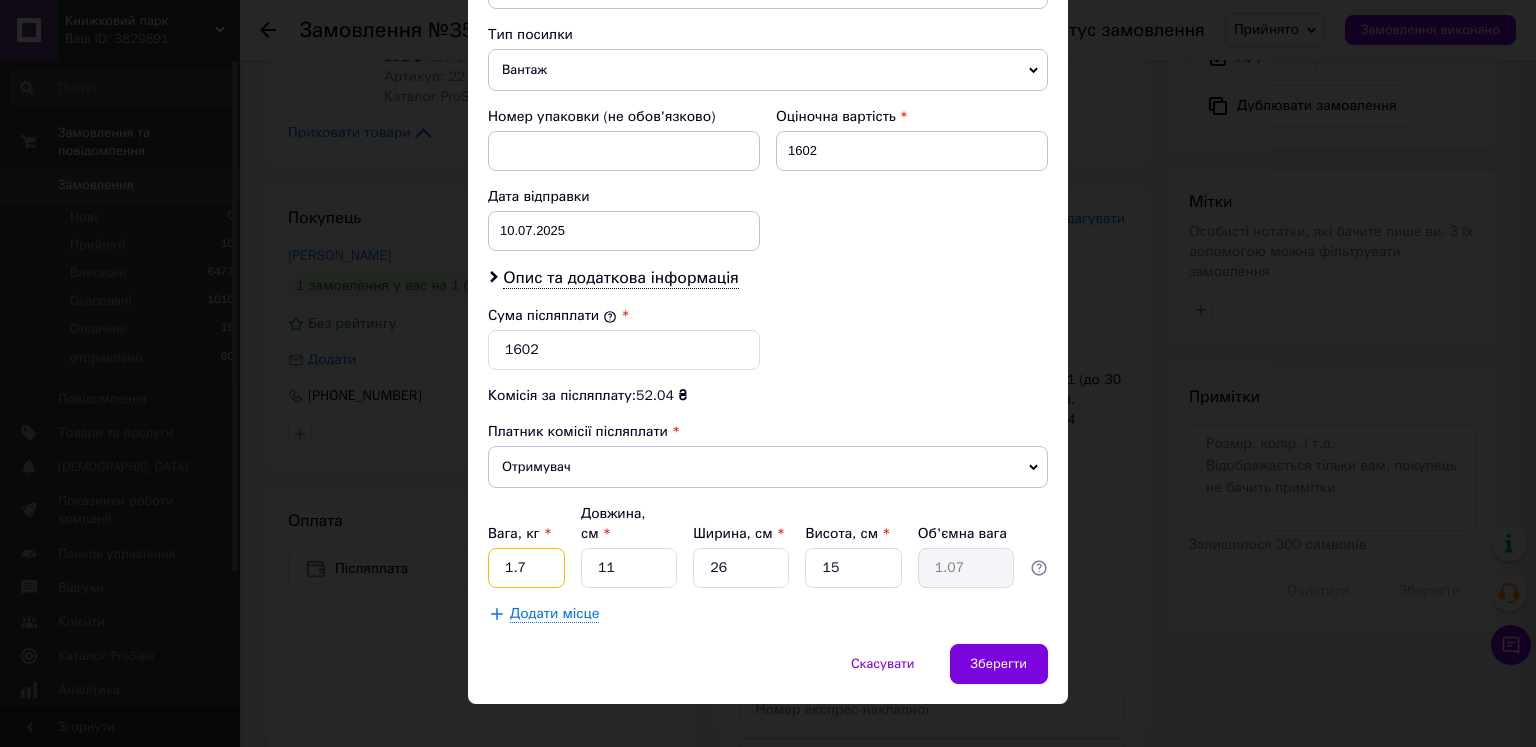 drag, startPoint x: 532, startPoint y: 537, endPoint x: 484, endPoint y: 534, distance: 48.09366 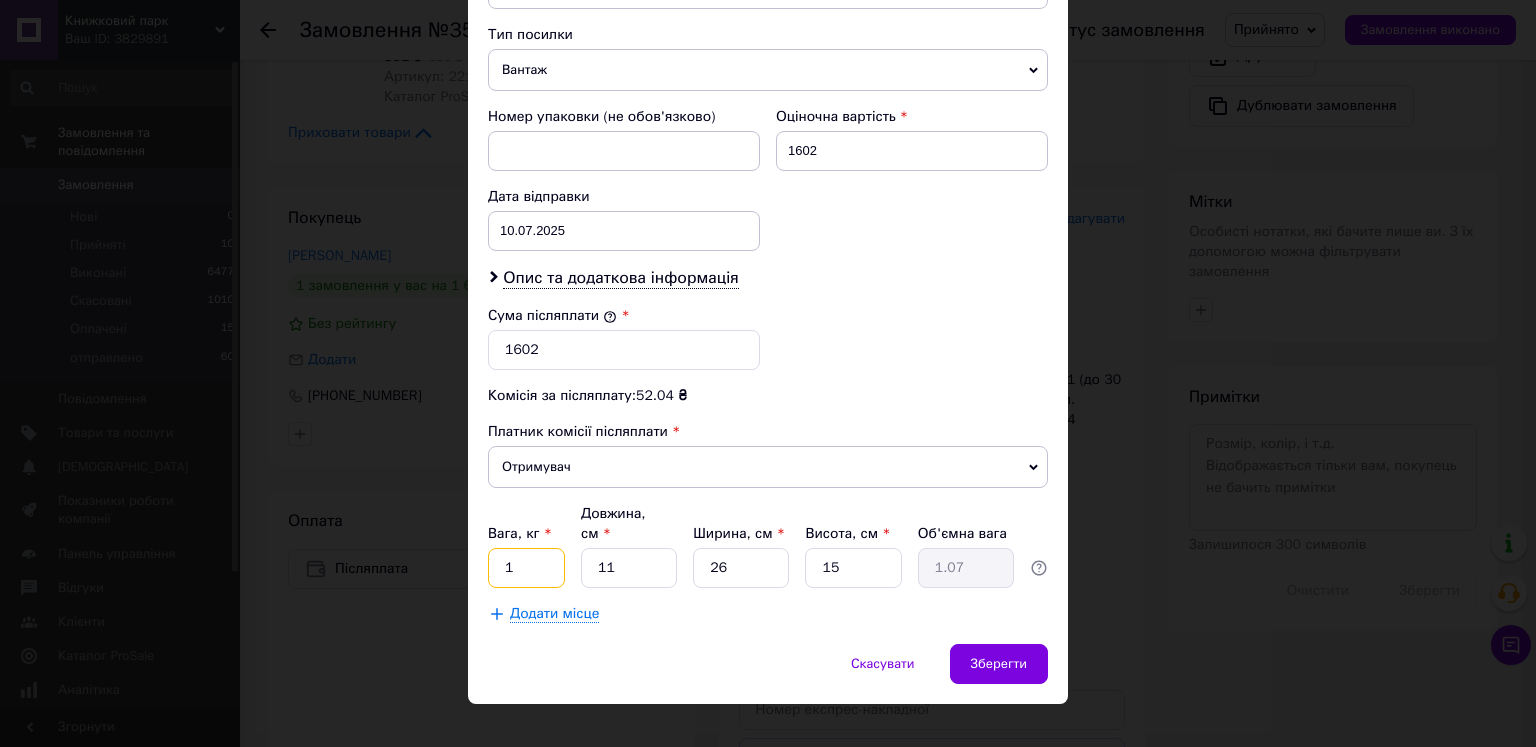 type on "1" 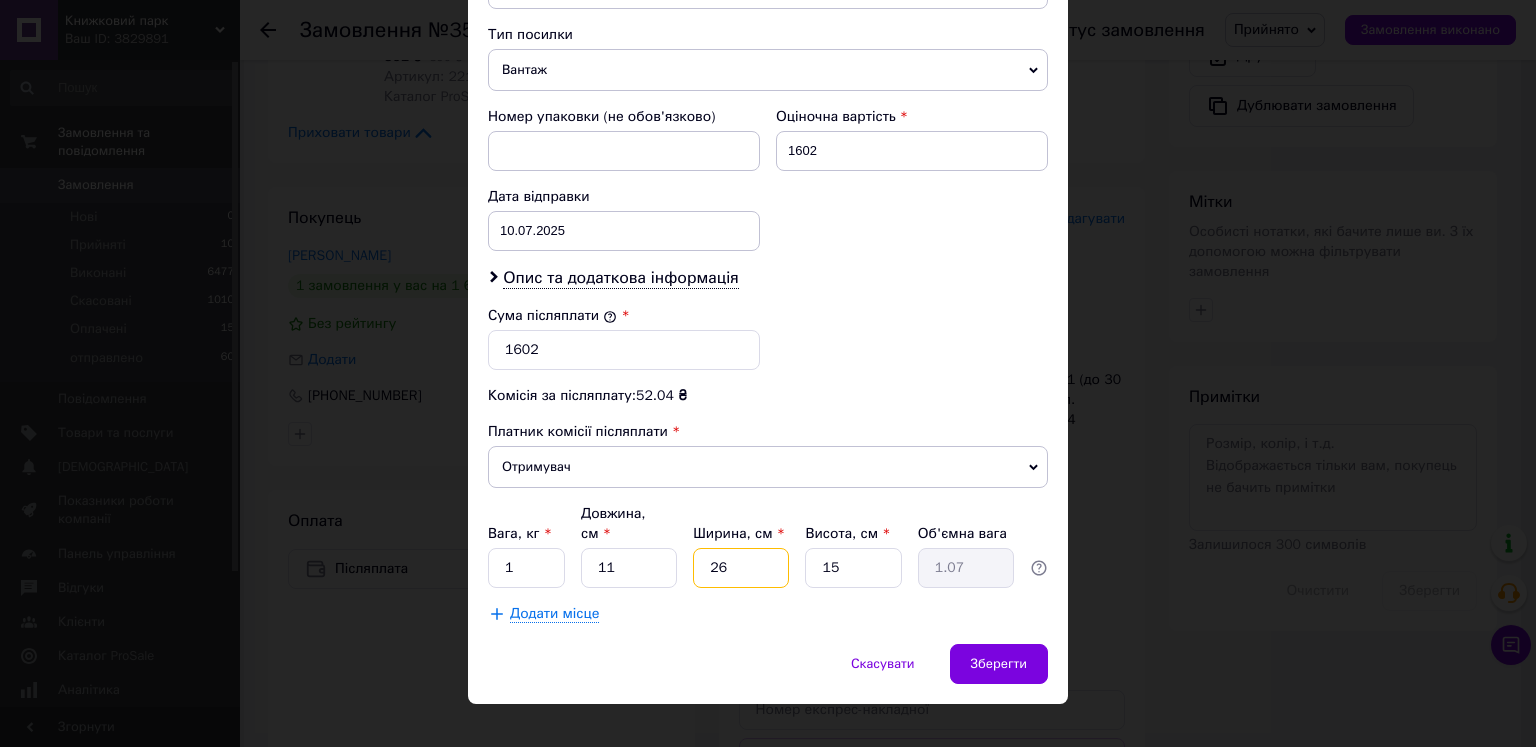 drag, startPoint x: 724, startPoint y: 556, endPoint x: 708, endPoint y: 556, distance: 16 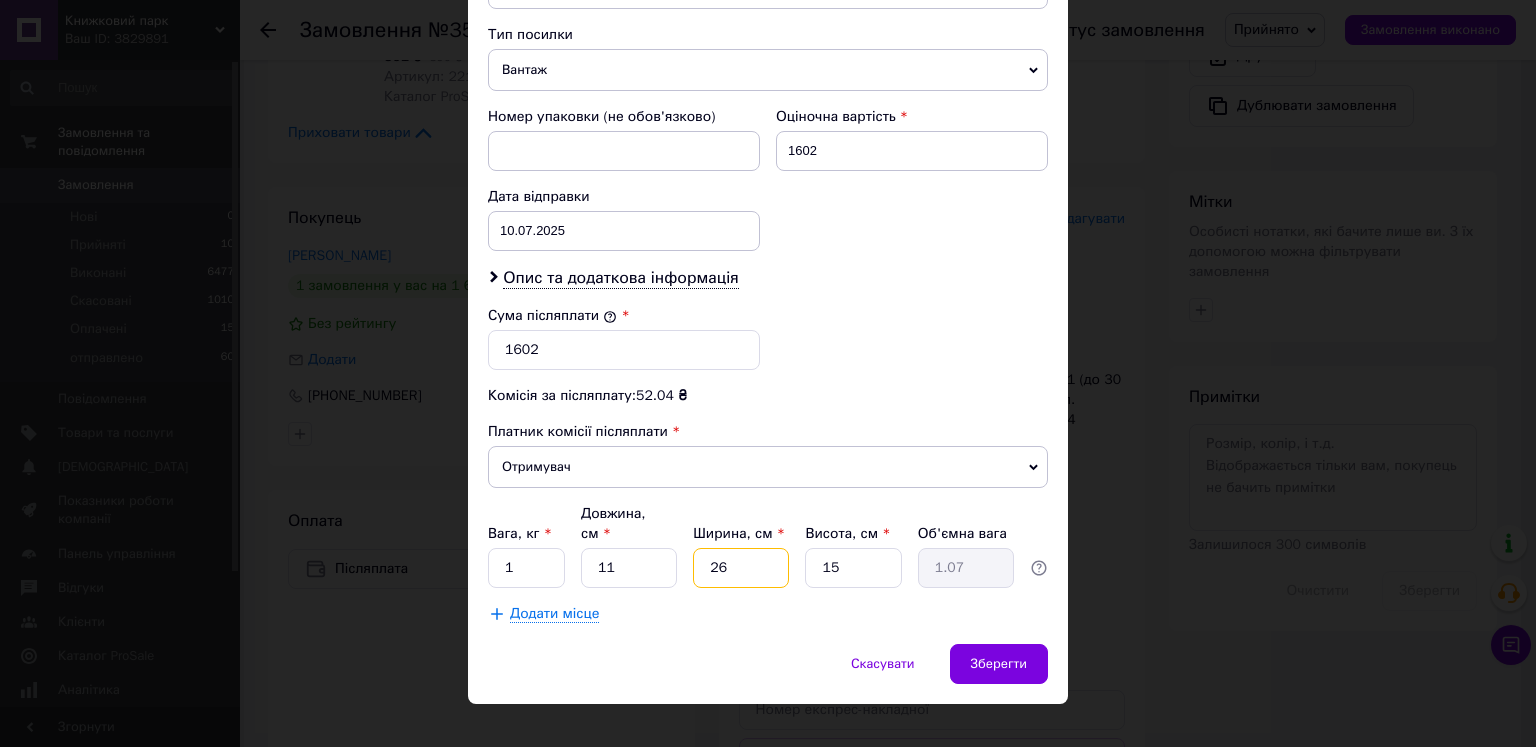 type on "1" 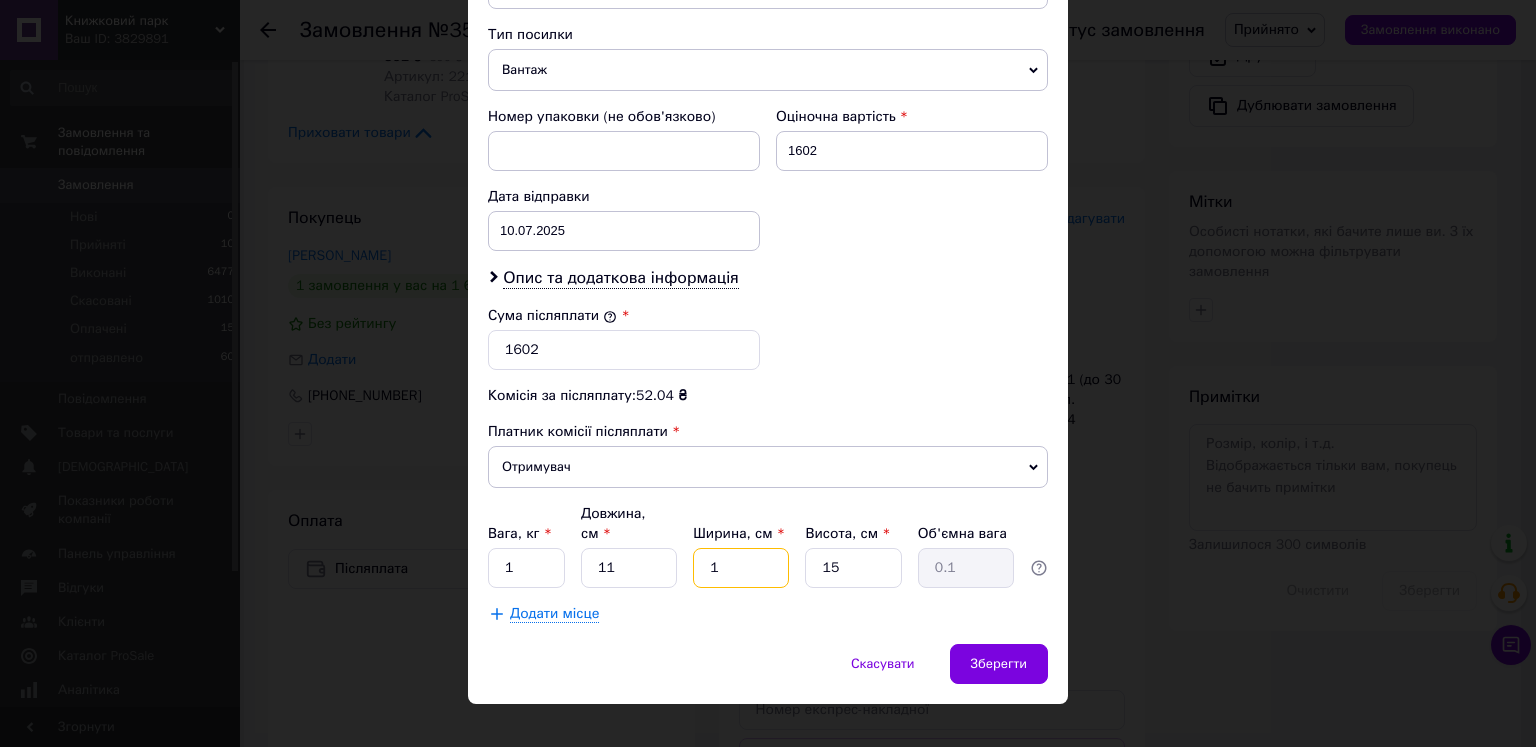 type on "18" 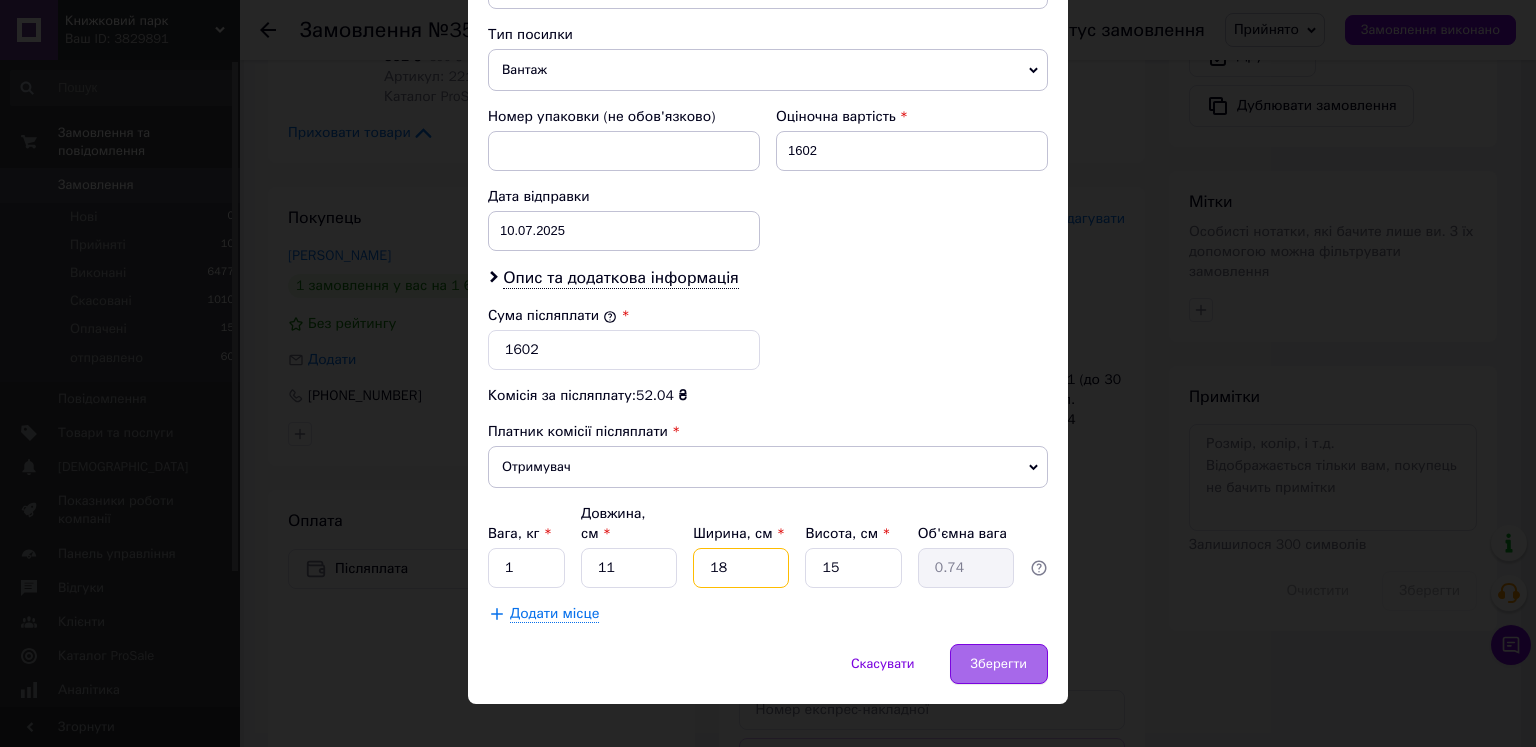 type on "18" 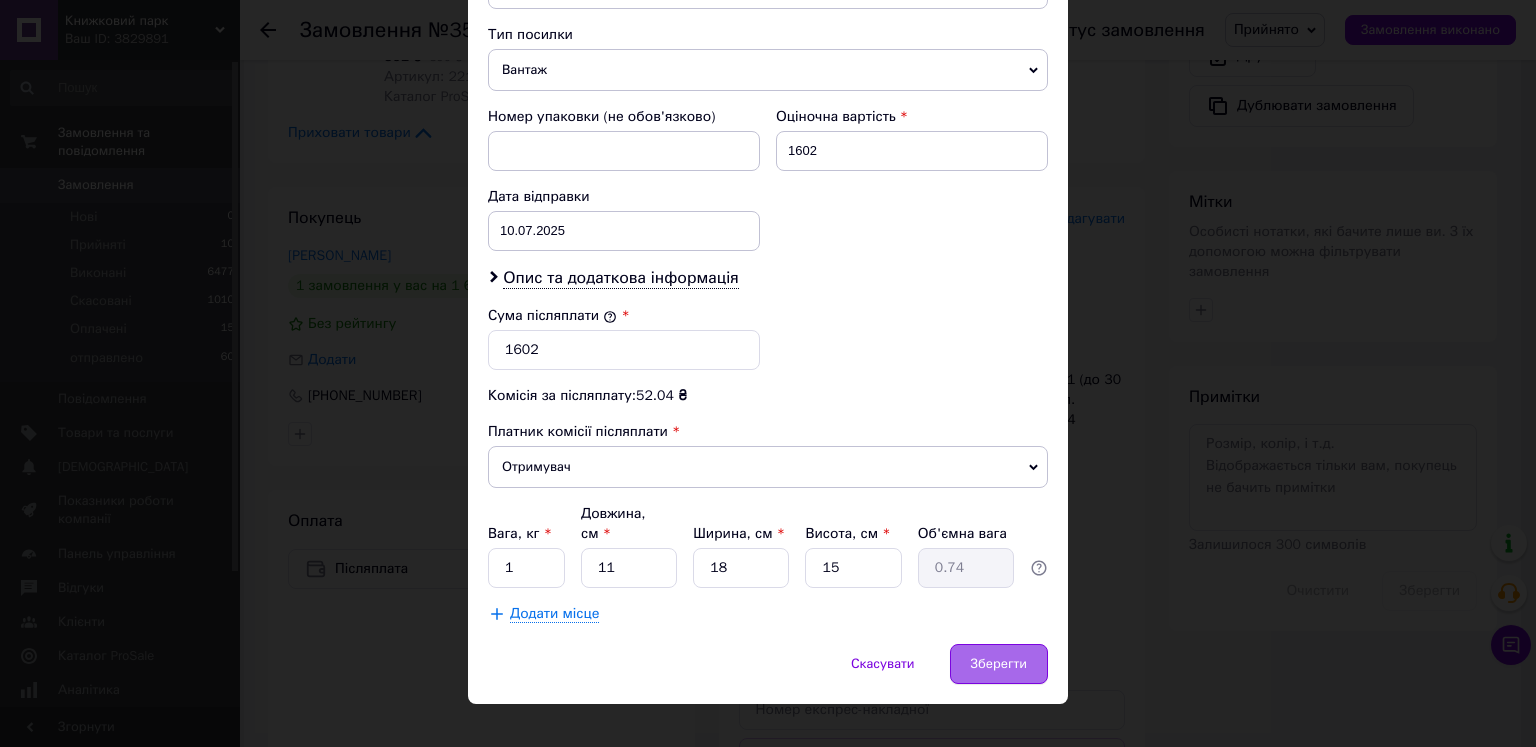 click on "Зберегти" at bounding box center [999, 664] 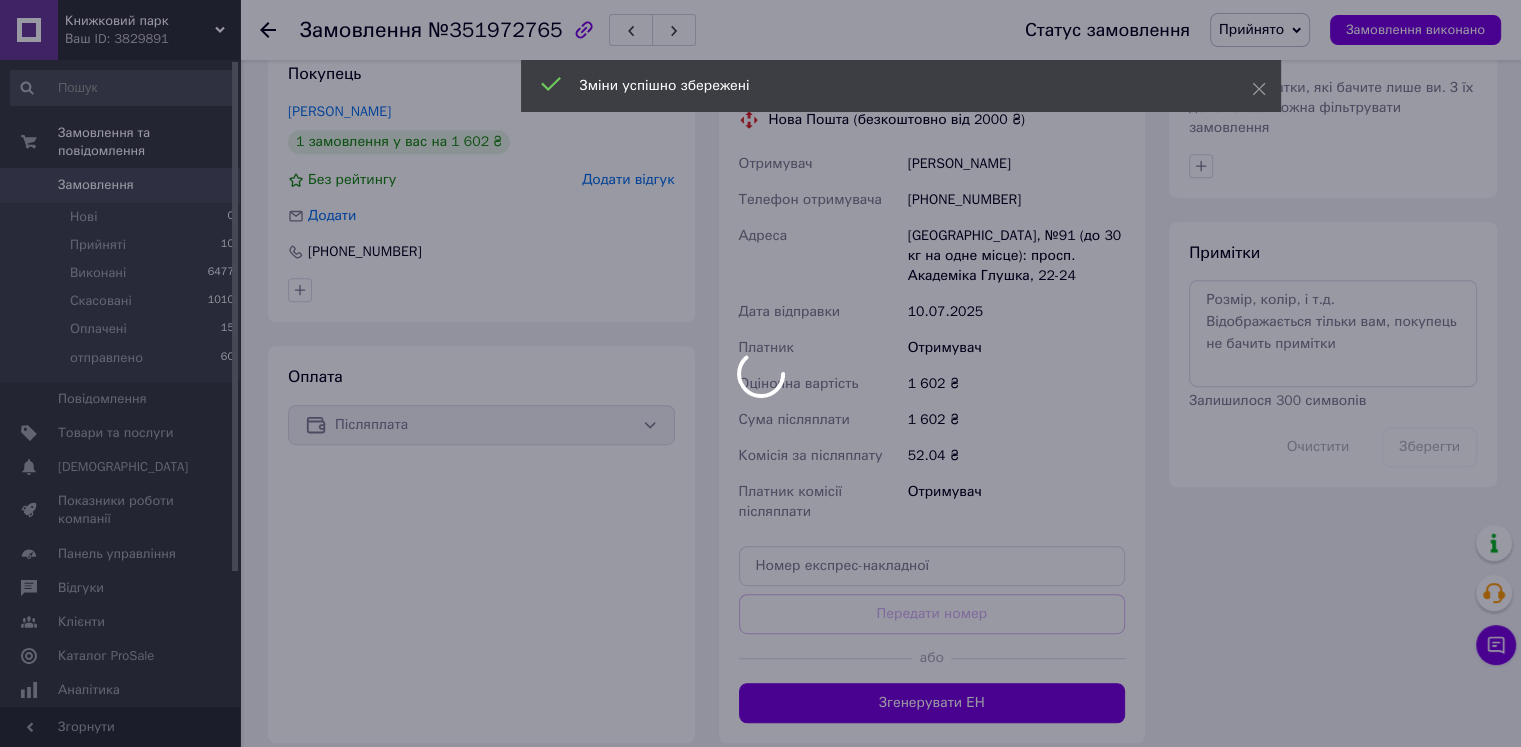 scroll, scrollTop: 1000, scrollLeft: 0, axis: vertical 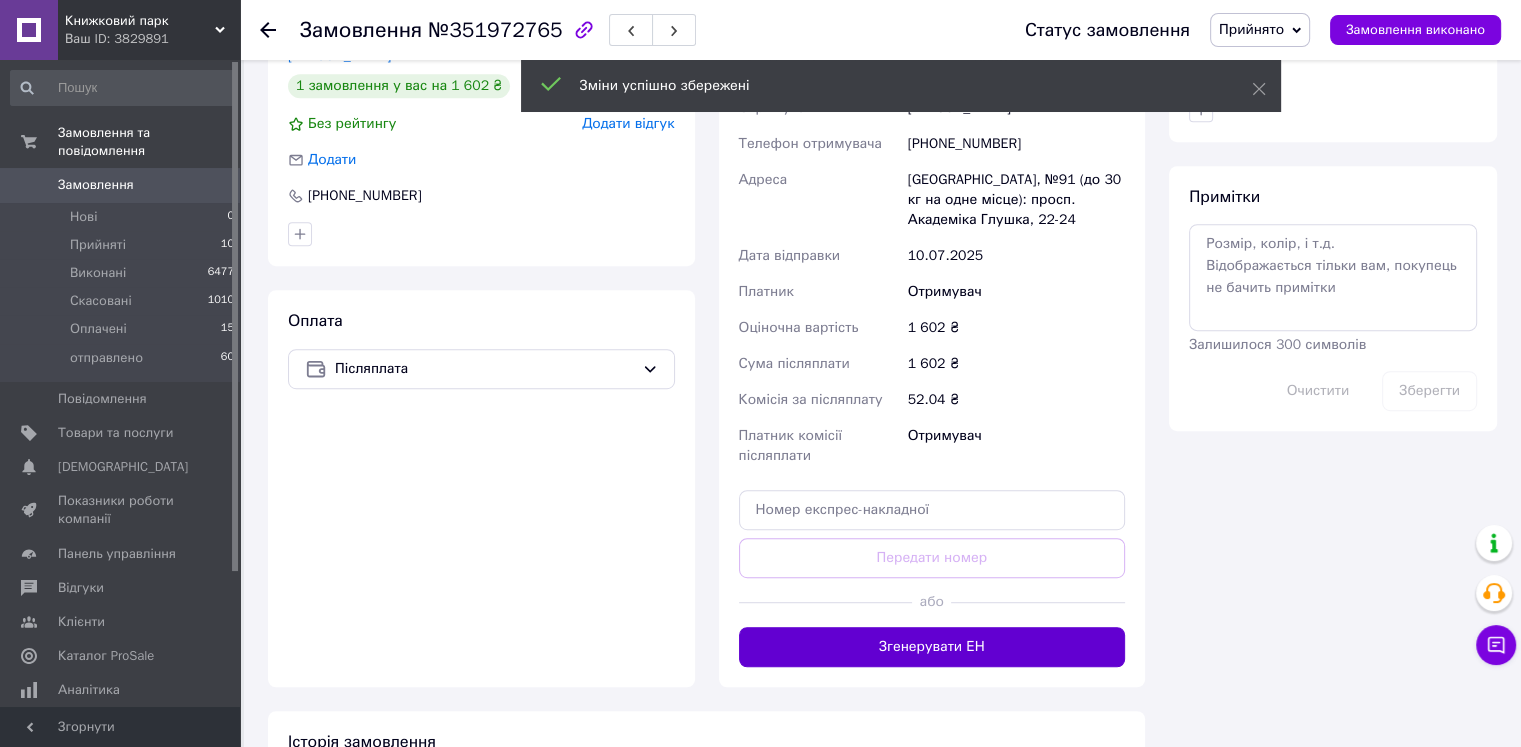 click on "Згенерувати ЕН" at bounding box center (932, 647) 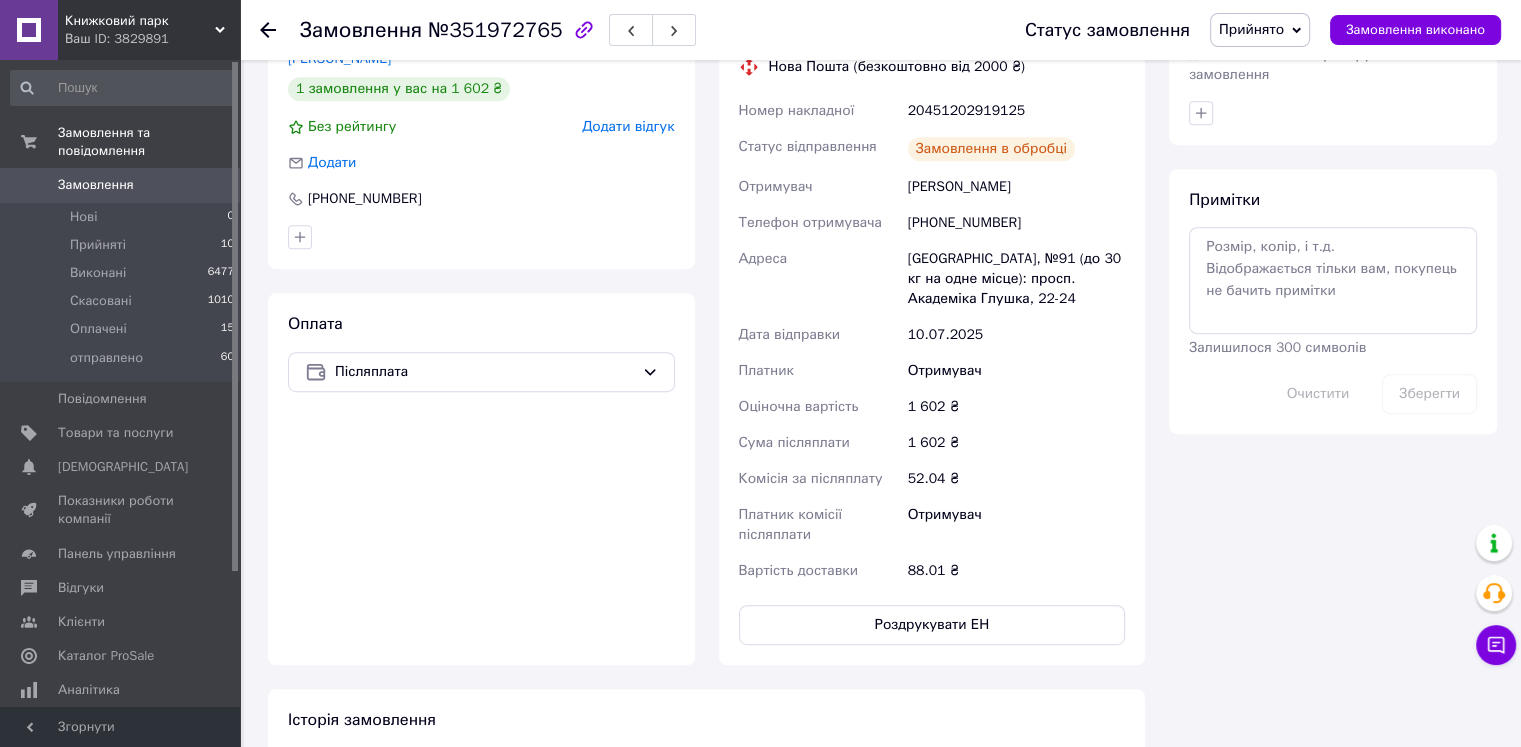 scroll, scrollTop: 1000, scrollLeft: 0, axis: vertical 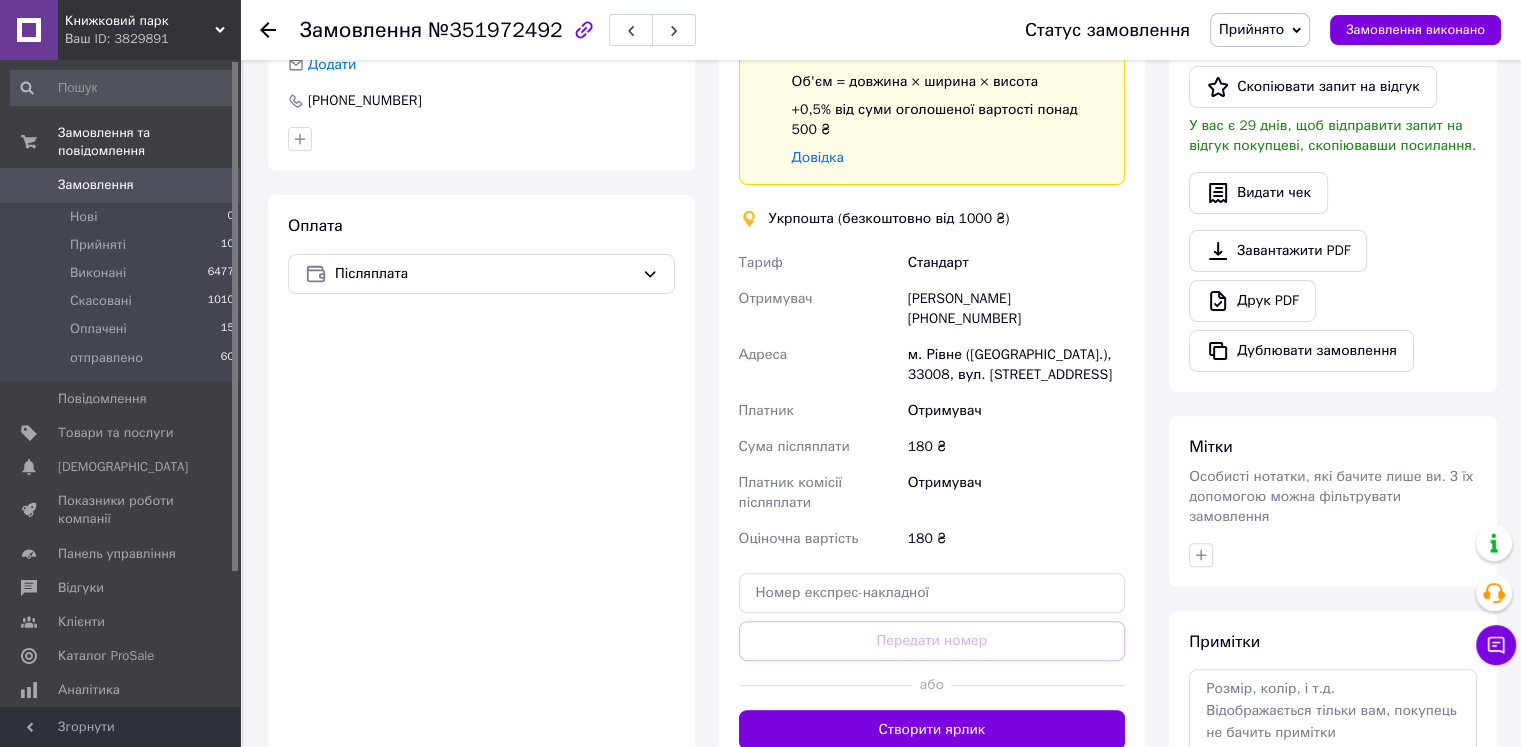 click on "Доставка Редагувати Спецтариф Укрпошта Стандарт 35 ₴  - до 30 кг і об'ємом до 20 000 см³ 100 ₴  — до 30 кг і об'ємом від 20 000 до 120 000 см³ Об'єм = довжина × ширина × висота +0,5% від суми оголошеної вартості понад 500 ₴ Довідка Укрпошта (безкоштовно від 1000 ₴) Тариф Стандарт Отримувач [PERSON_NAME] [PHONE_NUMBER] Адреса м. Рівне ([GEOGRAPHIC_DATA].), 33008, вул. [PERSON_NAME][STREET_ADDRESS] Платник Отримувач Сума післяплати 180 ₴ Платник комісії післяплати Отримувач Оціночна вартість 180 ₴ Передати номер або Створити ярлик Тариф     * Стандарт Платник   * Отримувач Прізвище отримувача   * [PERSON_NAME]" at bounding box center (932, 331) 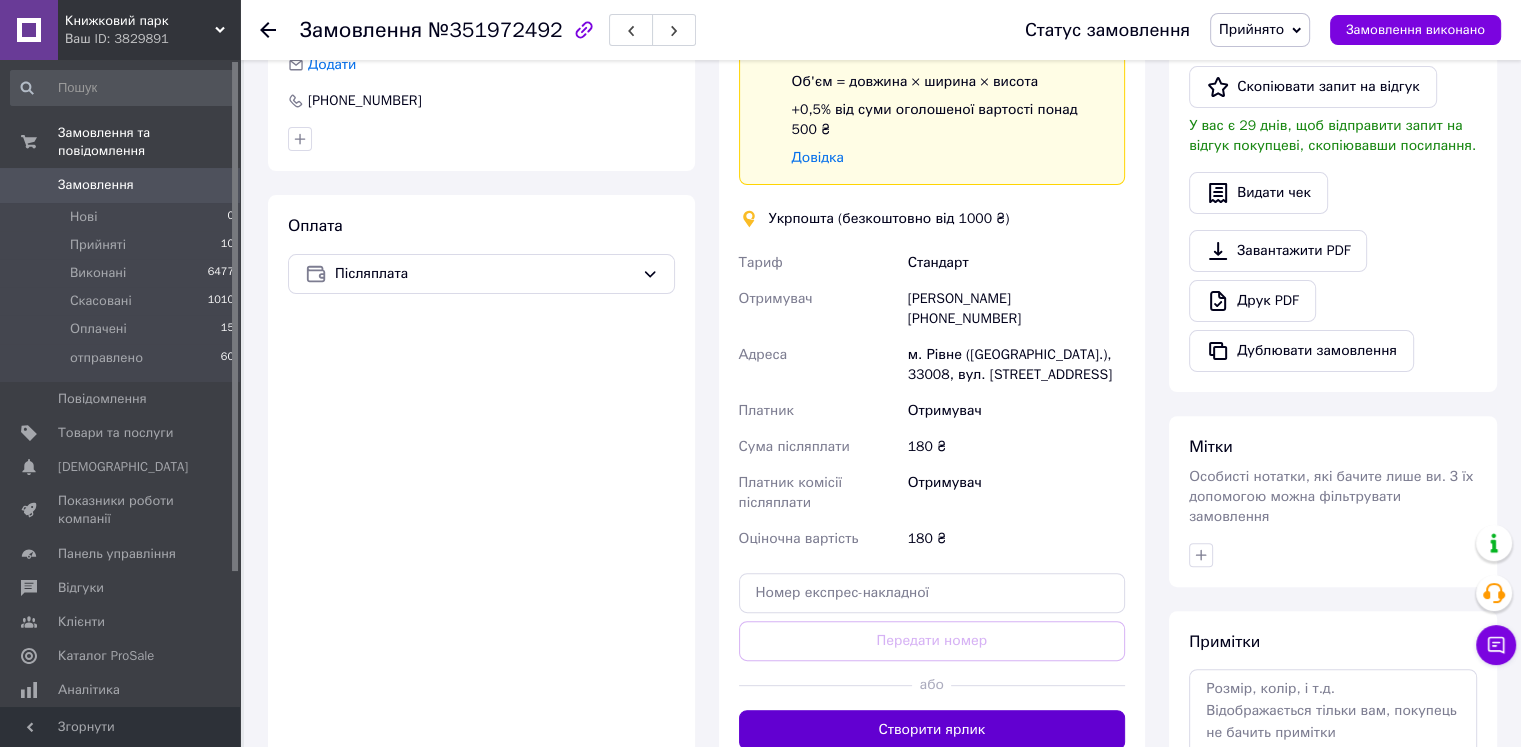 click on "Створити ярлик" at bounding box center (932, 730) 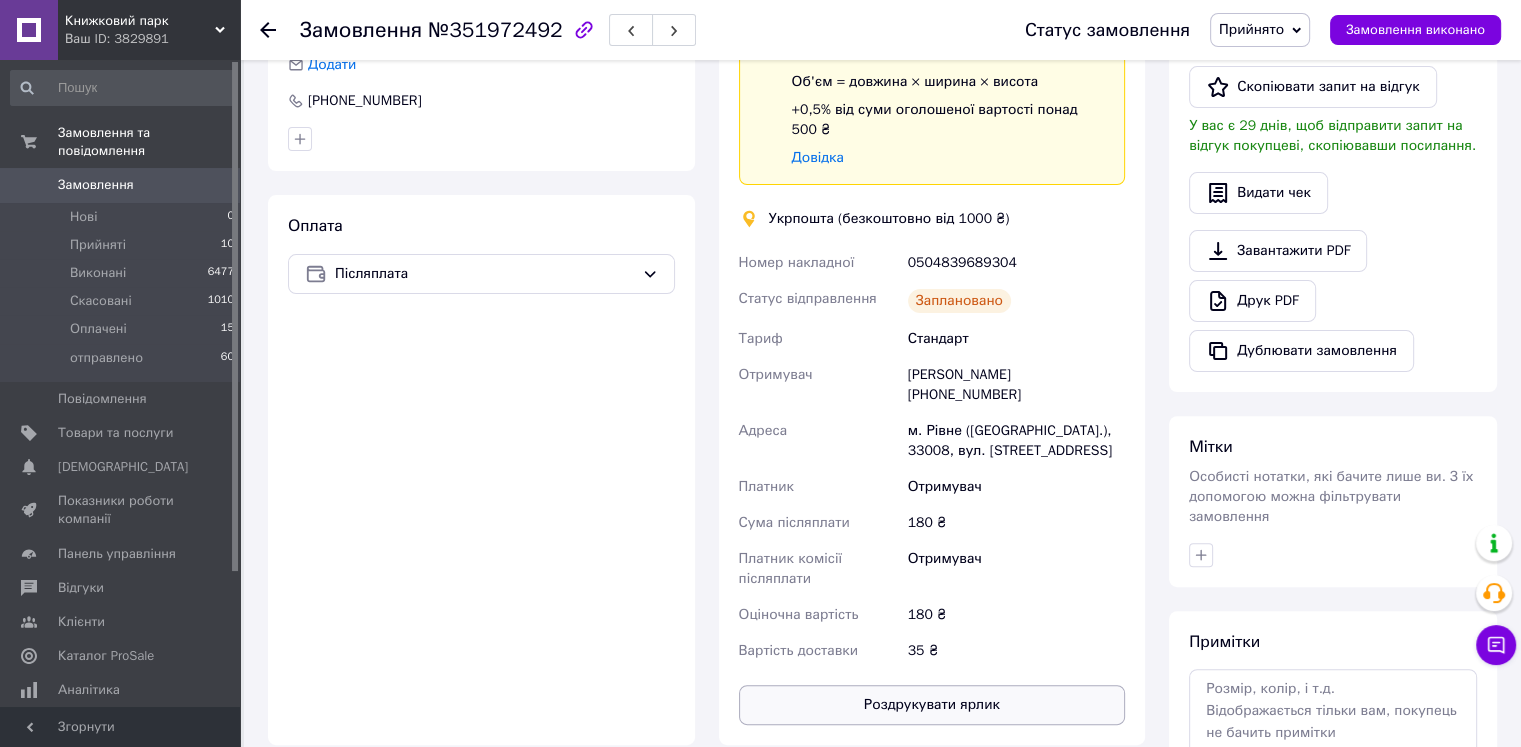click on "Роздрукувати ярлик" at bounding box center [932, 705] 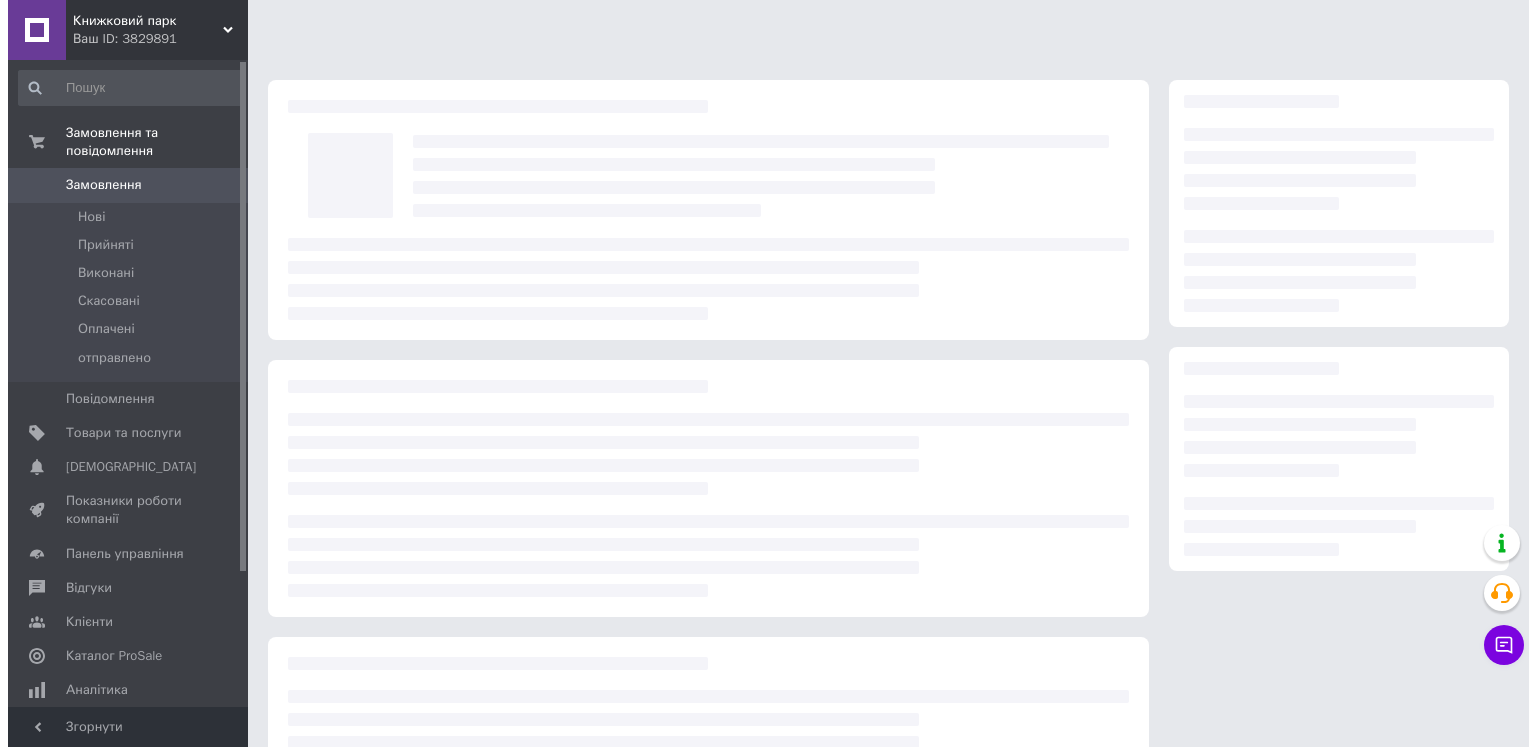 scroll, scrollTop: 0, scrollLeft: 0, axis: both 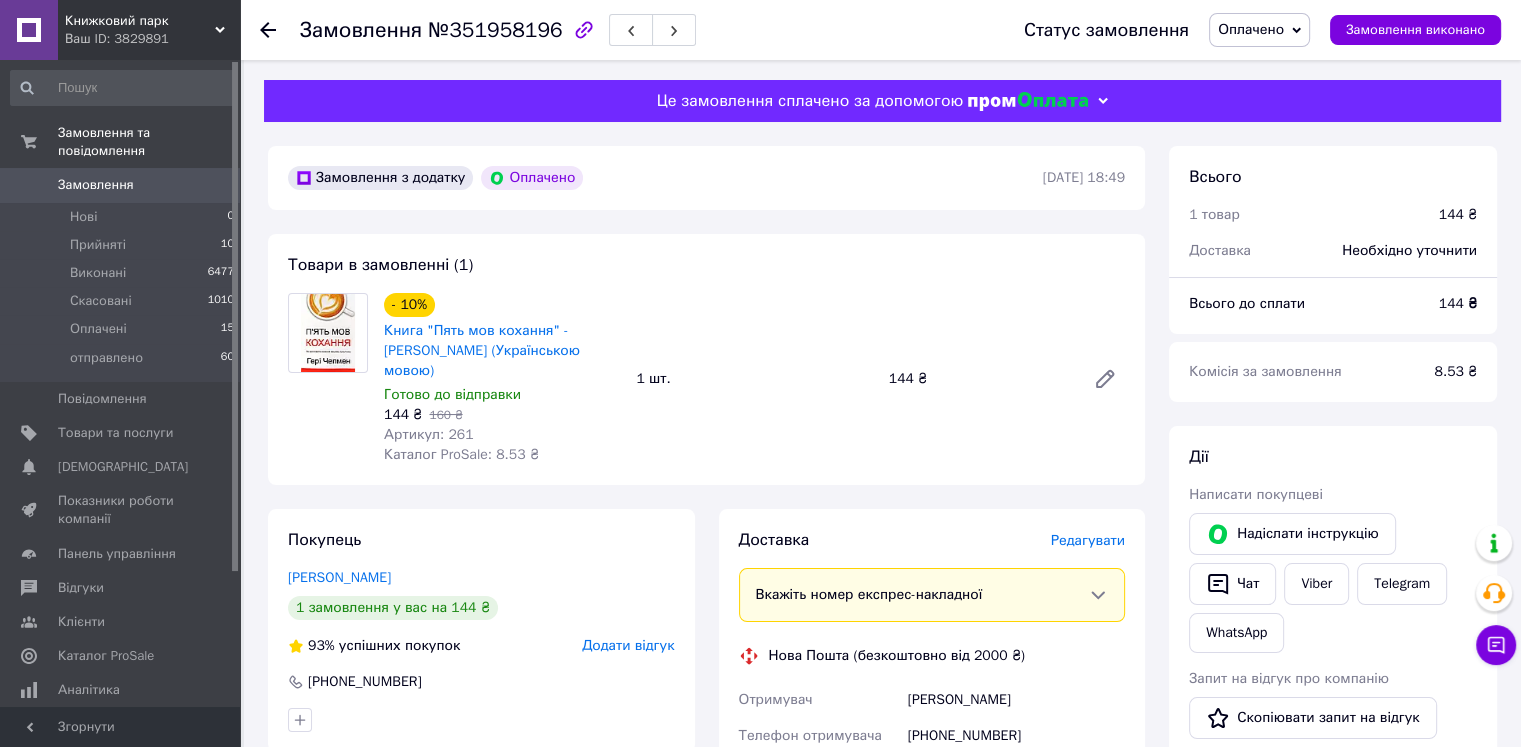 click on "Редагувати" at bounding box center [1088, 540] 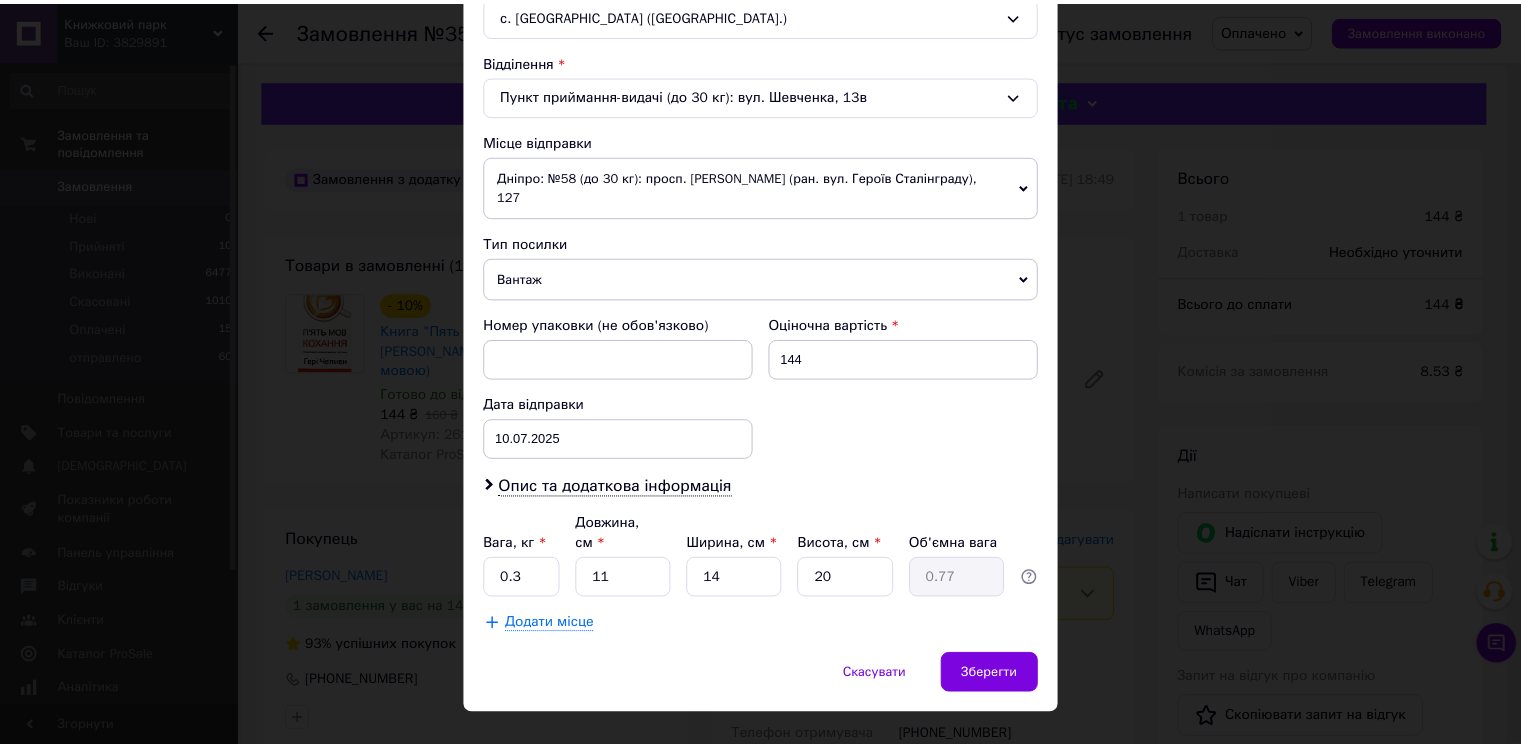 scroll, scrollTop: 595, scrollLeft: 0, axis: vertical 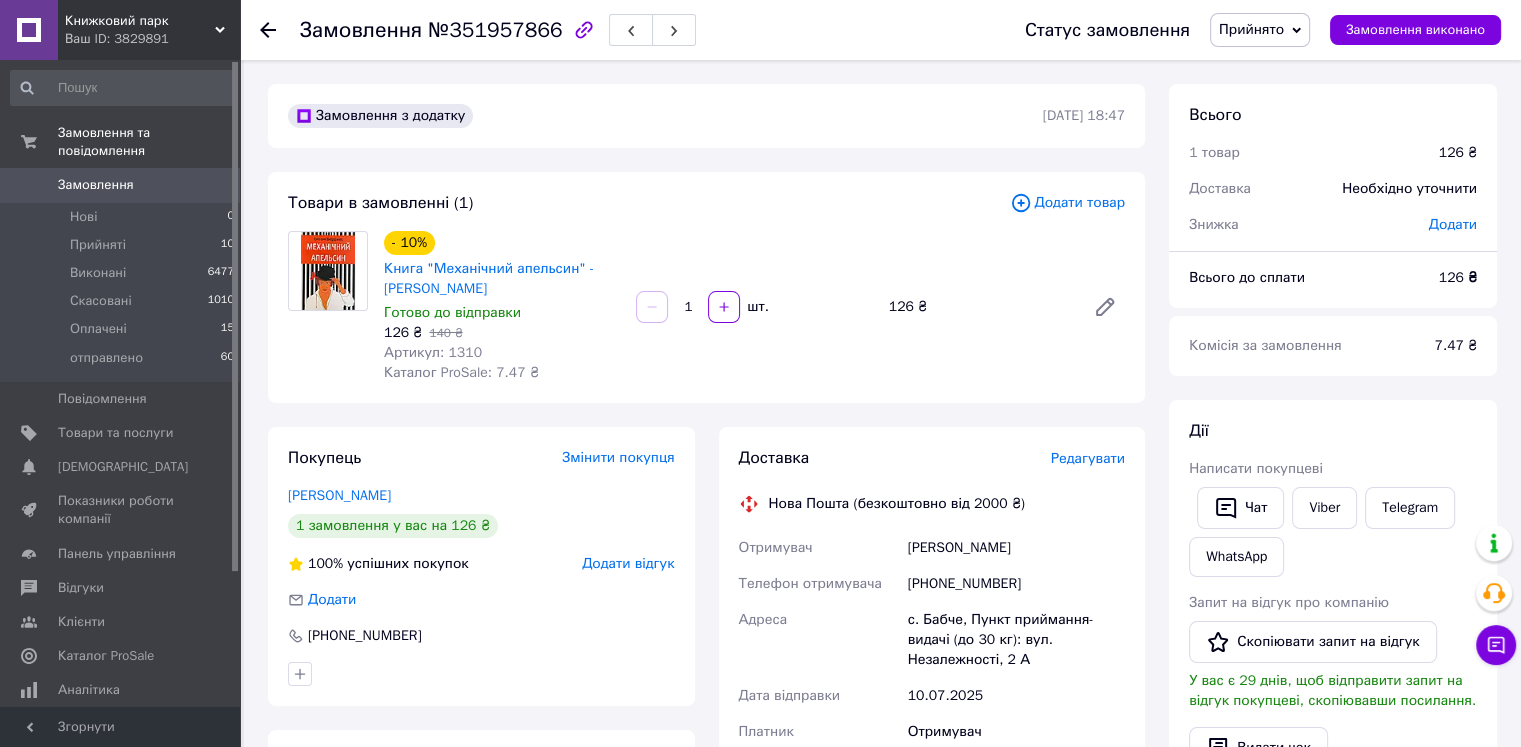 click on "Редагувати" at bounding box center (1088, 458) 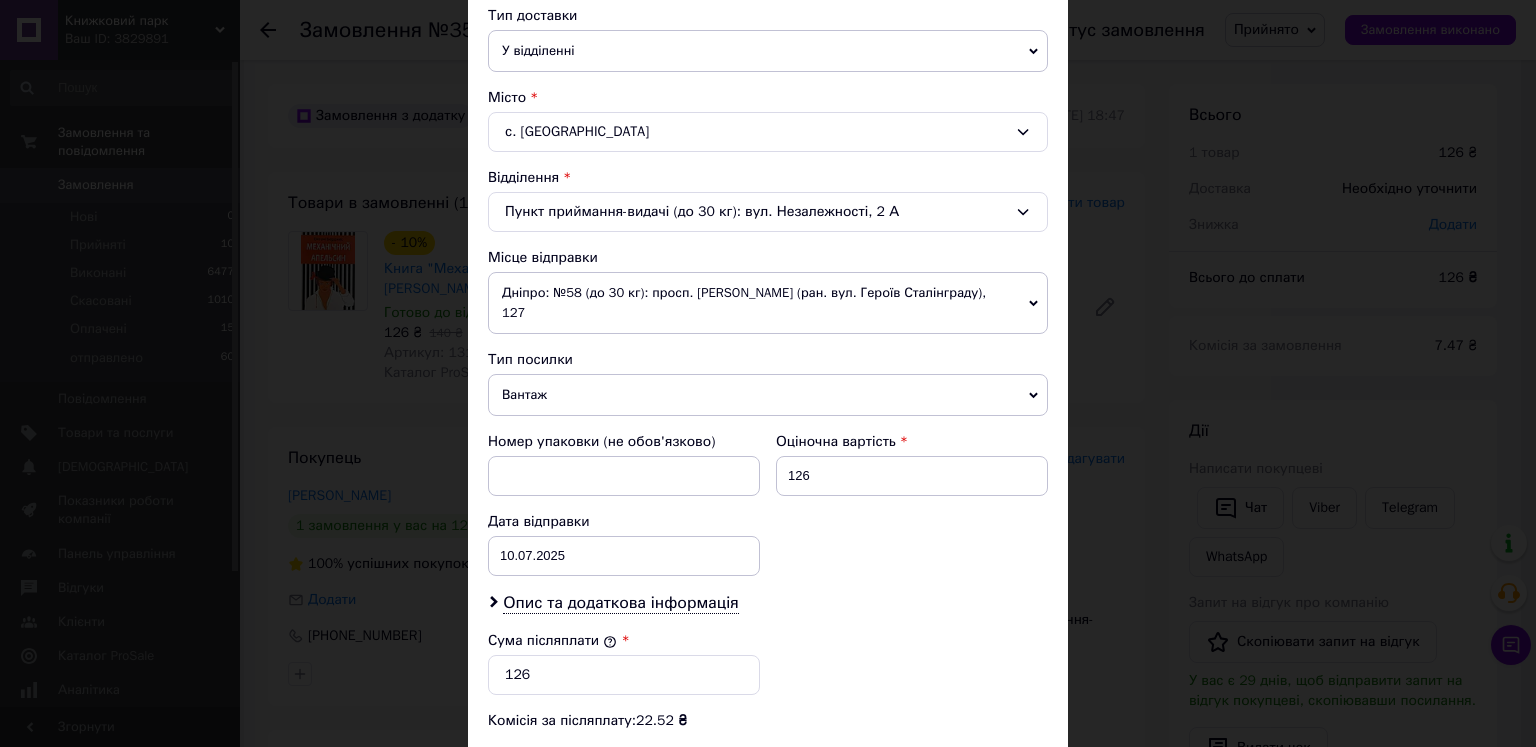scroll, scrollTop: 500, scrollLeft: 0, axis: vertical 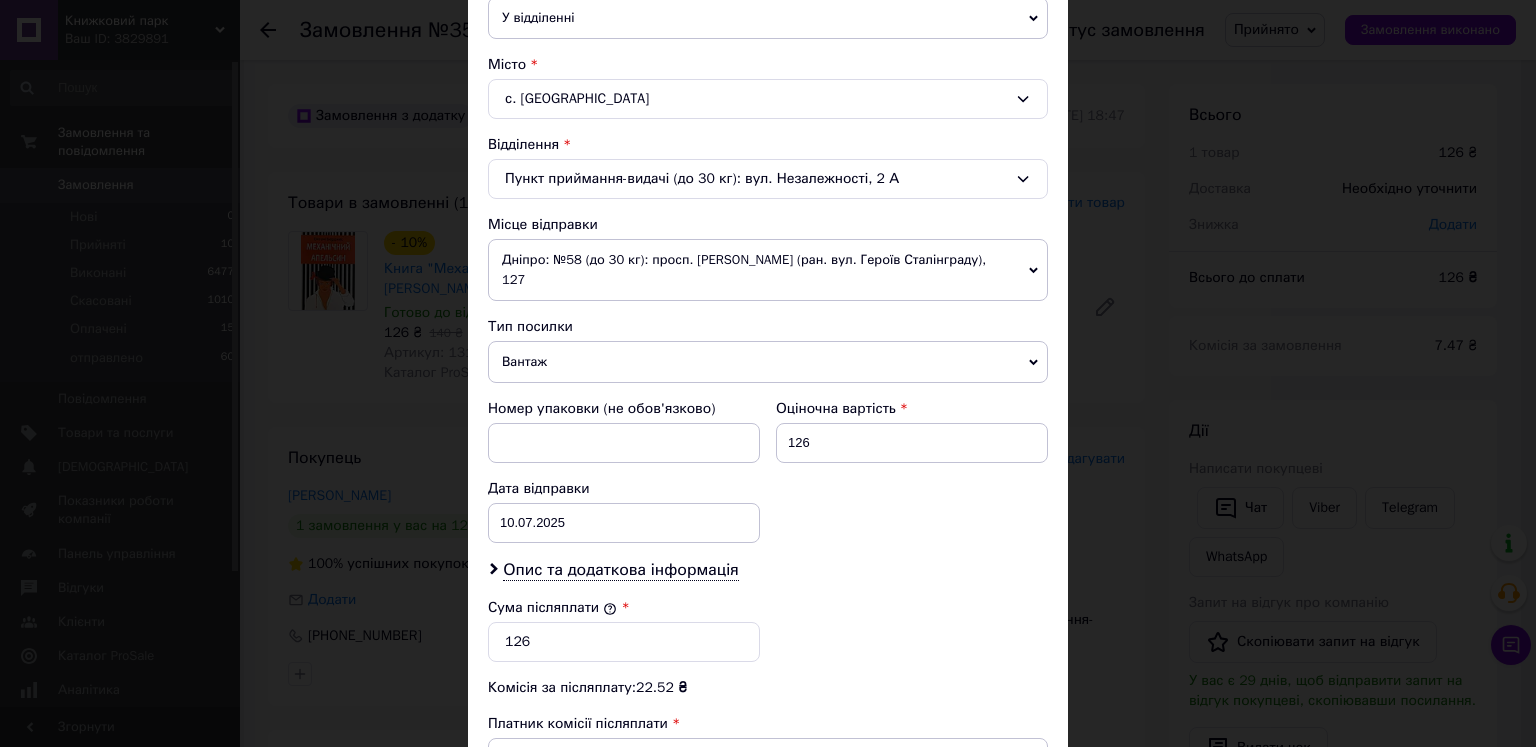 click on "Вантаж" at bounding box center [768, 362] 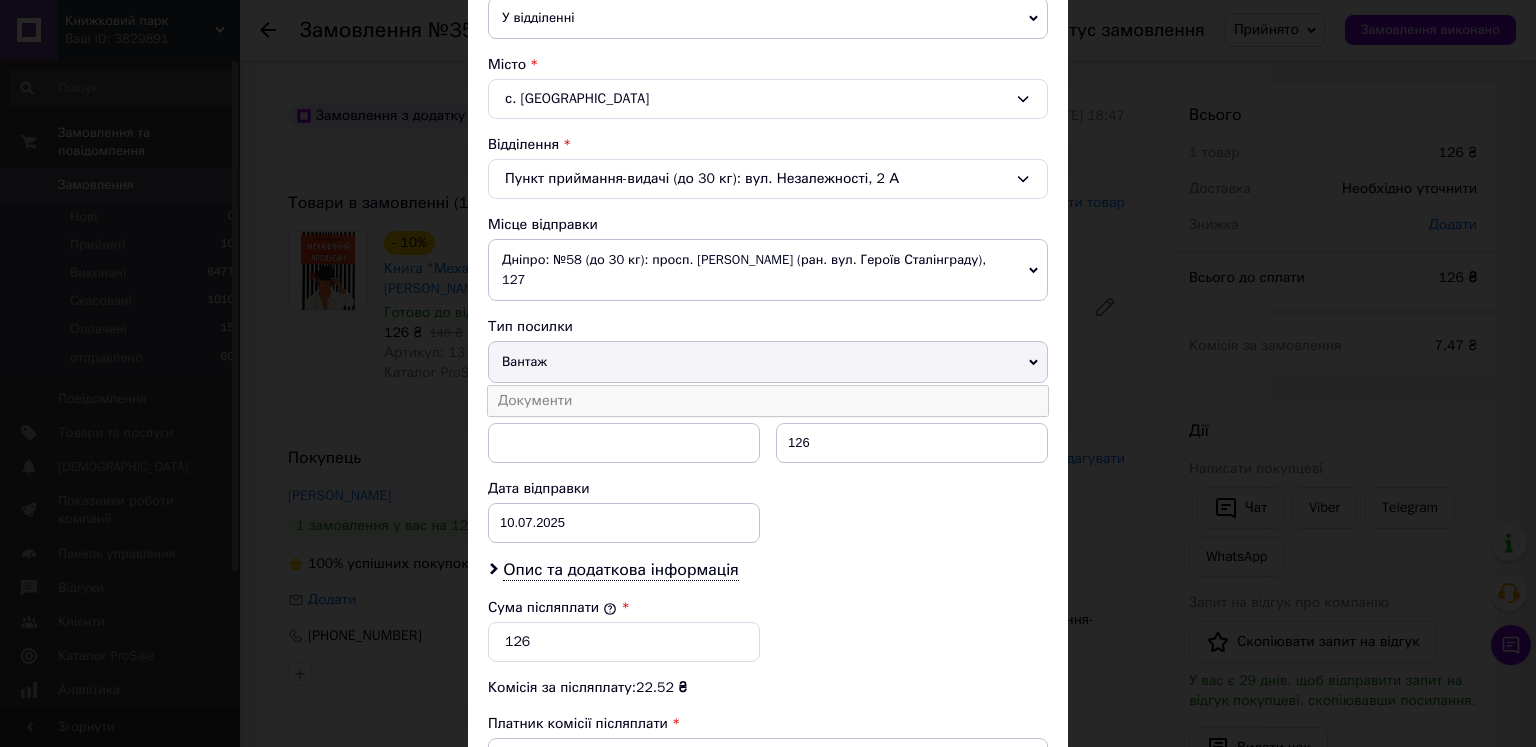 click on "Документи" at bounding box center [768, 401] 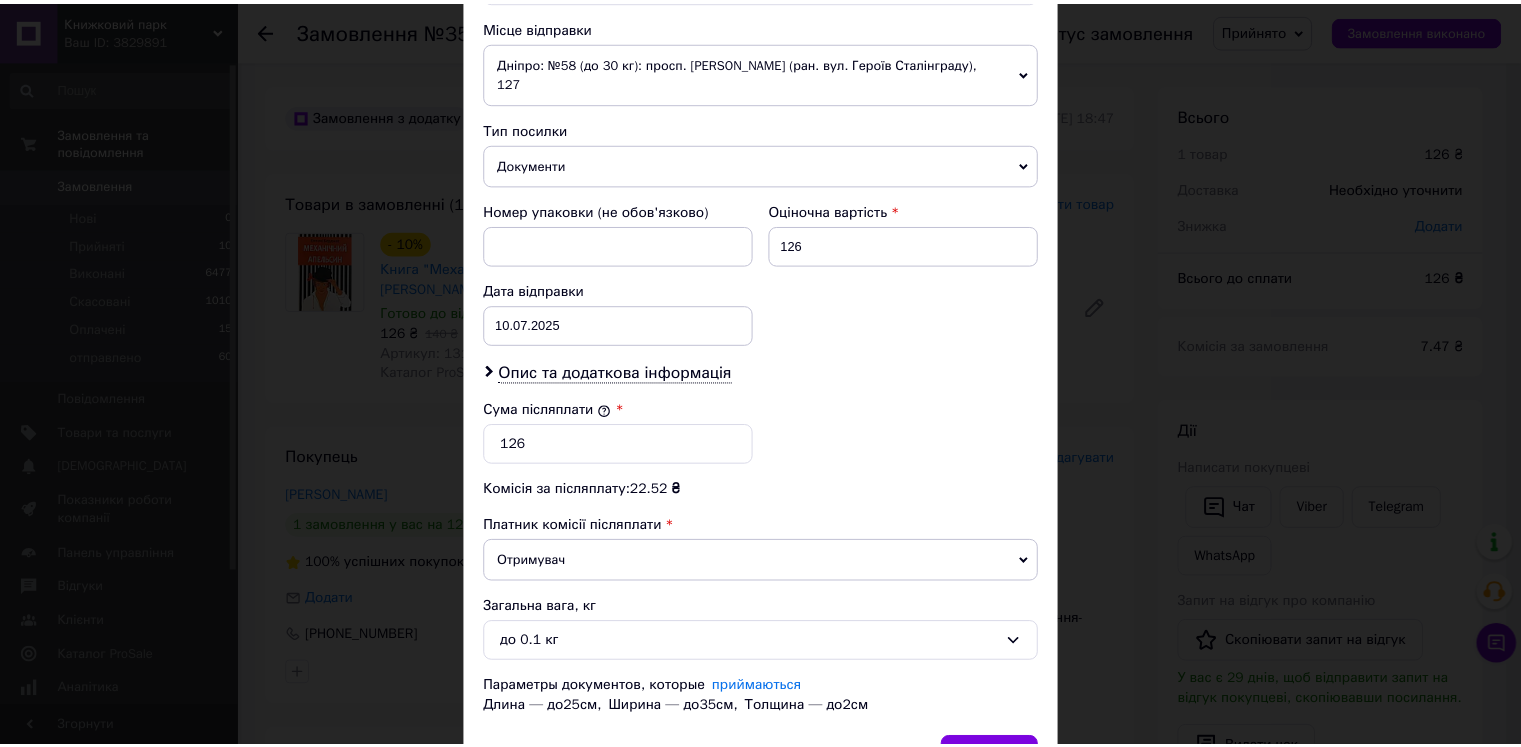 scroll, scrollTop: 800, scrollLeft: 0, axis: vertical 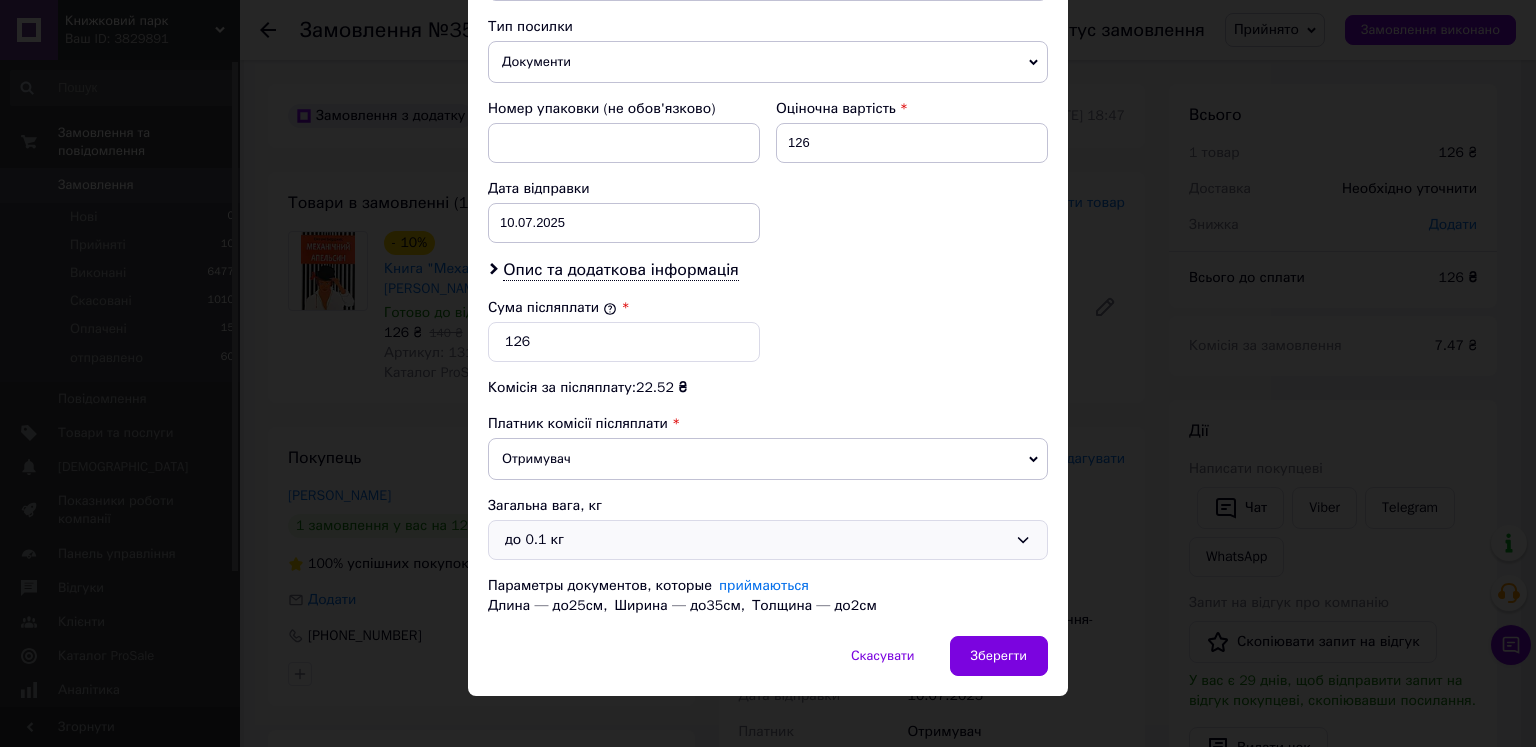 click on "до 0.1 кг" at bounding box center (756, 540) 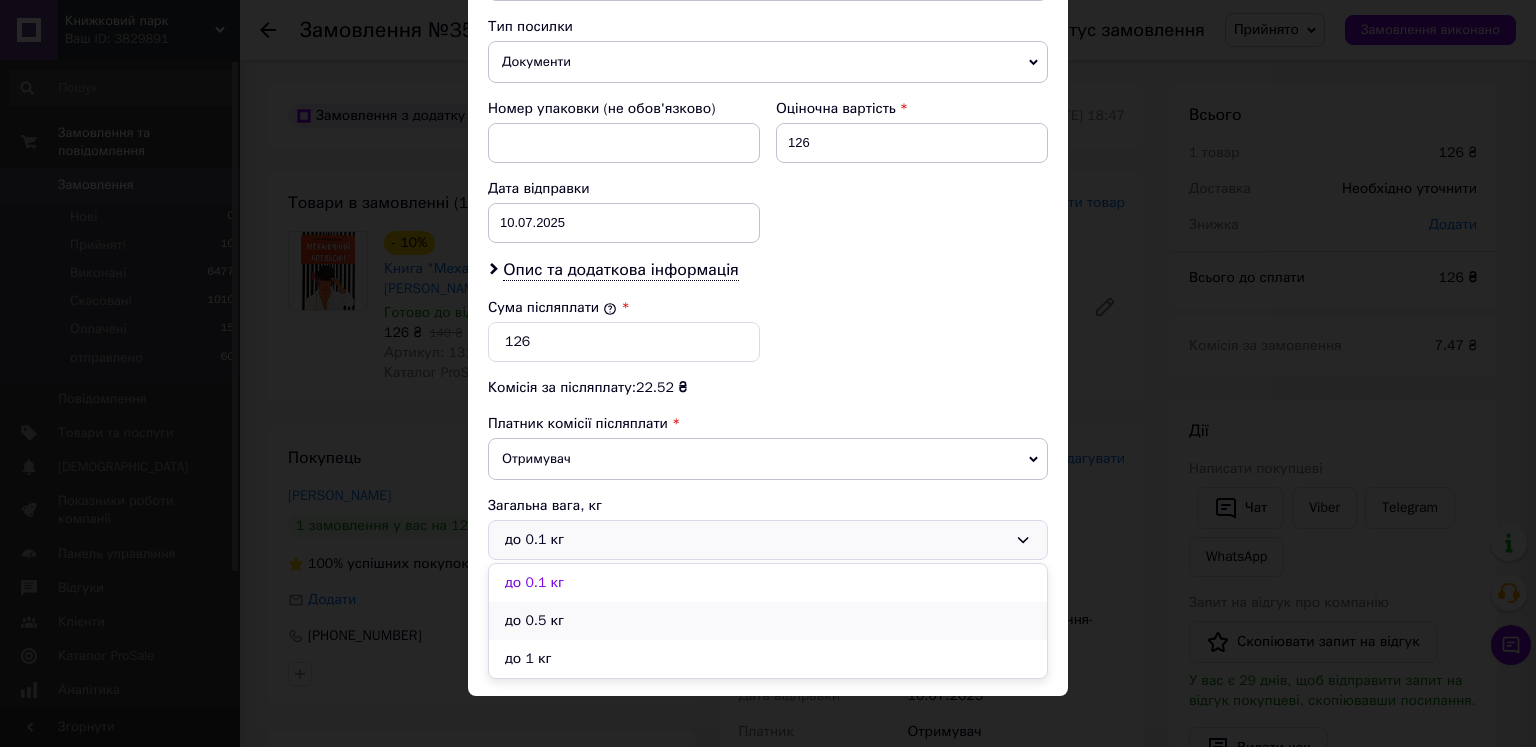 click on "до 0.5 кг" at bounding box center [768, 621] 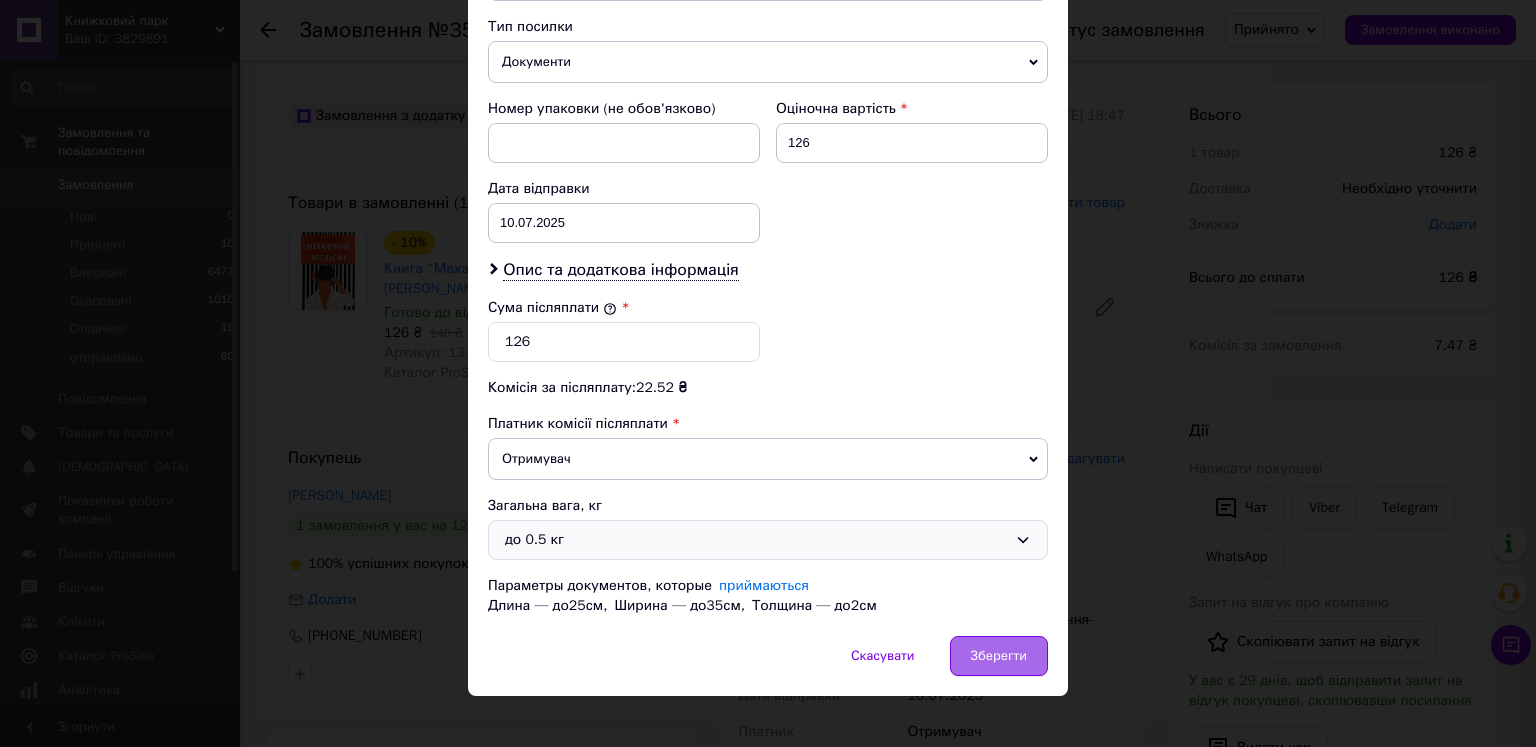 click on "Зберегти" at bounding box center (999, 656) 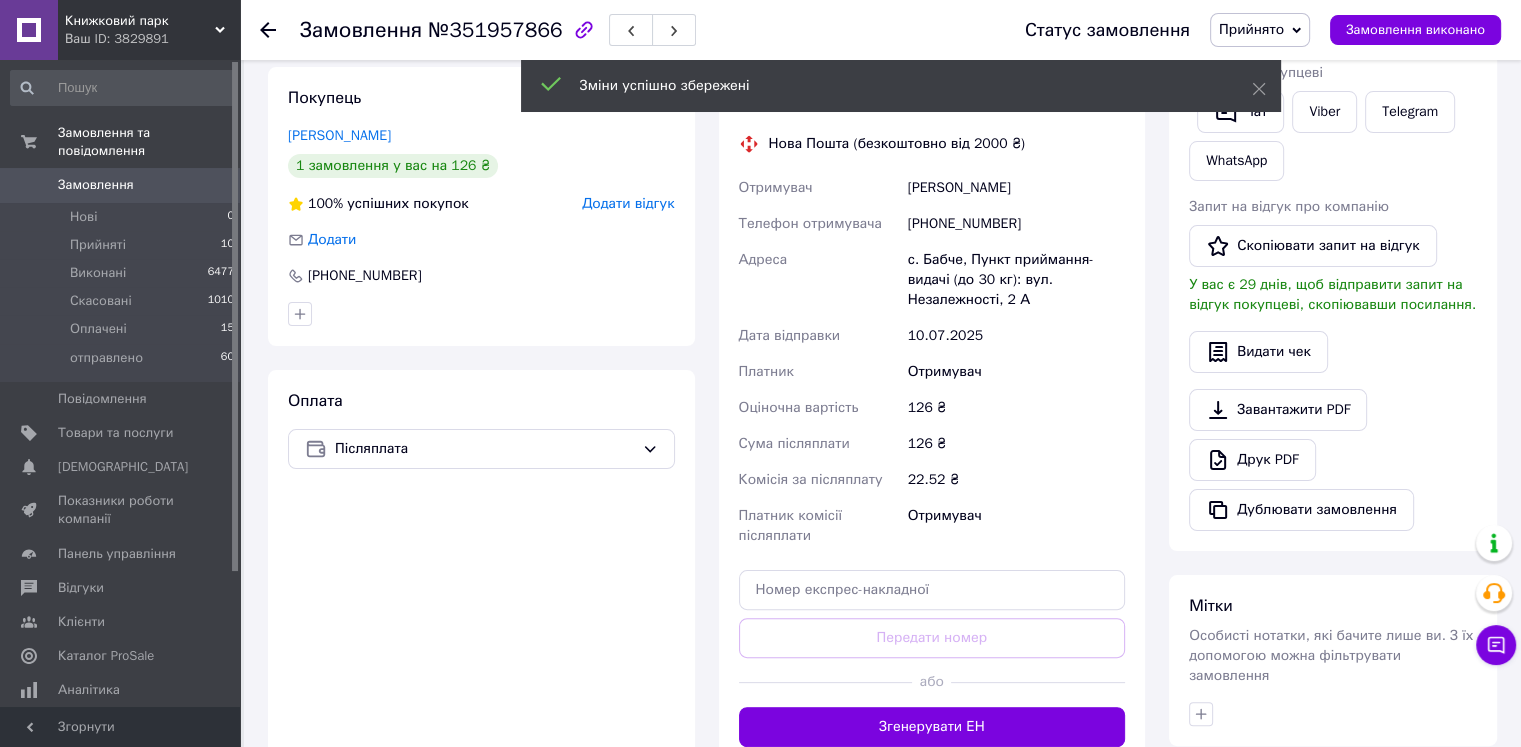 scroll, scrollTop: 400, scrollLeft: 0, axis: vertical 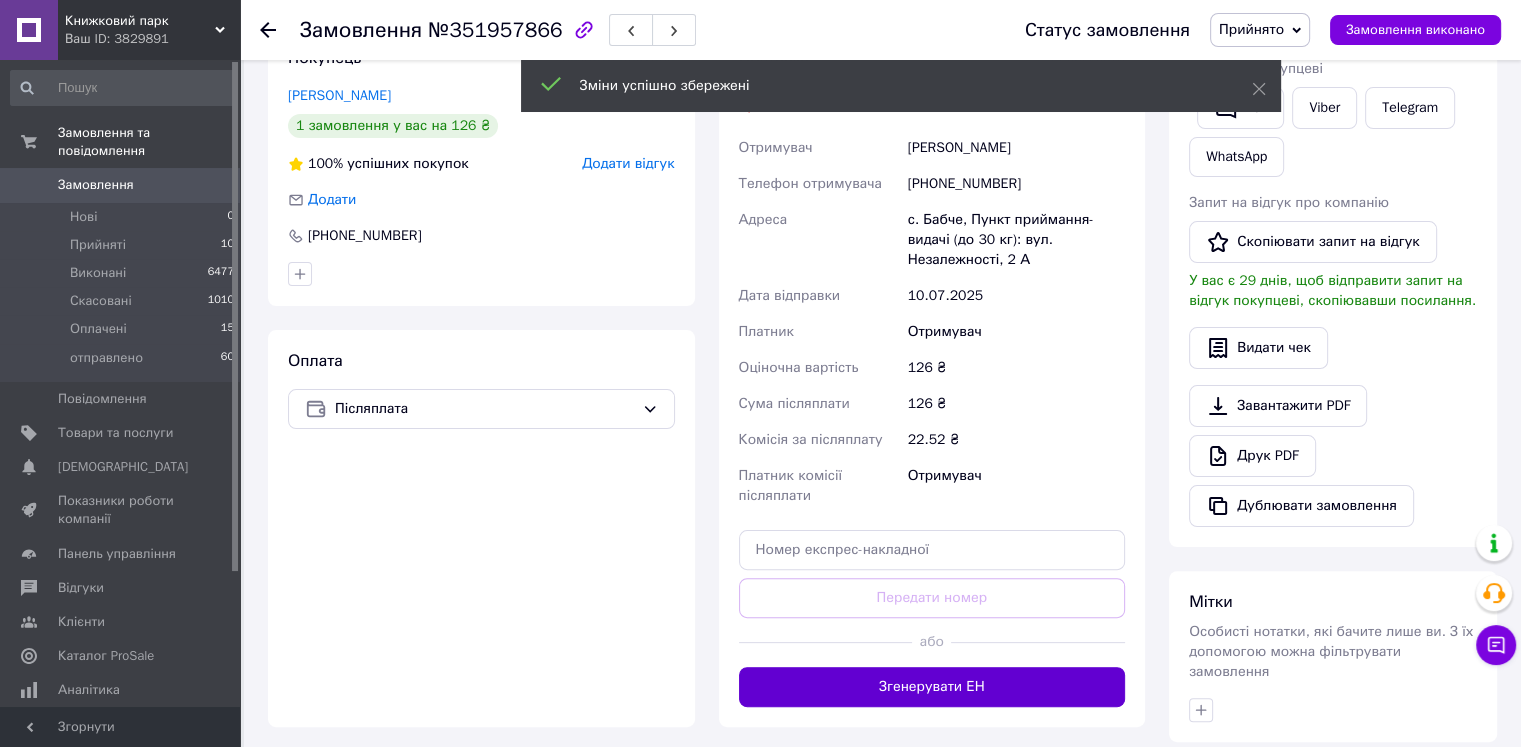 click on "Згенерувати ЕН" at bounding box center (932, 687) 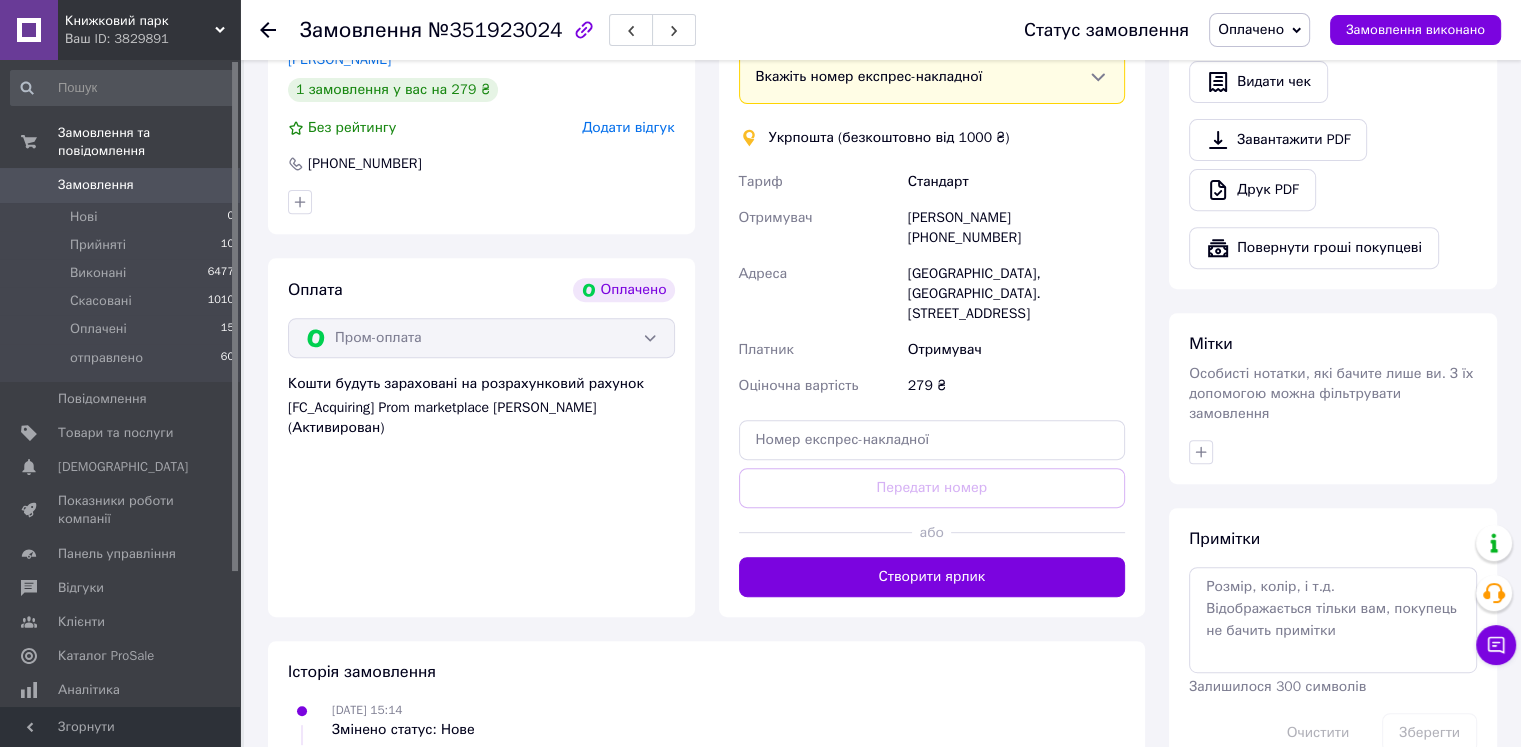 scroll, scrollTop: 800, scrollLeft: 0, axis: vertical 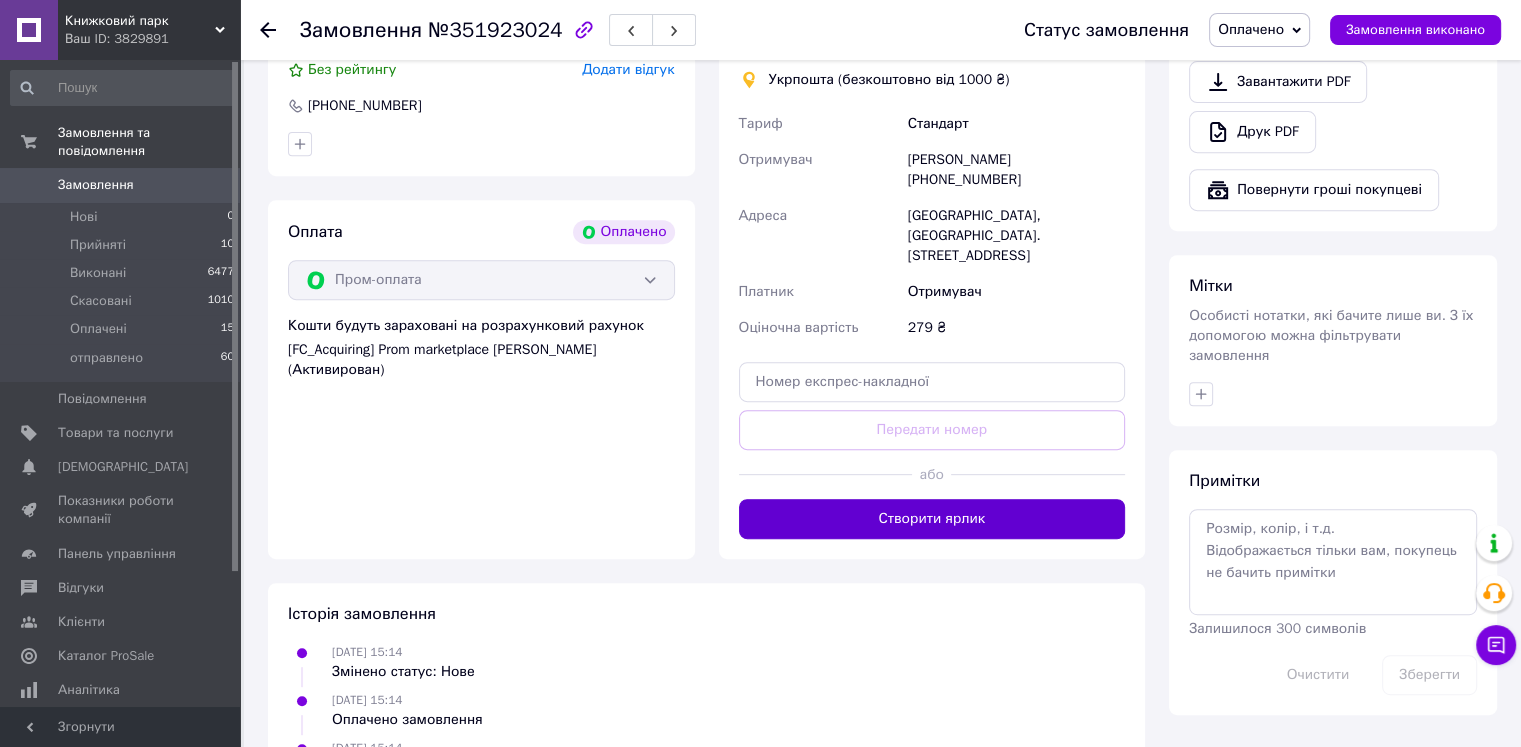 click on "Створити ярлик" at bounding box center [932, 519] 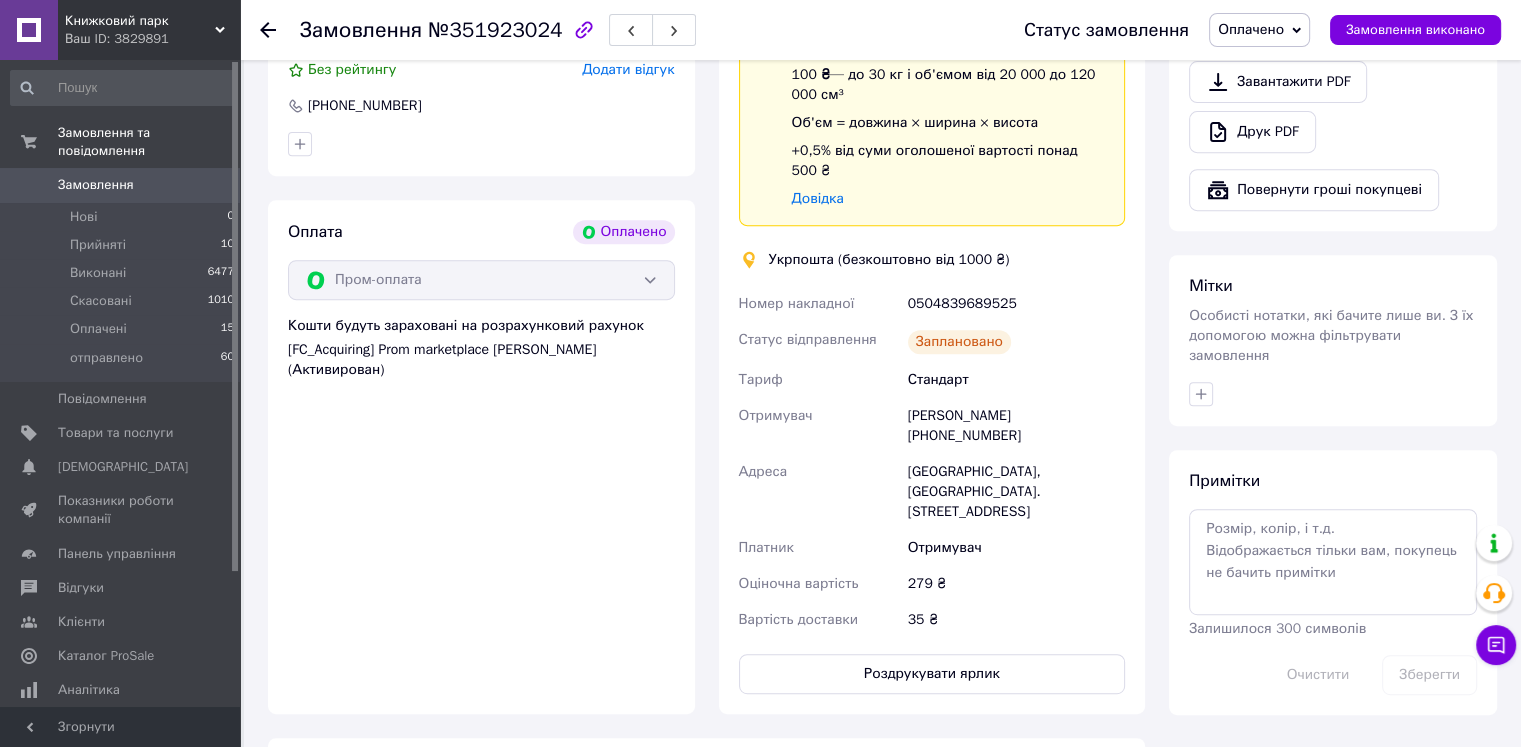 scroll, scrollTop: 900, scrollLeft: 0, axis: vertical 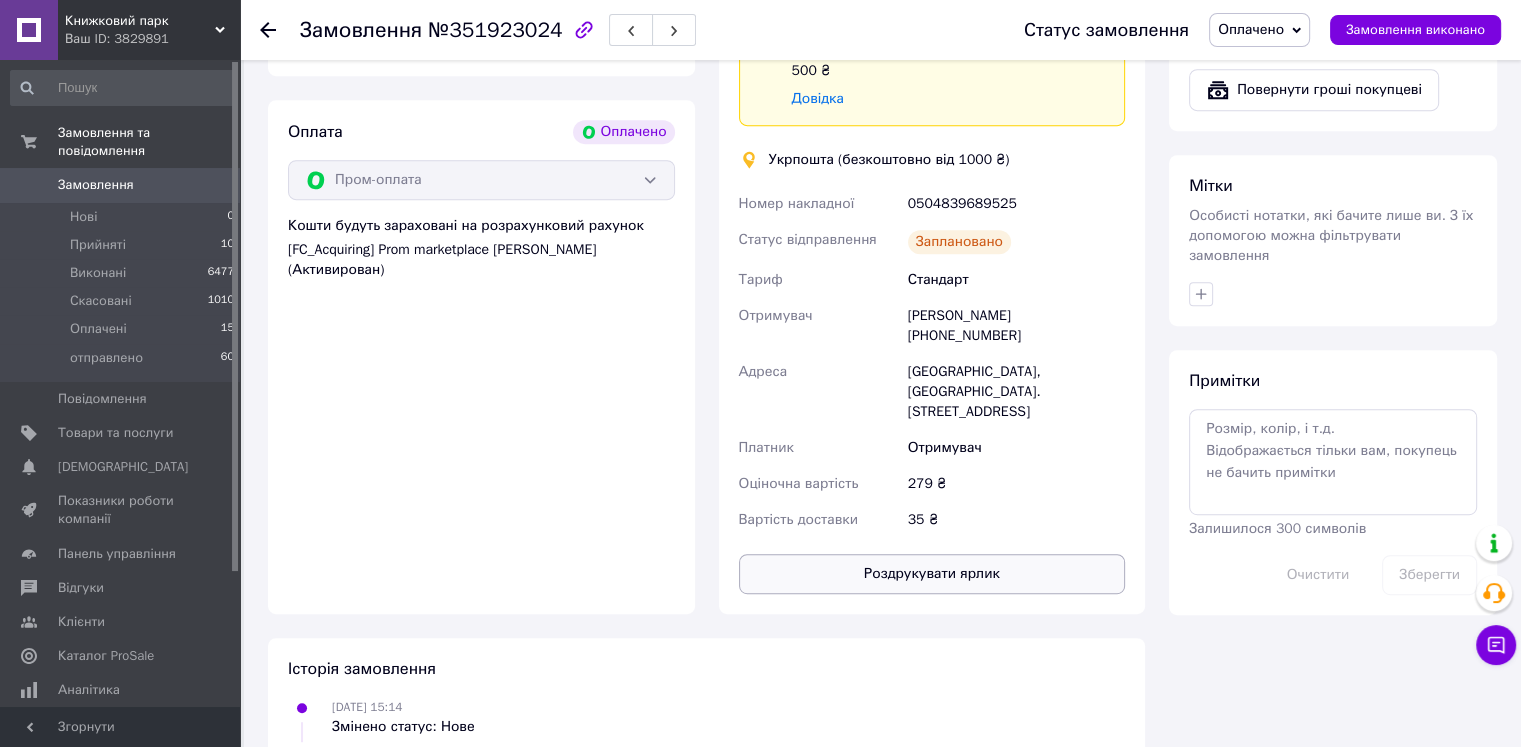 click on "Роздрукувати ярлик" at bounding box center (932, 574) 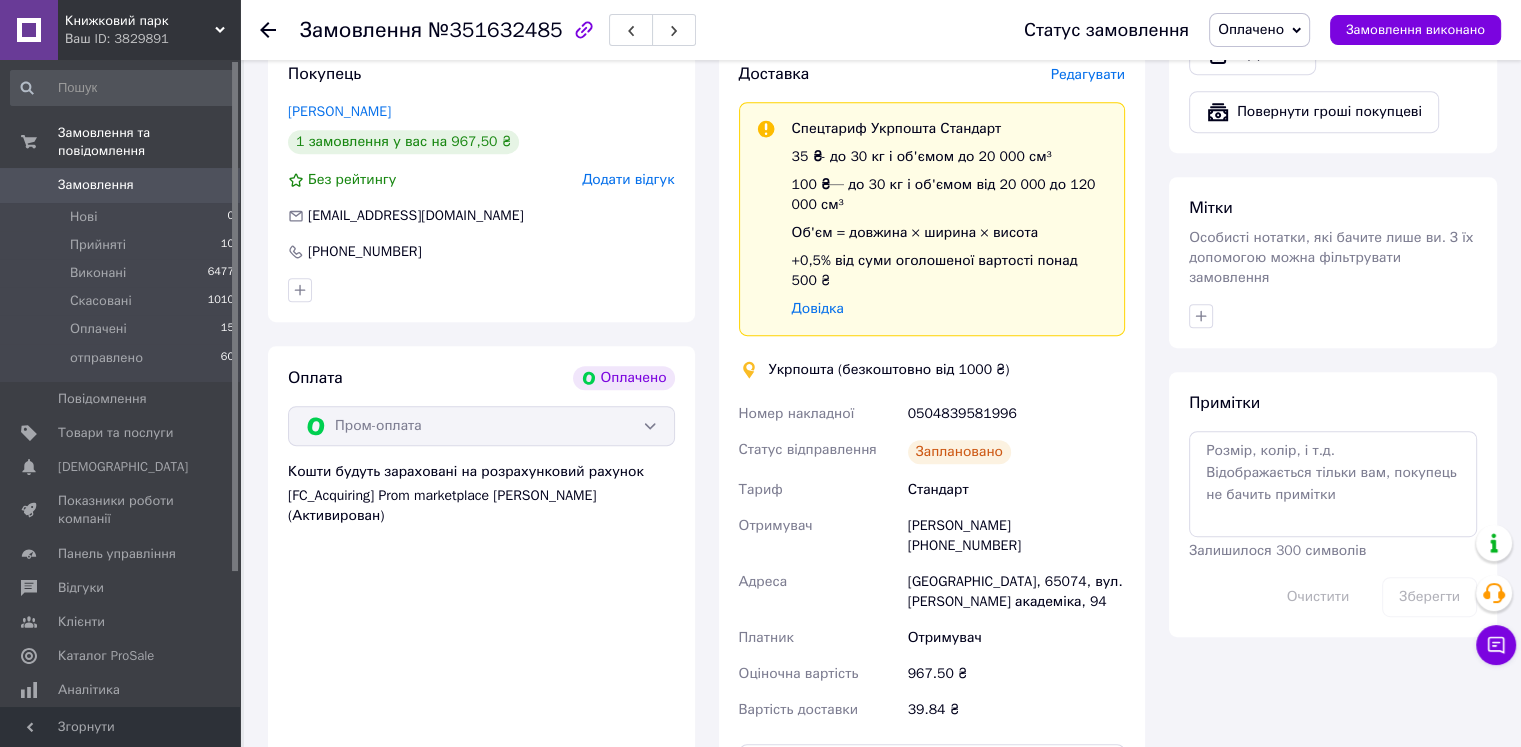 scroll, scrollTop: 900, scrollLeft: 0, axis: vertical 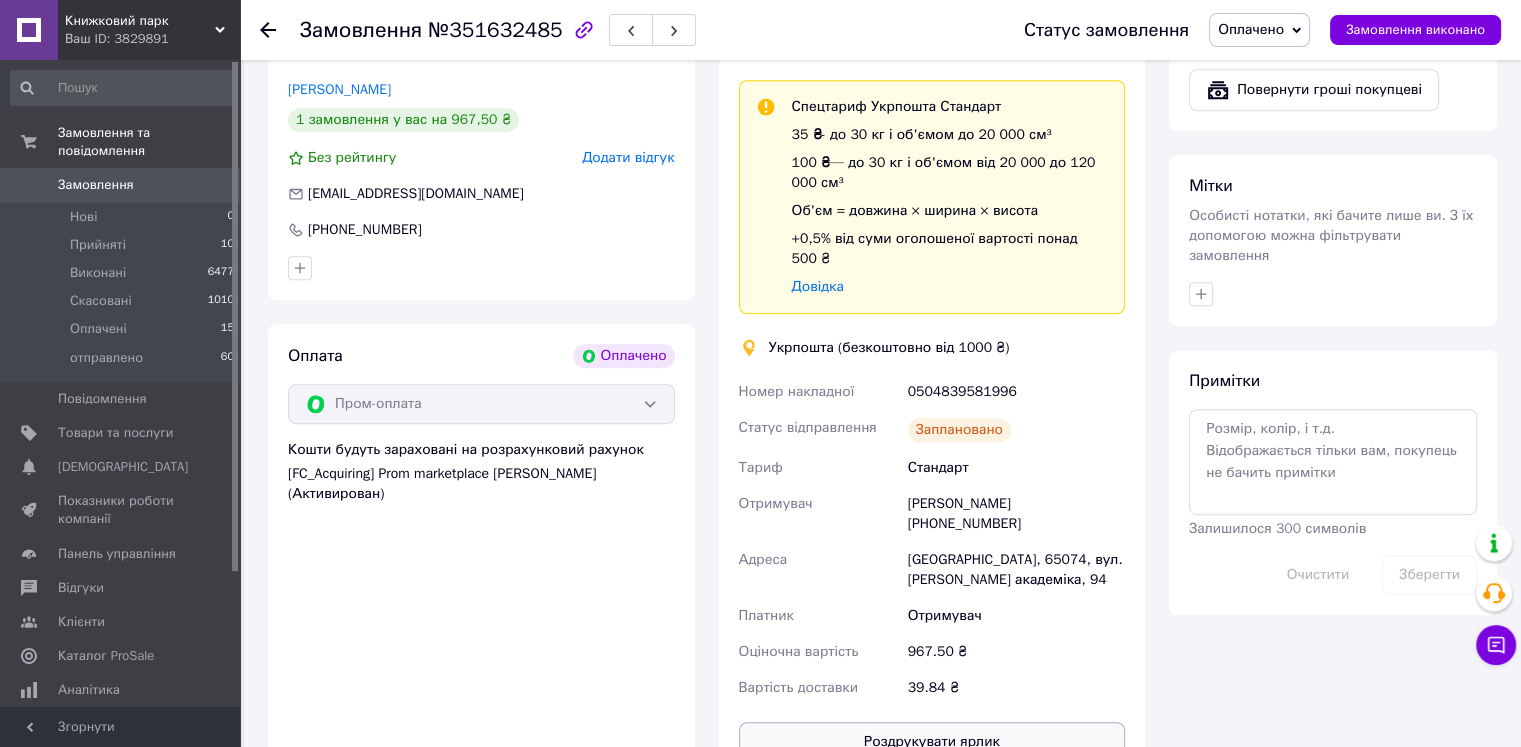click on "Роздрукувати ярлик" at bounding box center [932, 742] 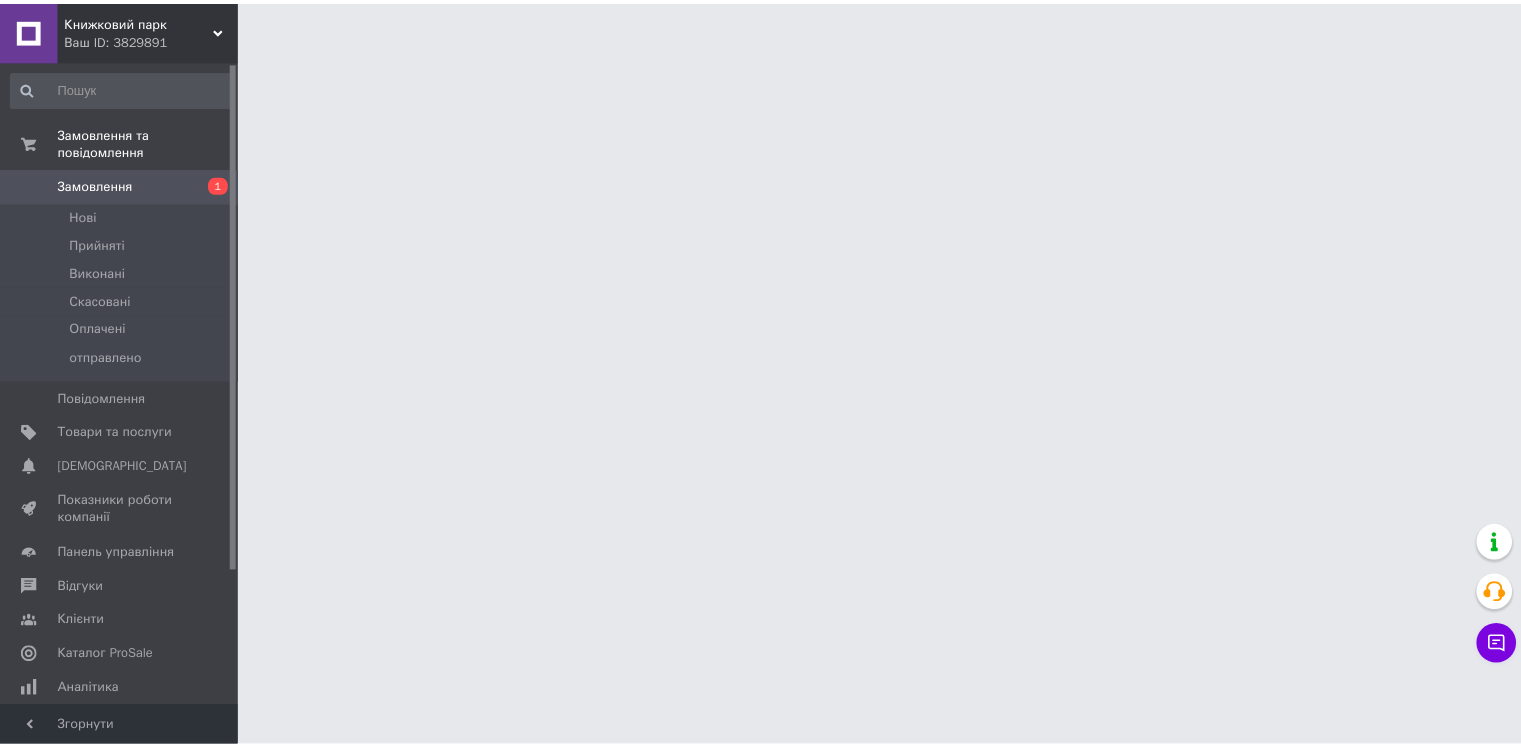scroll, scrollTop: 0, scrollLeft: 0, axis: both 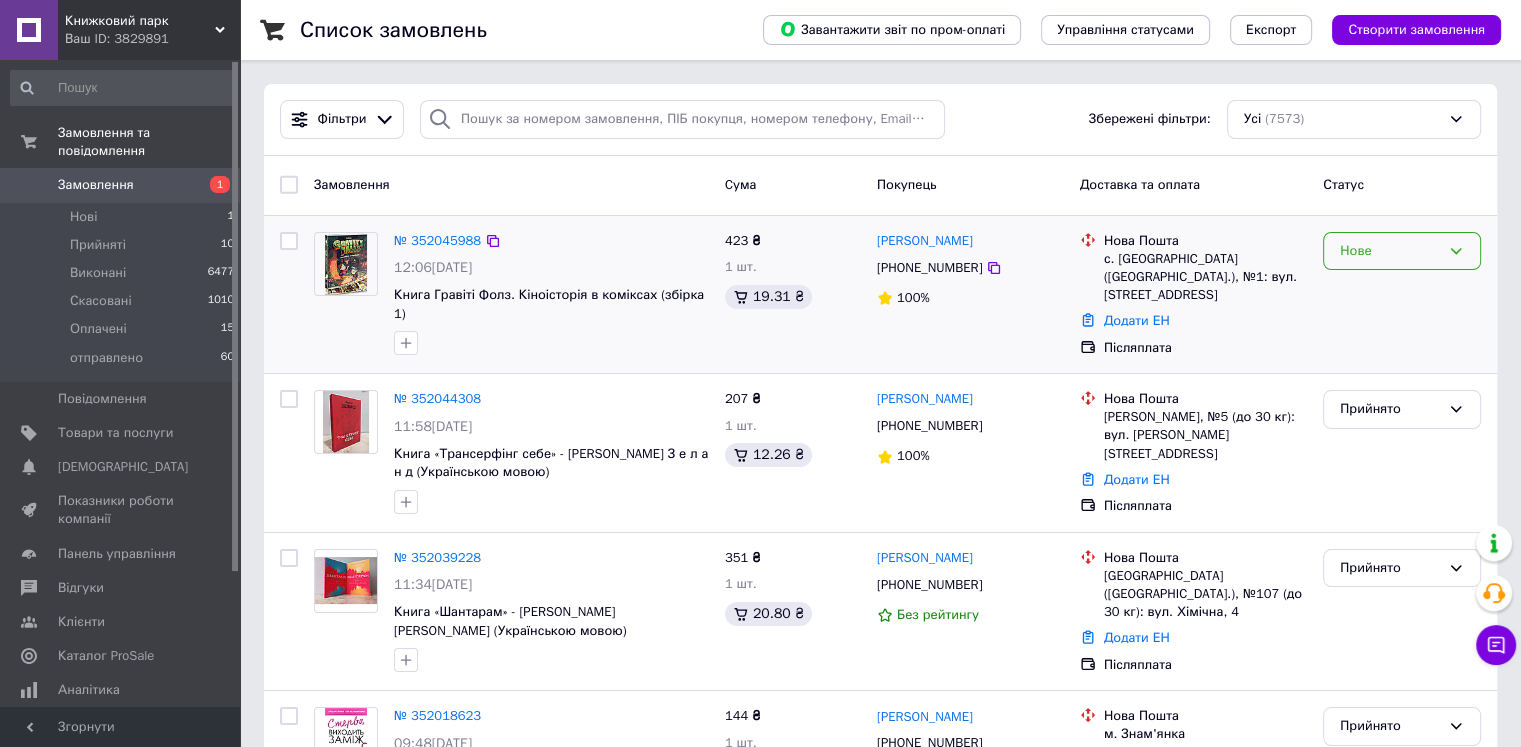 click on "Нове" at bounding box center (1390, 251) 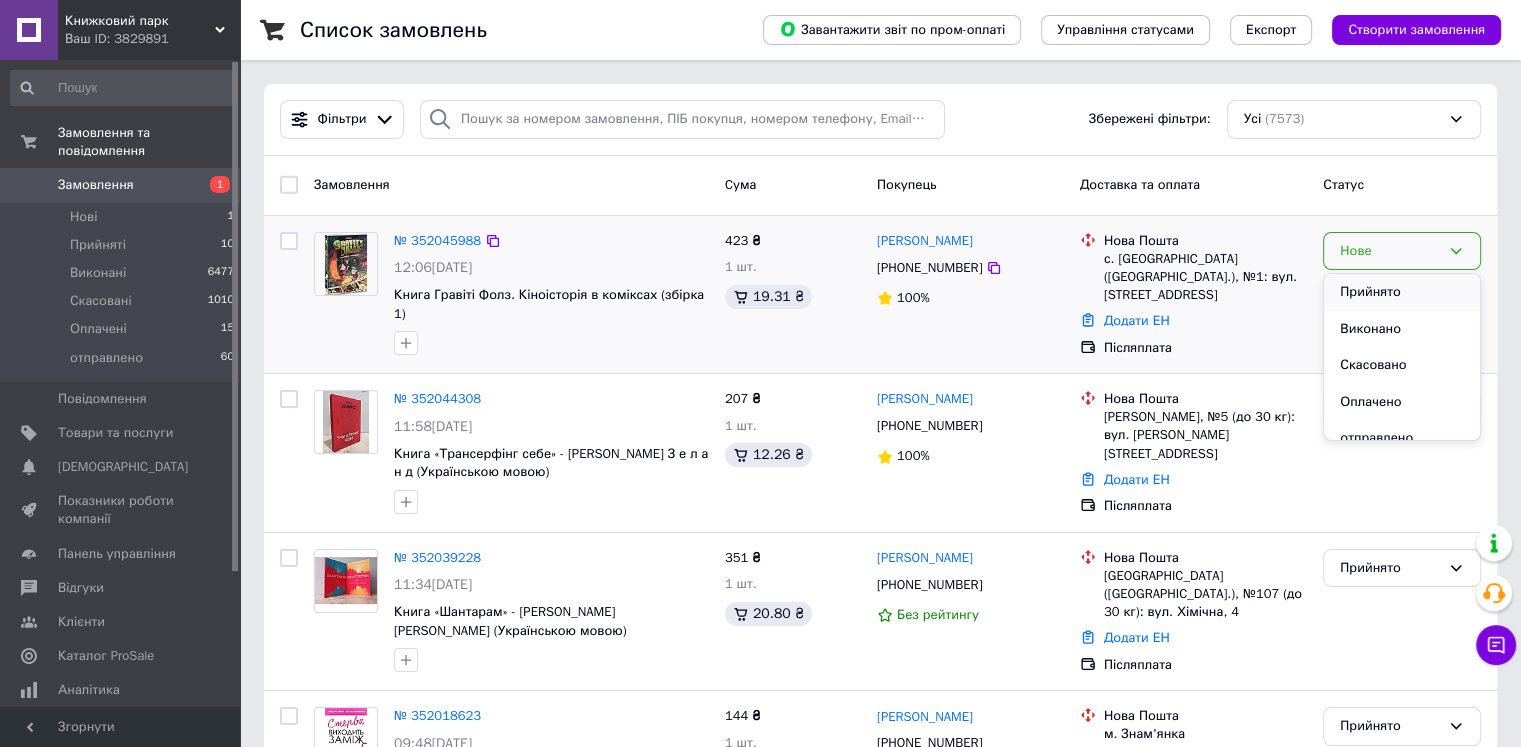 click on "Прийнято" at bounding box center (1402, 292) 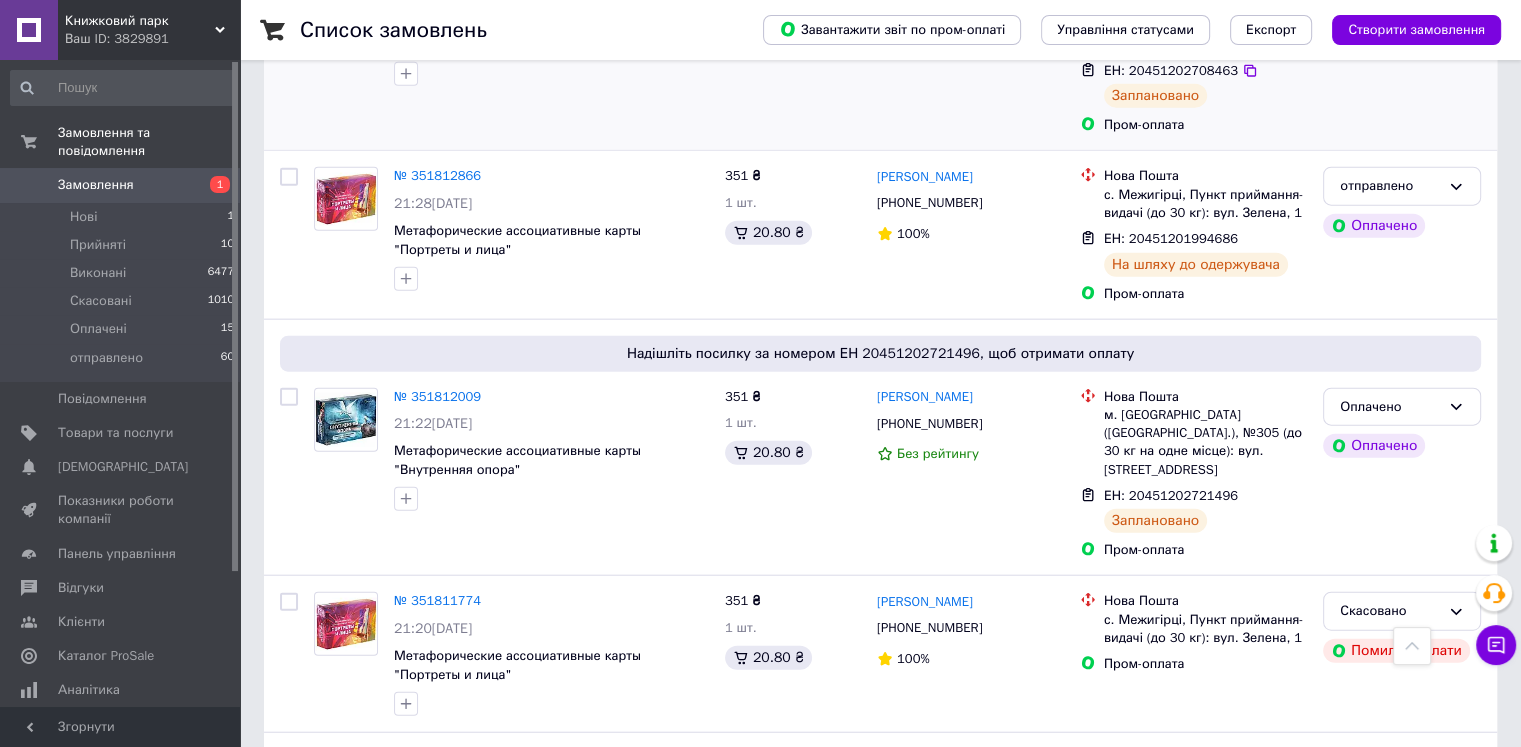 scroll, scrollTop: 4700, scrollLeft: 0, axis: vertical 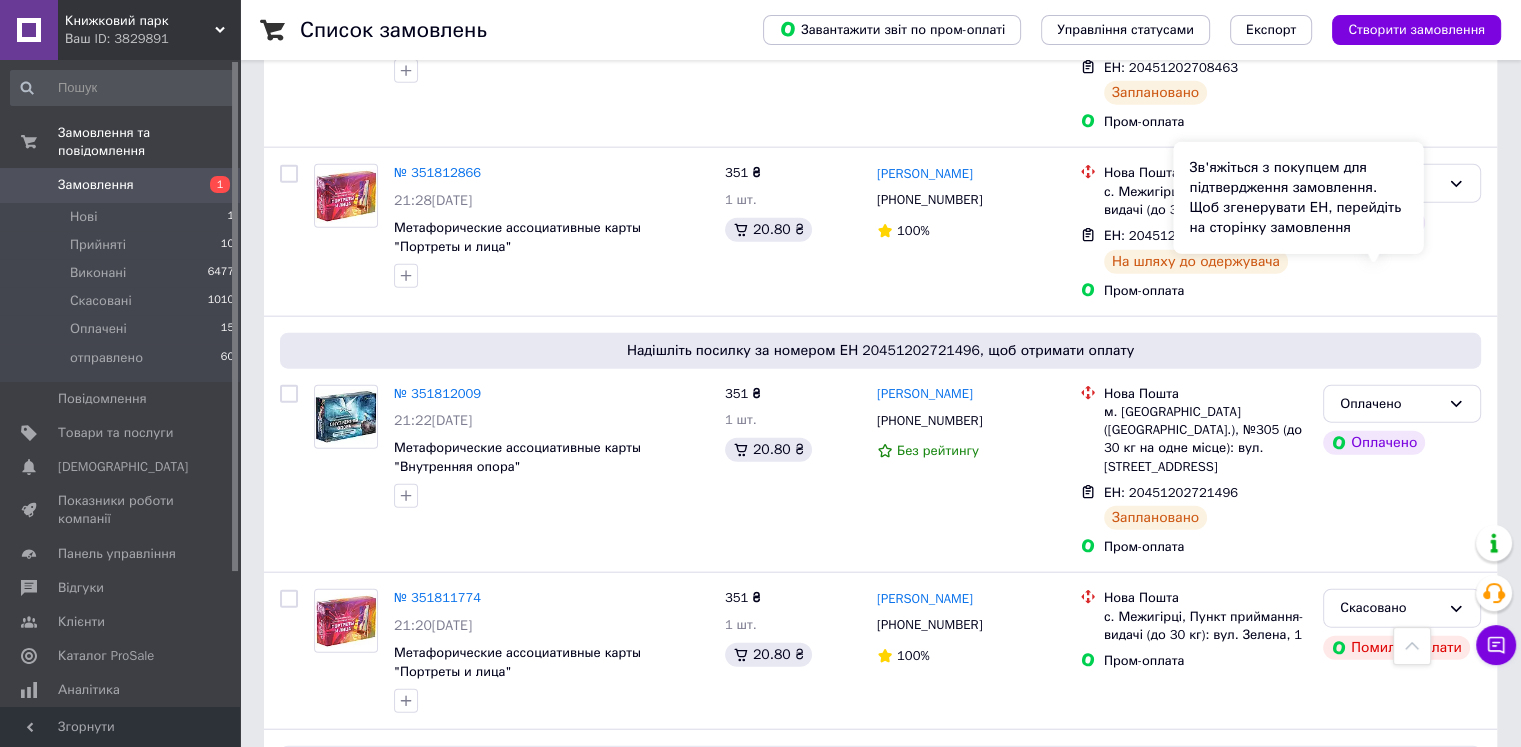 click on "Зв'яжіться з покупцем для підтвердження замовлення.
Щоб згенерувати ЕН, перейдіть на сторінку замовлення" at bounding box center (1298, 198) 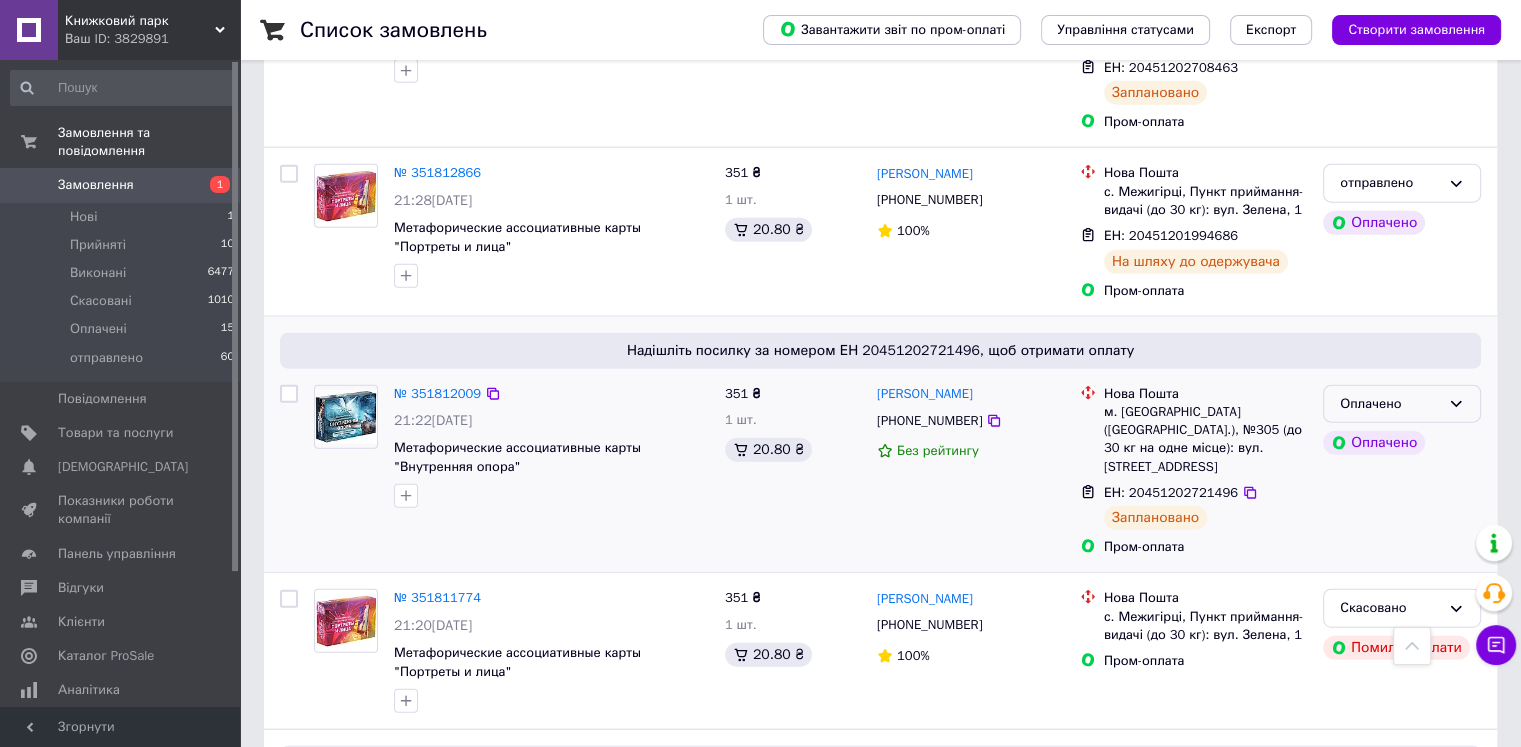 click on "Оплачено" at bounding box center [1402, 404] 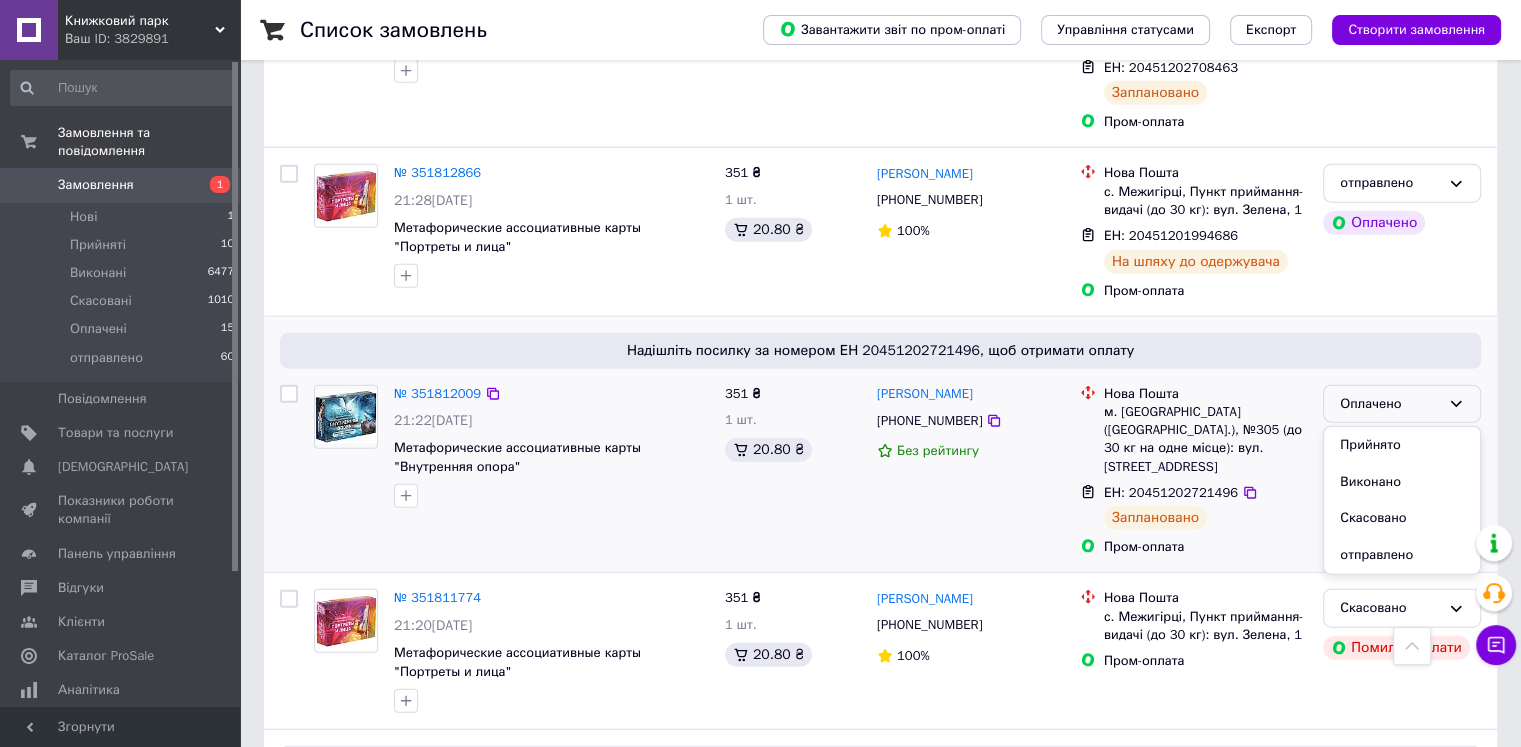 drag, startPoint x: 1375, startPoint y: 386, endPoint x: 985, endPoint y: 360, distance: 390.8657 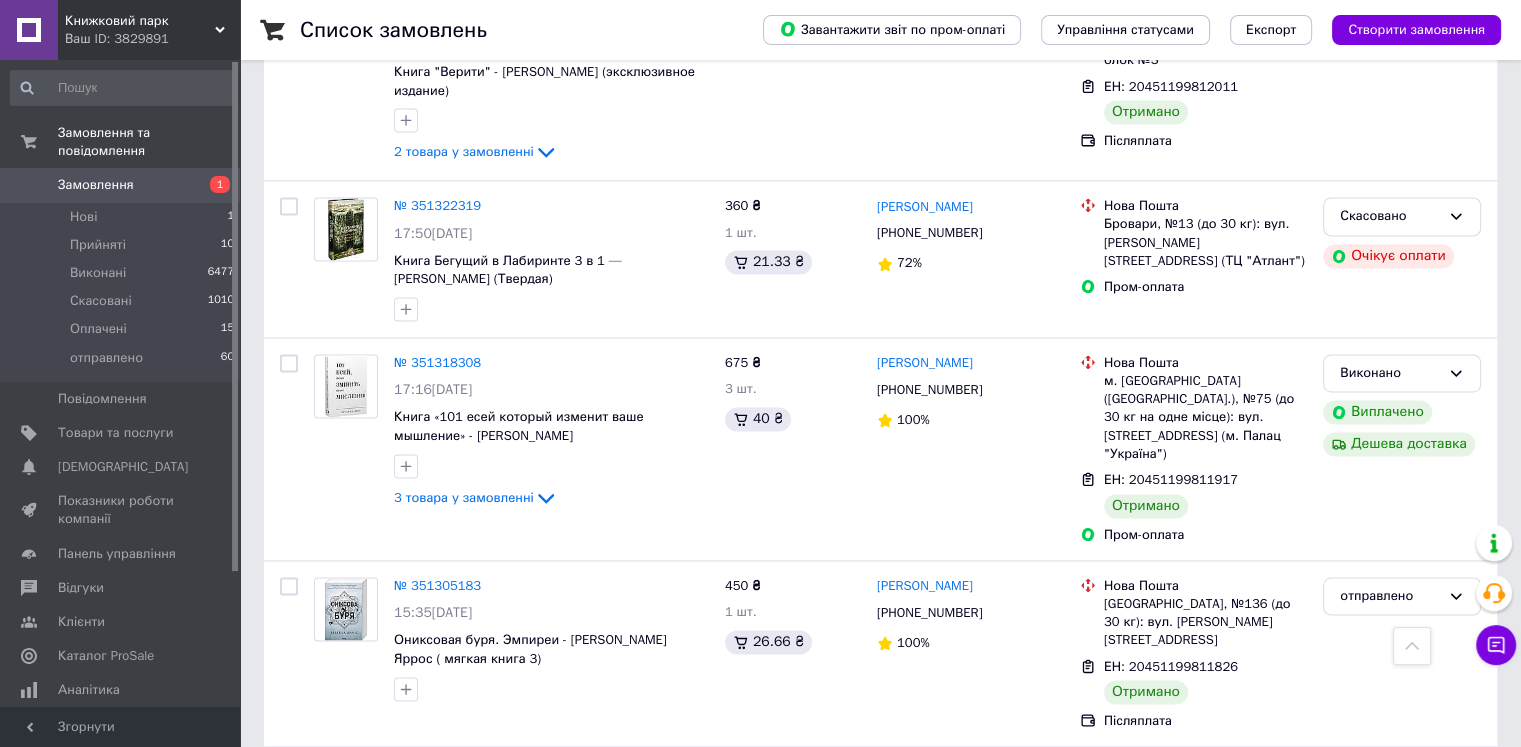 scroll, scrollTop: 18172, scrollLeft: 0, axis: vertical 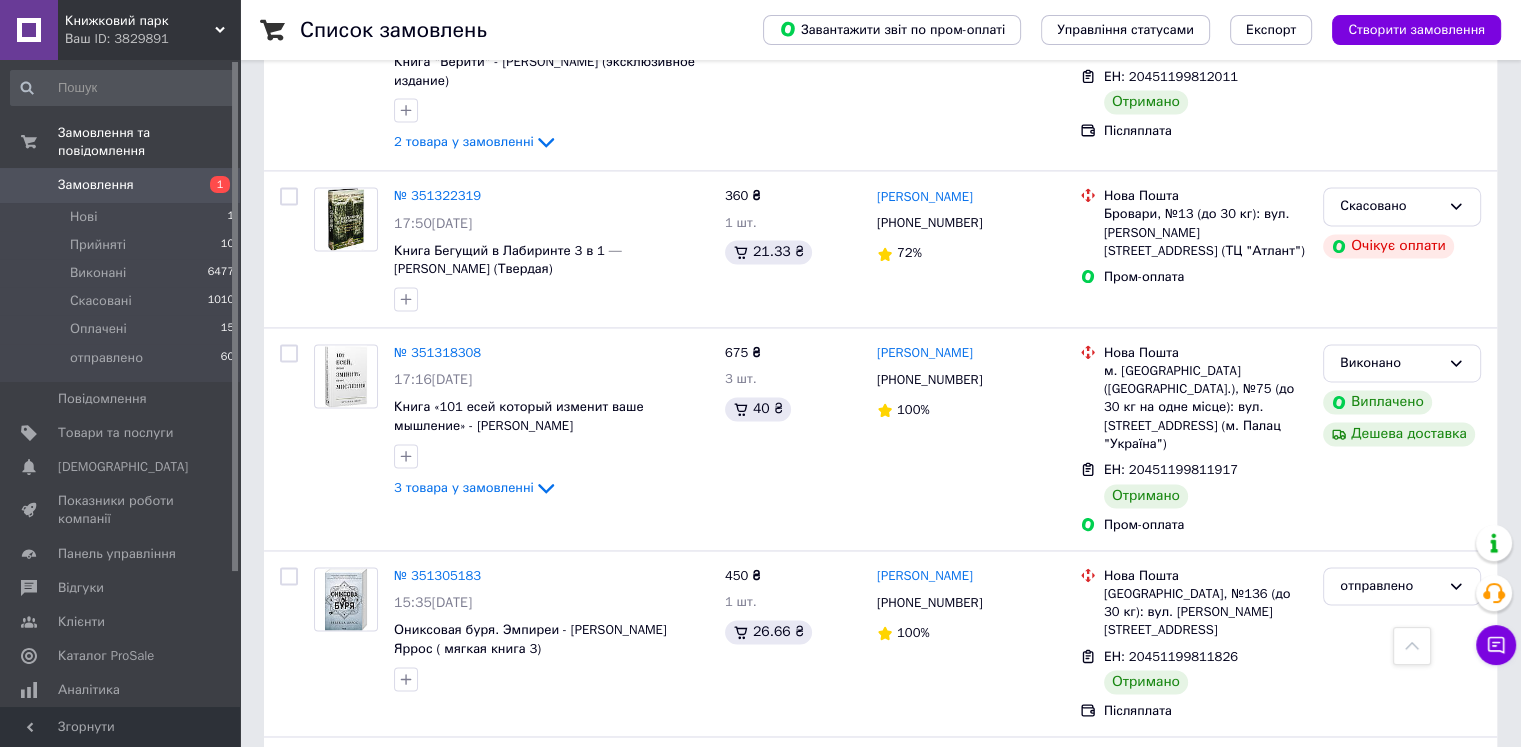click on "2" at bounding box center (327, 1672) 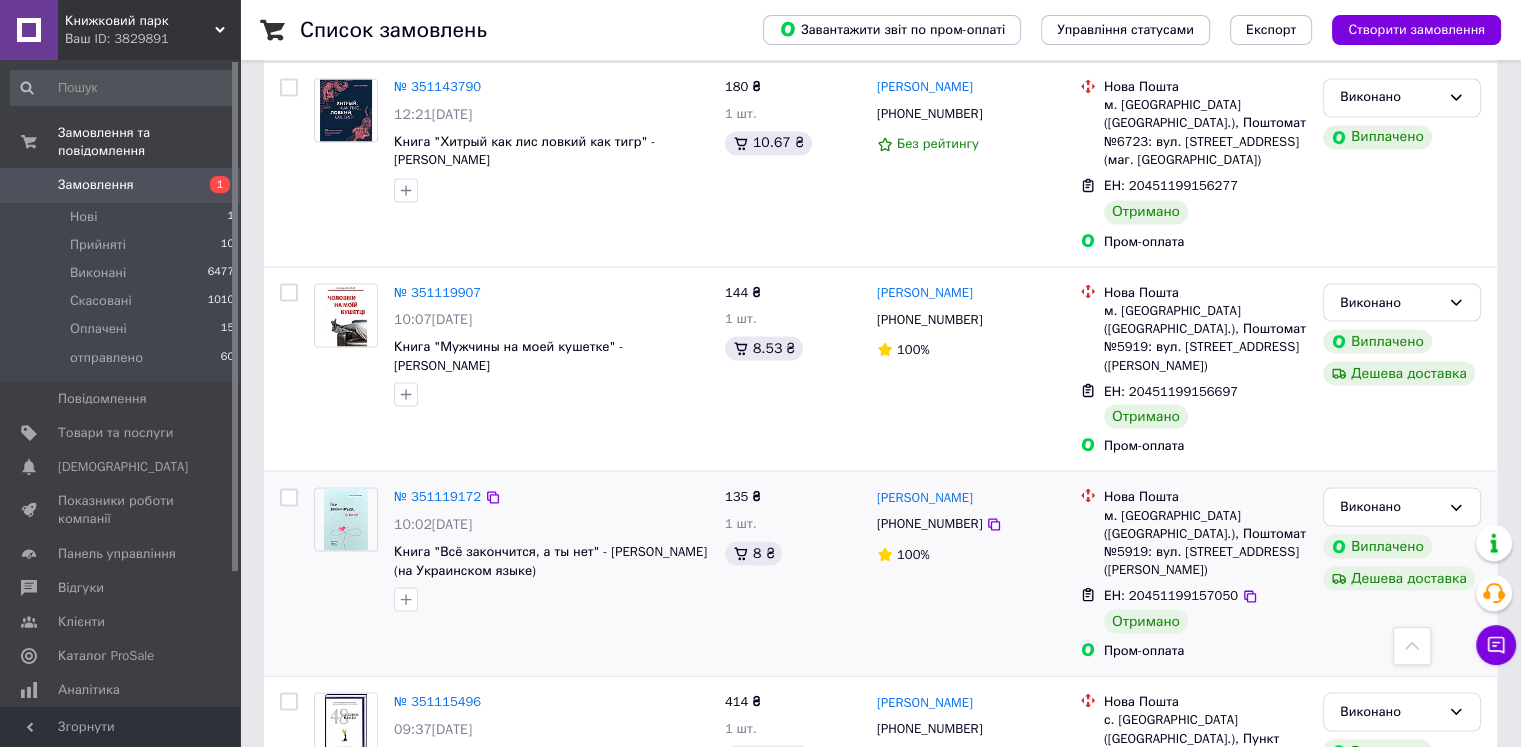 scroll, scrollTop: 3600, scrollLeft: 0, axis: vertical 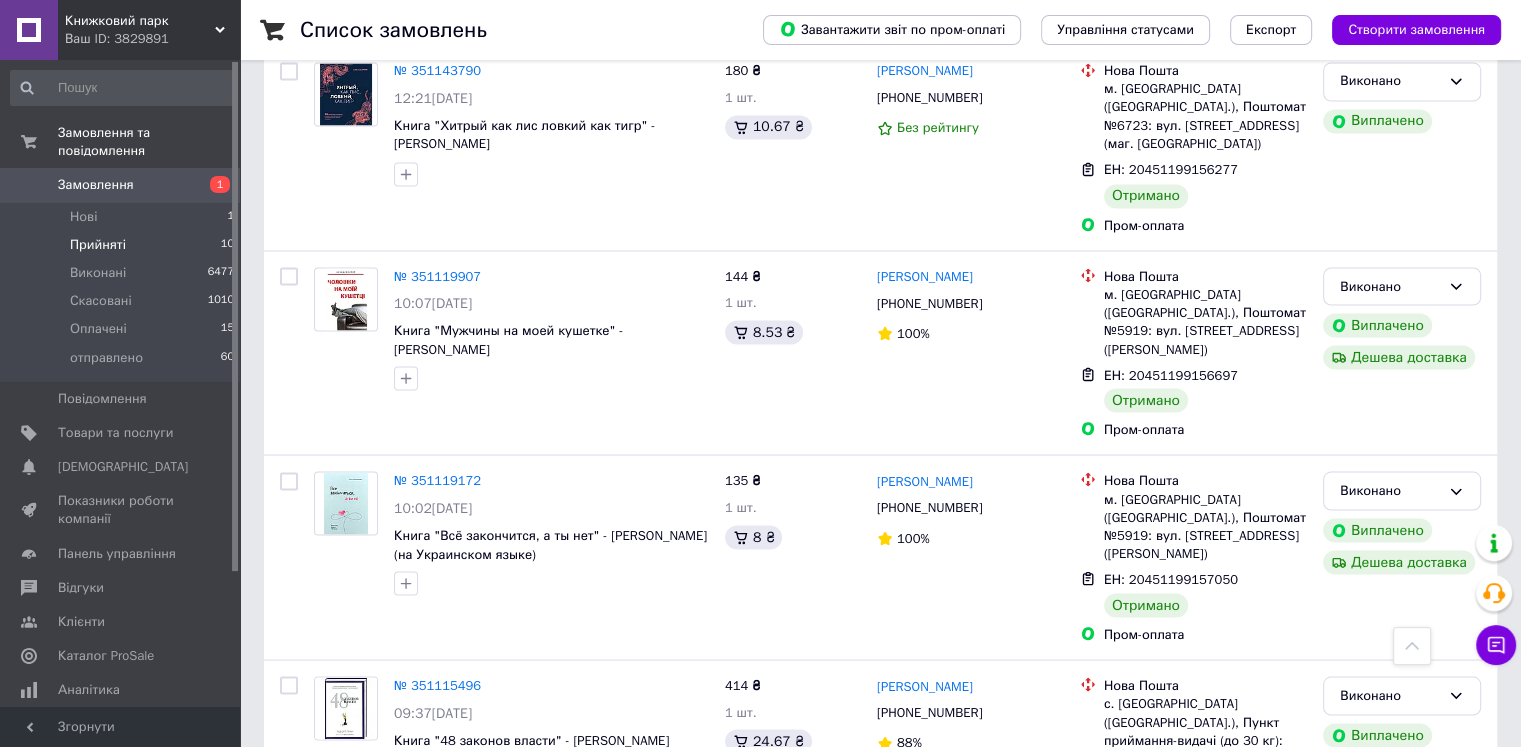click on "Прийняті 10" at bounding box center [123, 245] 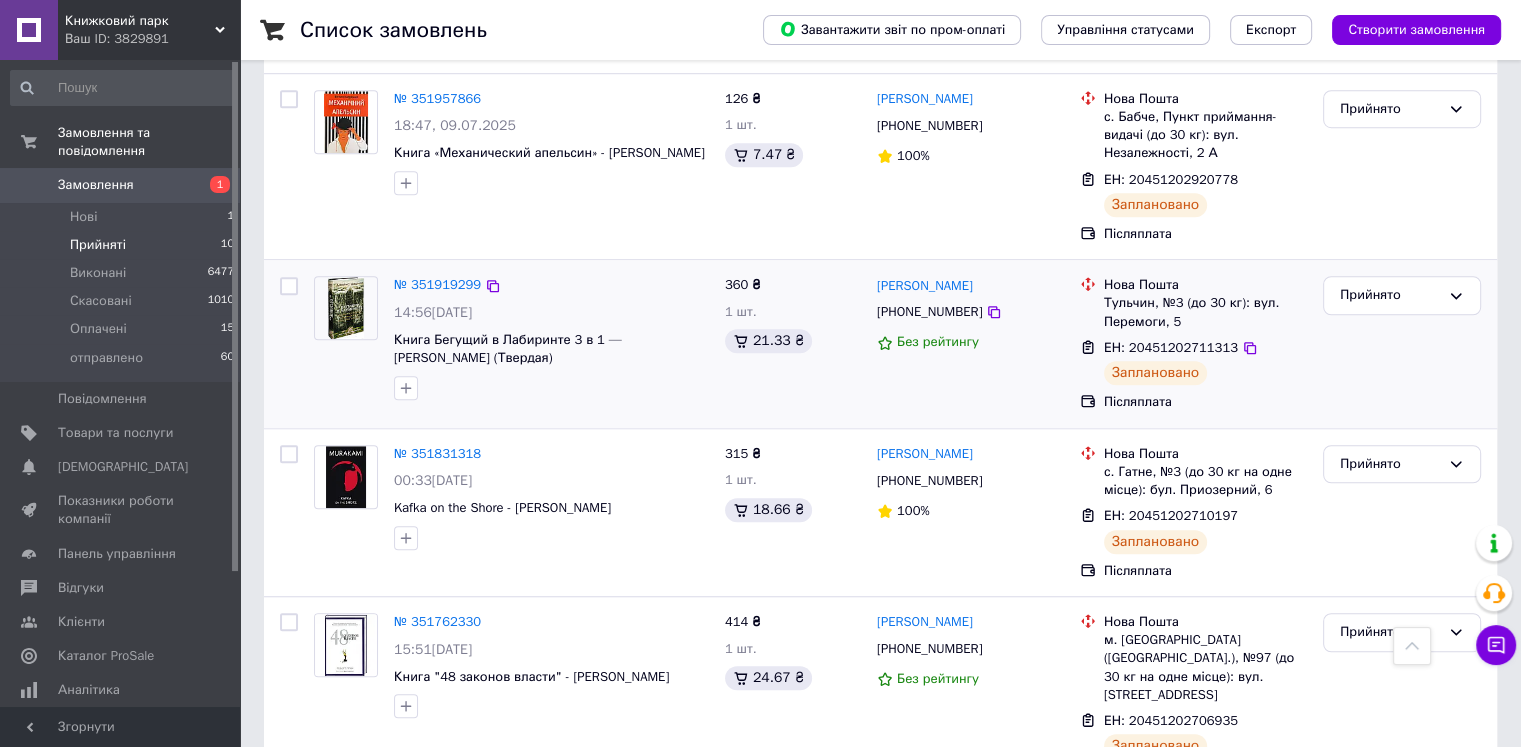 scroll, scrollTop: 1452, scrollLeft: 0, axis: vertical 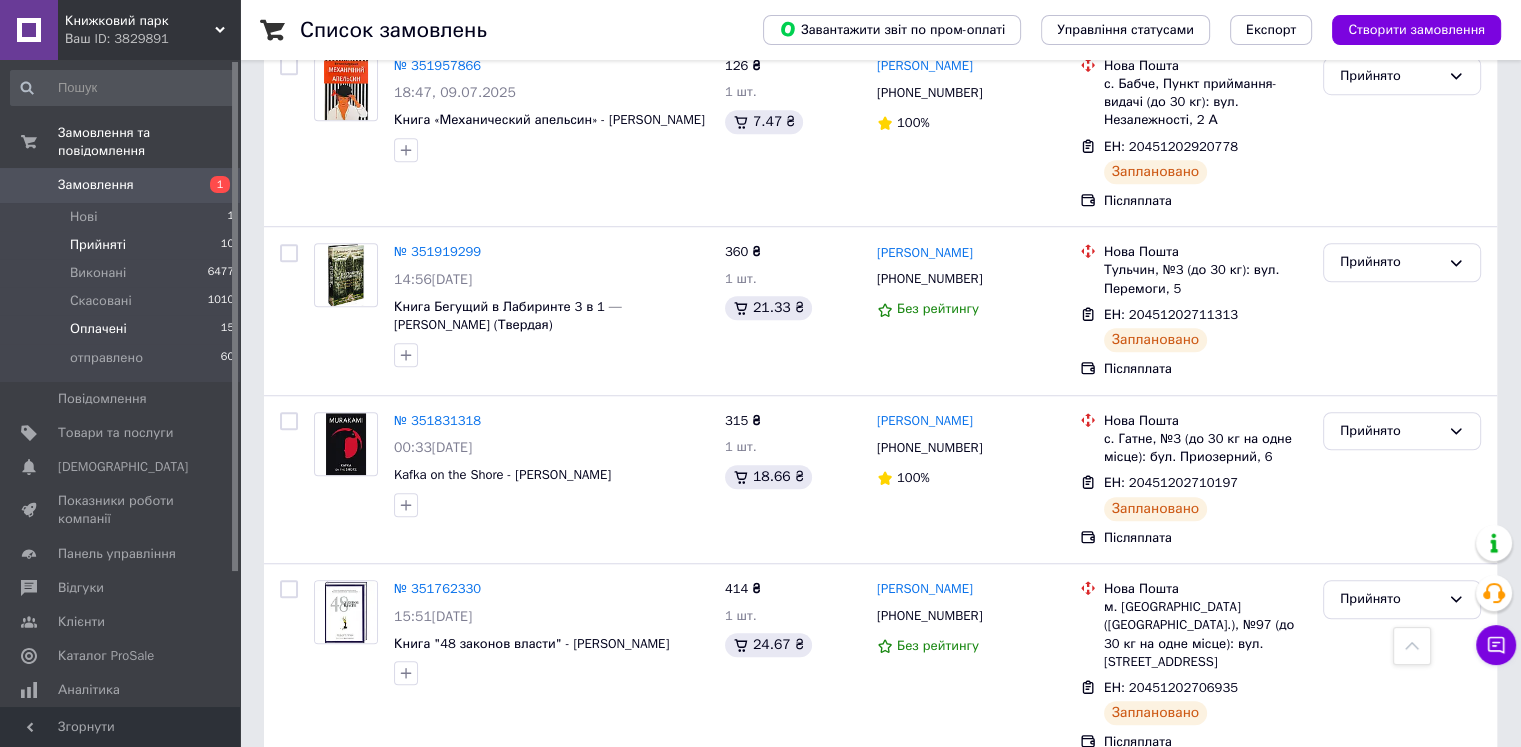 click on "Оплачені" at bounding box center [98, 329] 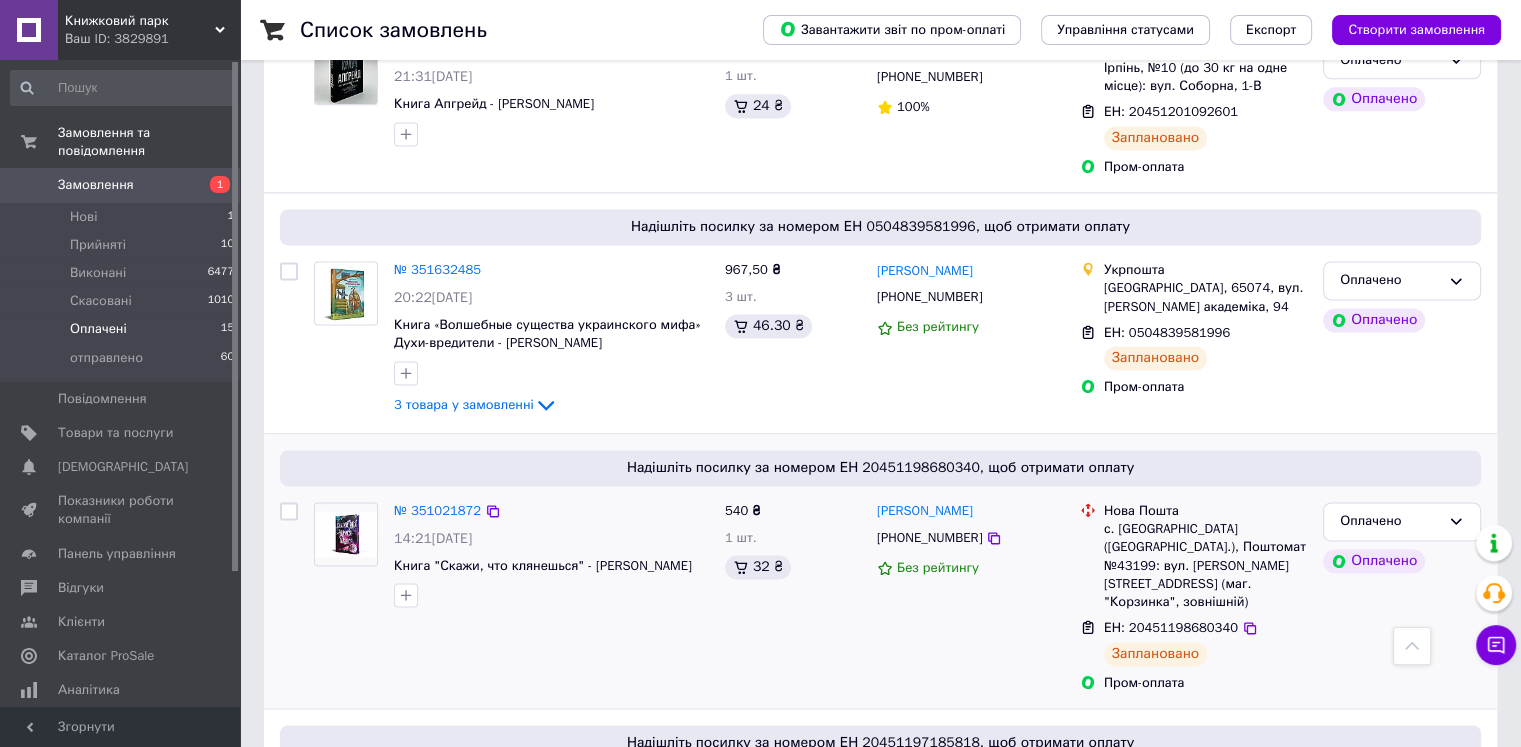 scroll, scrollTop: 2730, scrollLeft: 0, axis: vertical 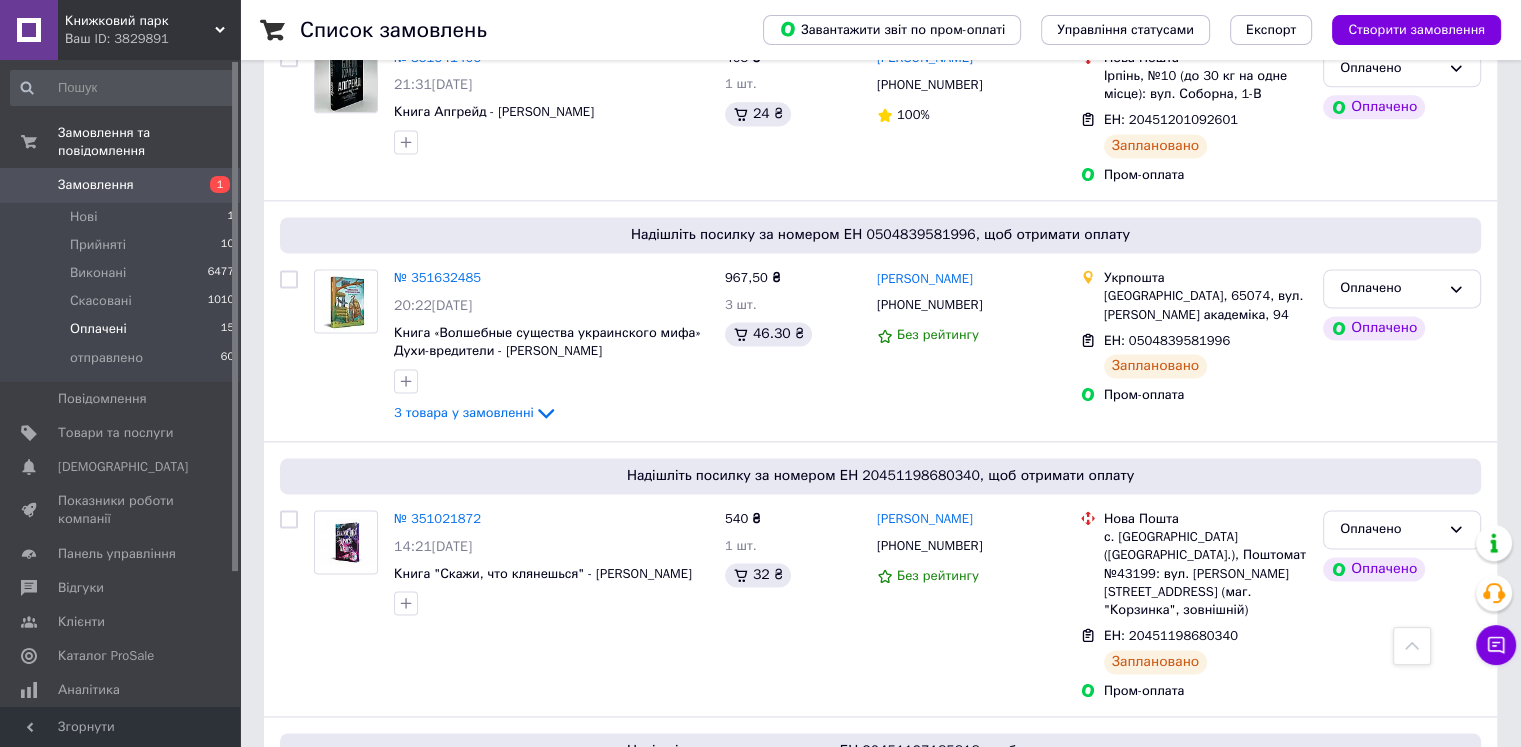 click on "Замовлення" at bounding box center [96, 185] 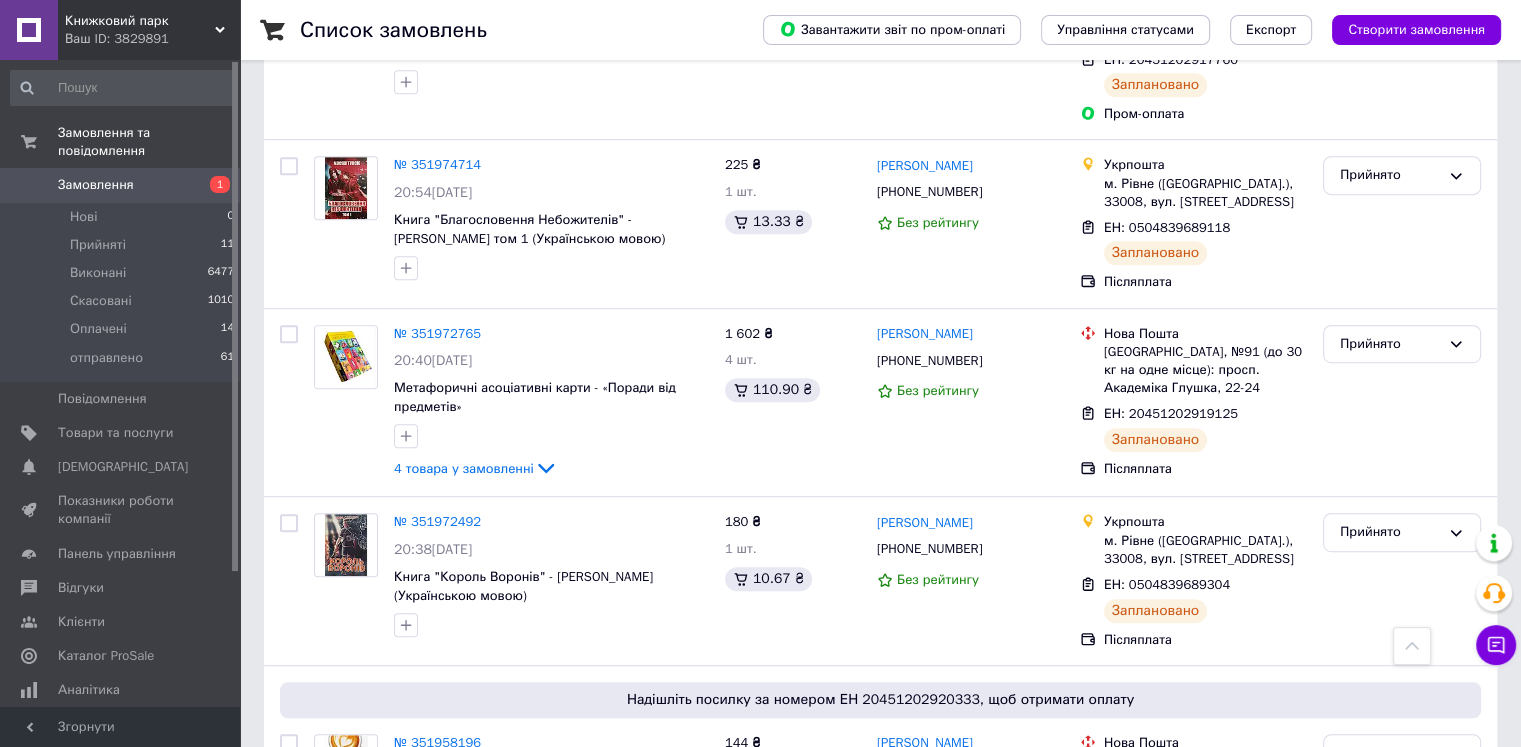 scroll, scrollTop: 1000, scrollLeft: 0, axis: vertical 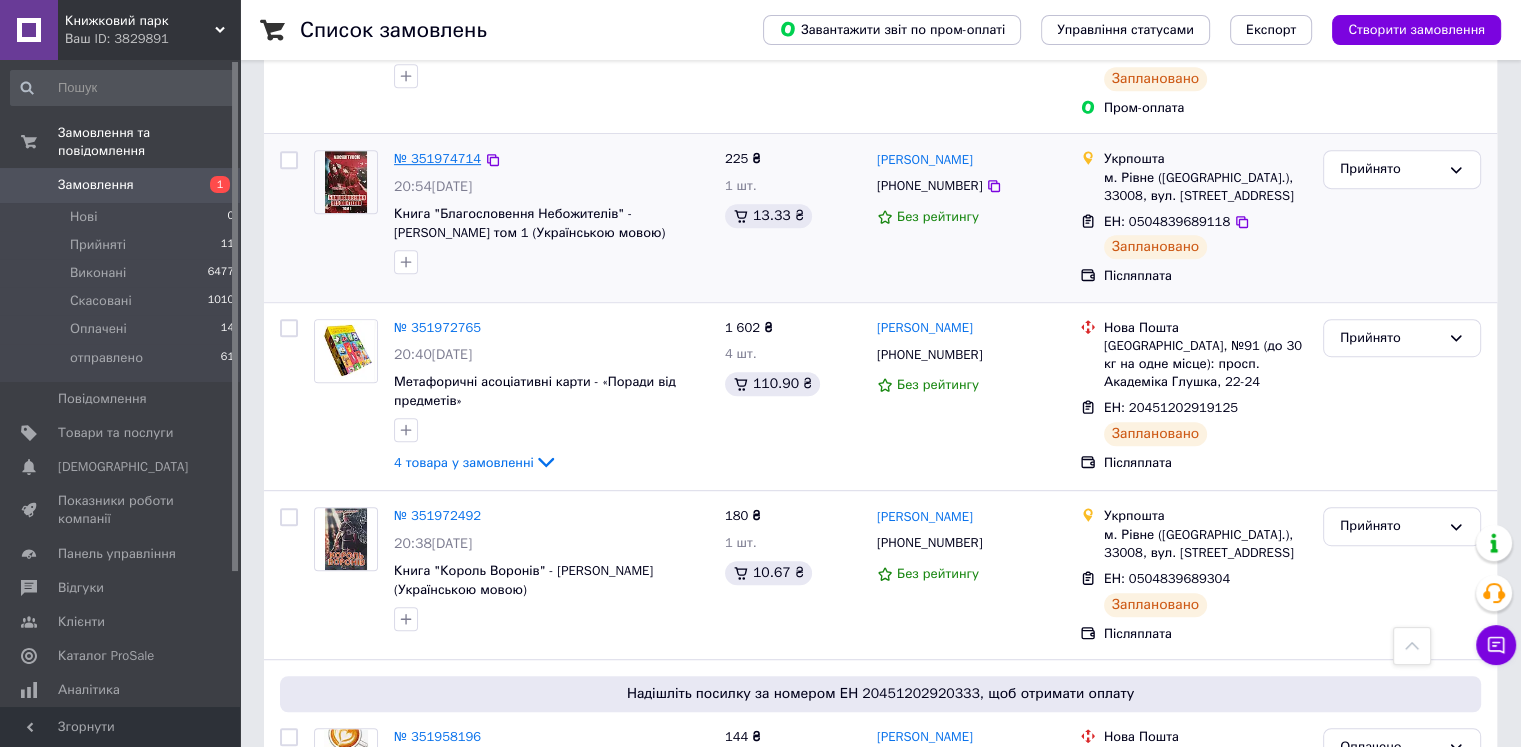 click on "№ 351974714" at bounding box center [437, 158] 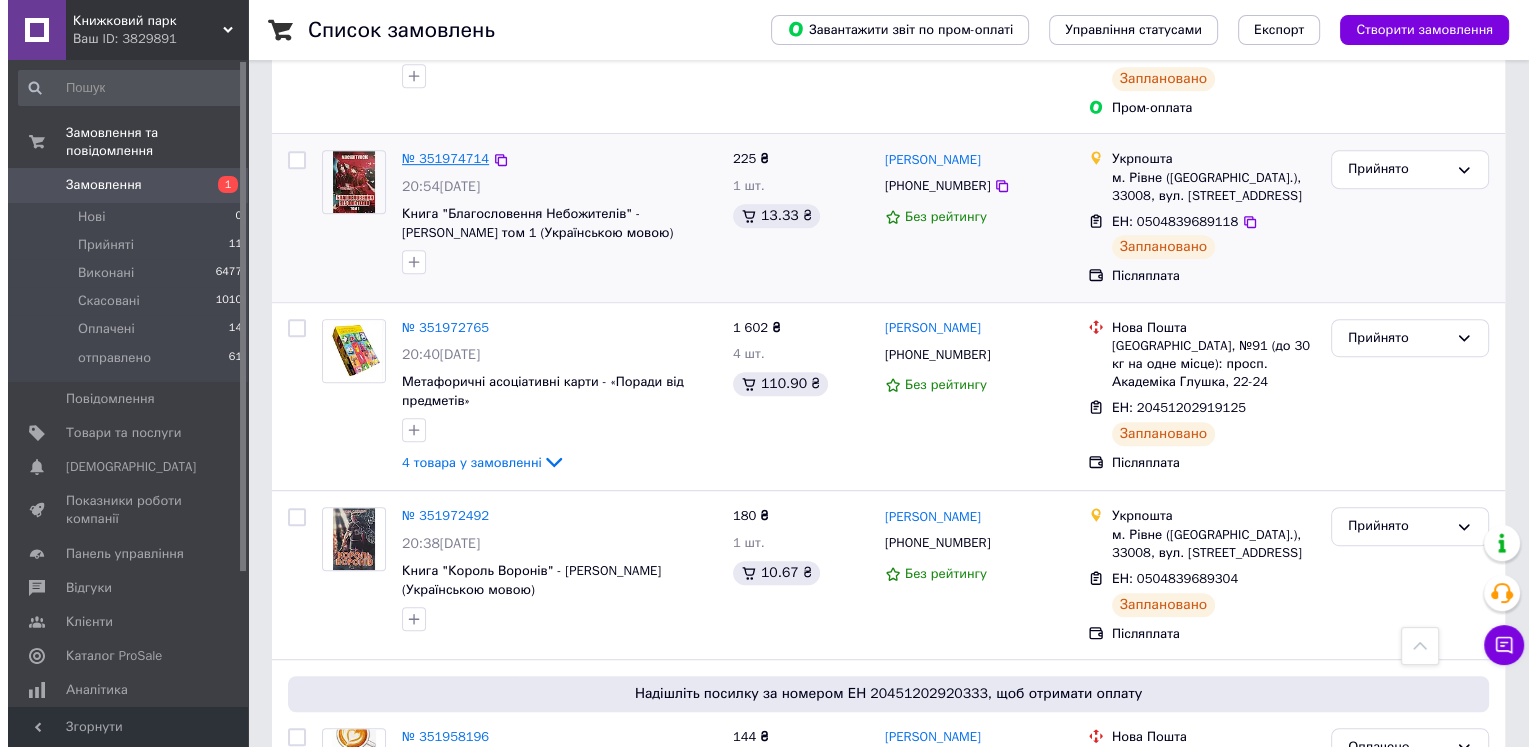 scroll, scrollTop: 0, scrollLeft: 0, axis: both 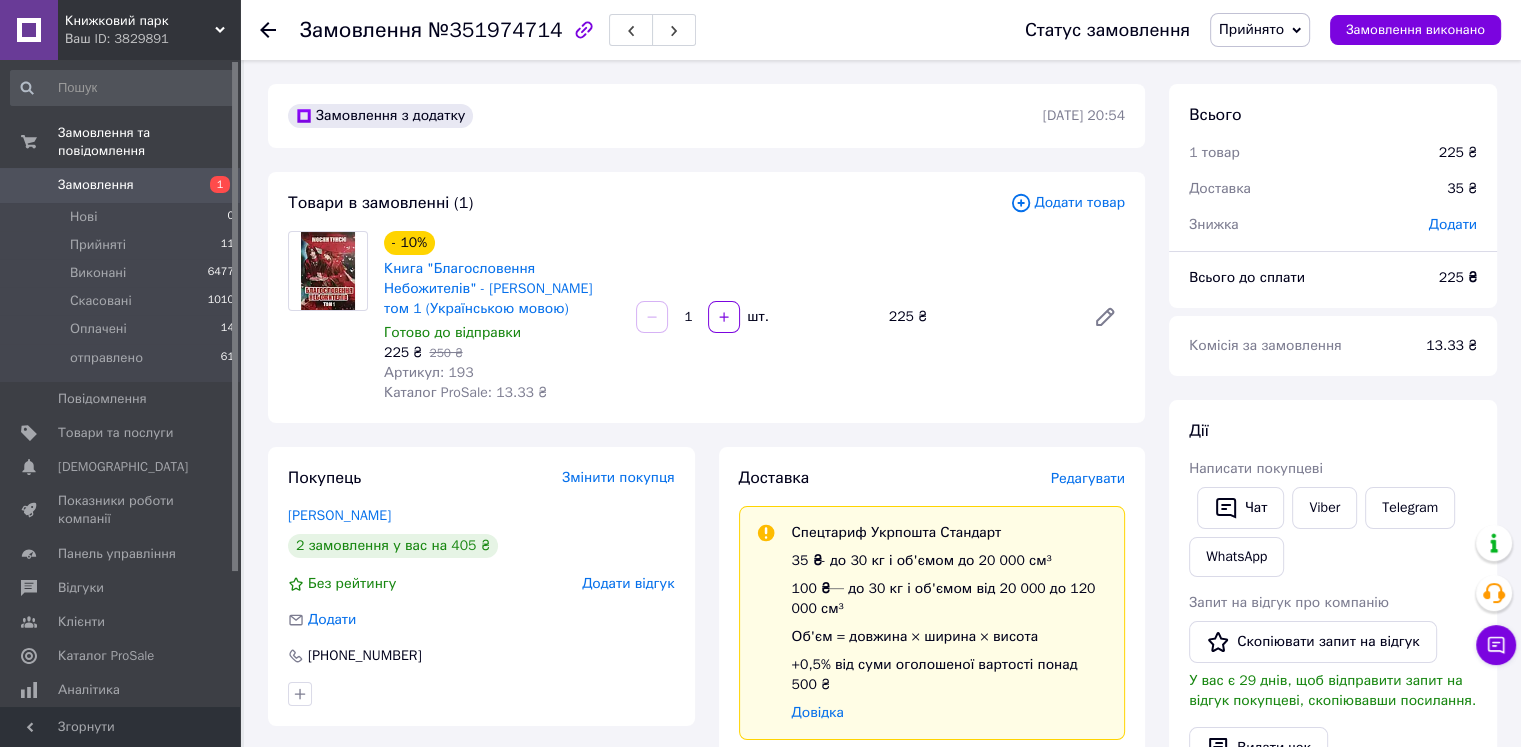 click on "Редагувати" at bounding box center (1088, 478) 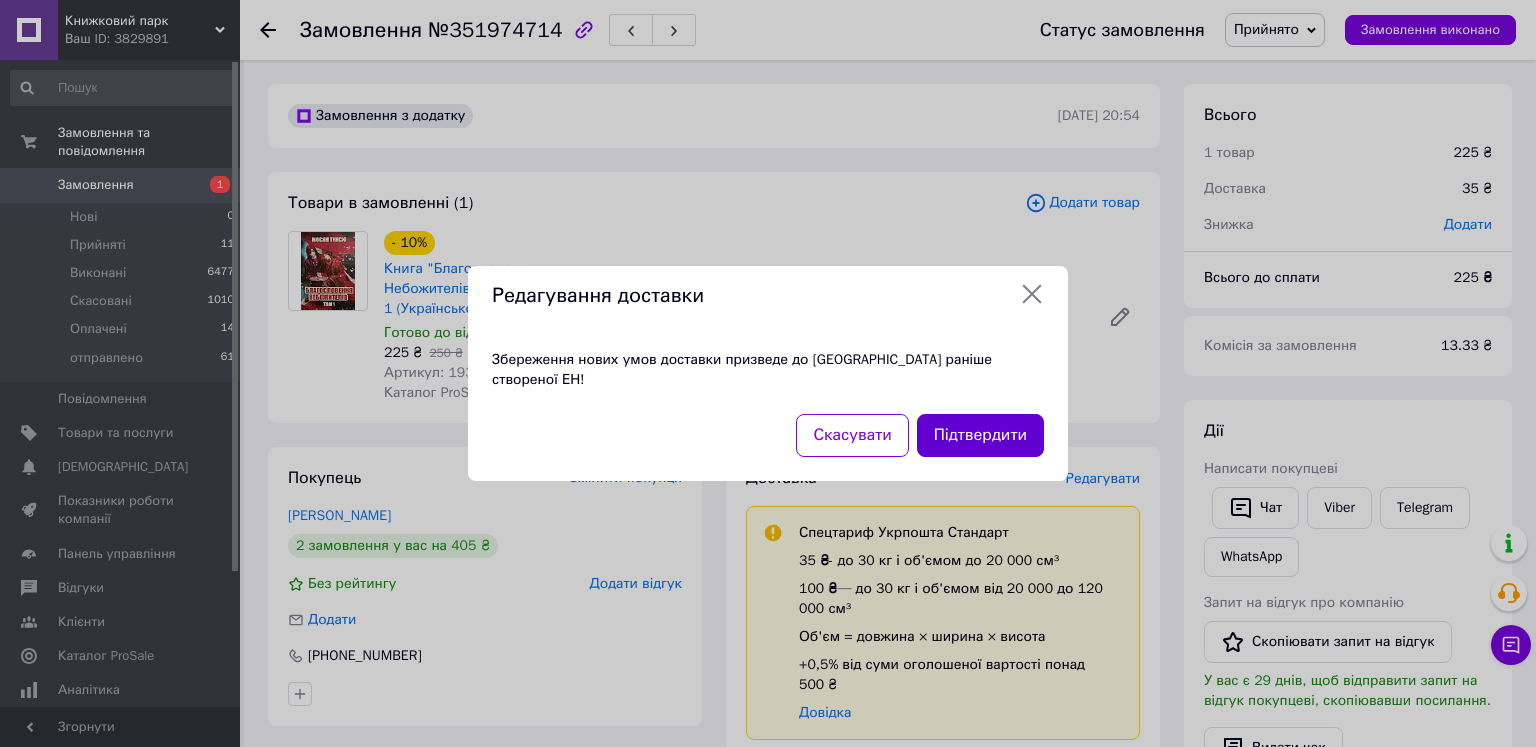 click on "Підтвердити" at bounding box center (980, 435) 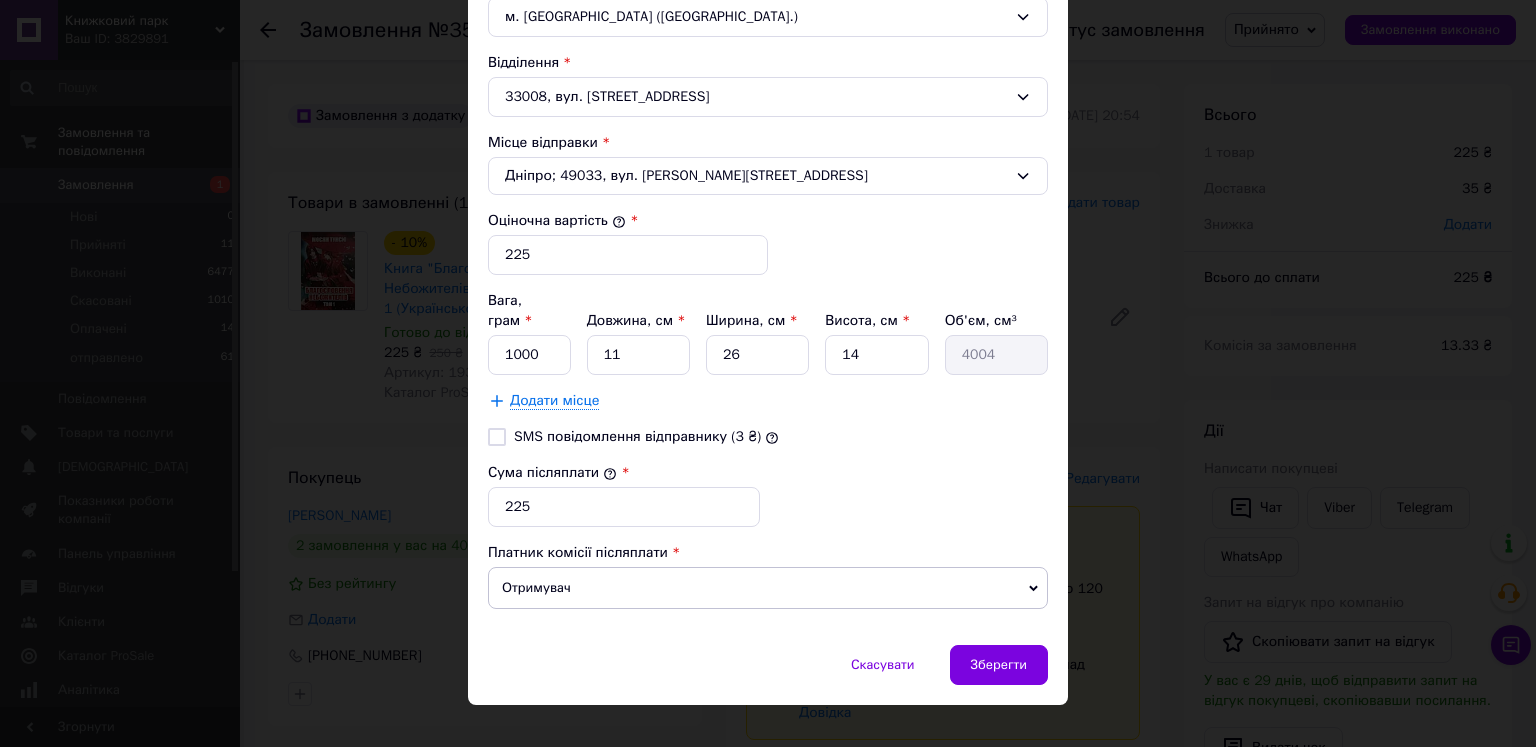 scroll, scrollTop: 660, scrollLeft: 0, axis: vertical 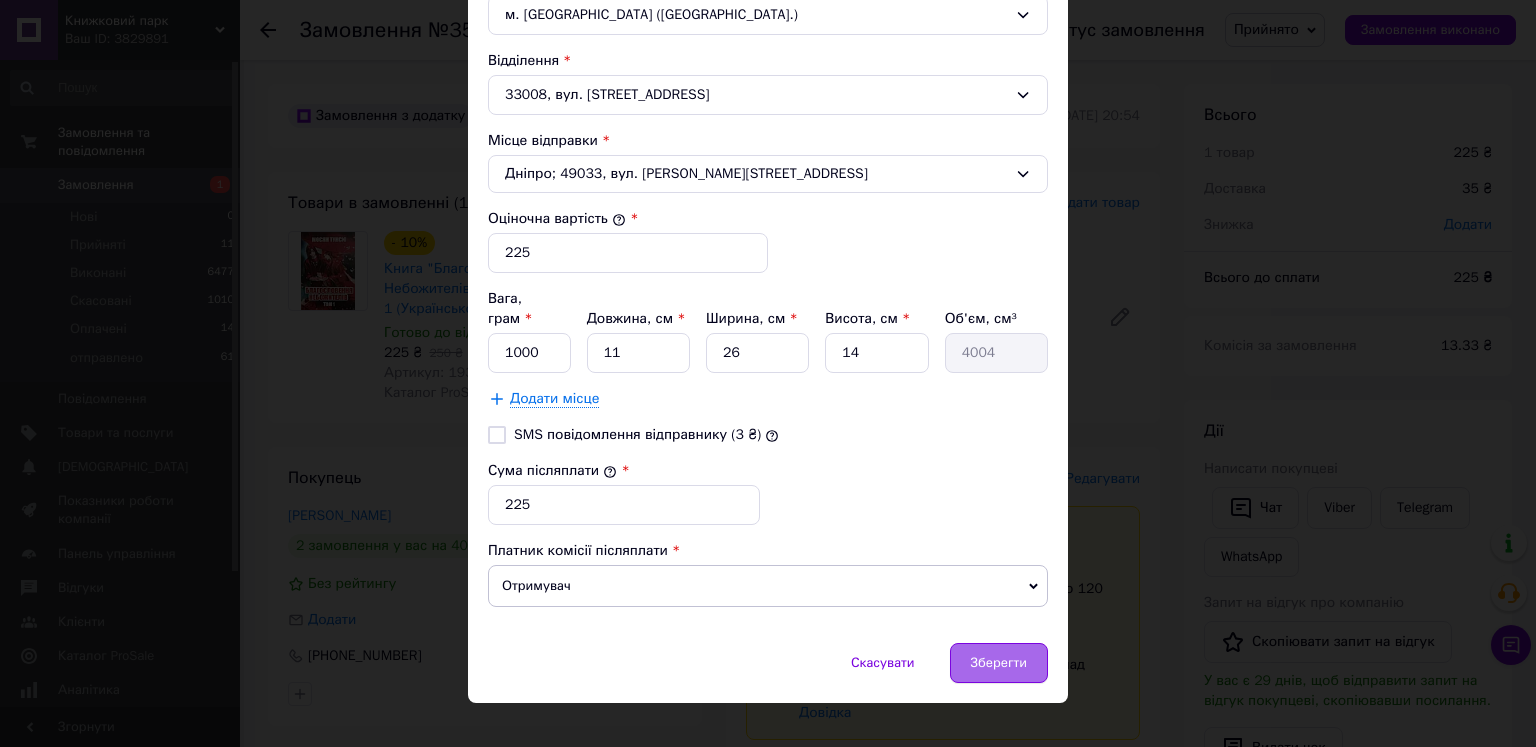 click on "Зберегти" at bounding box center [999, 663] 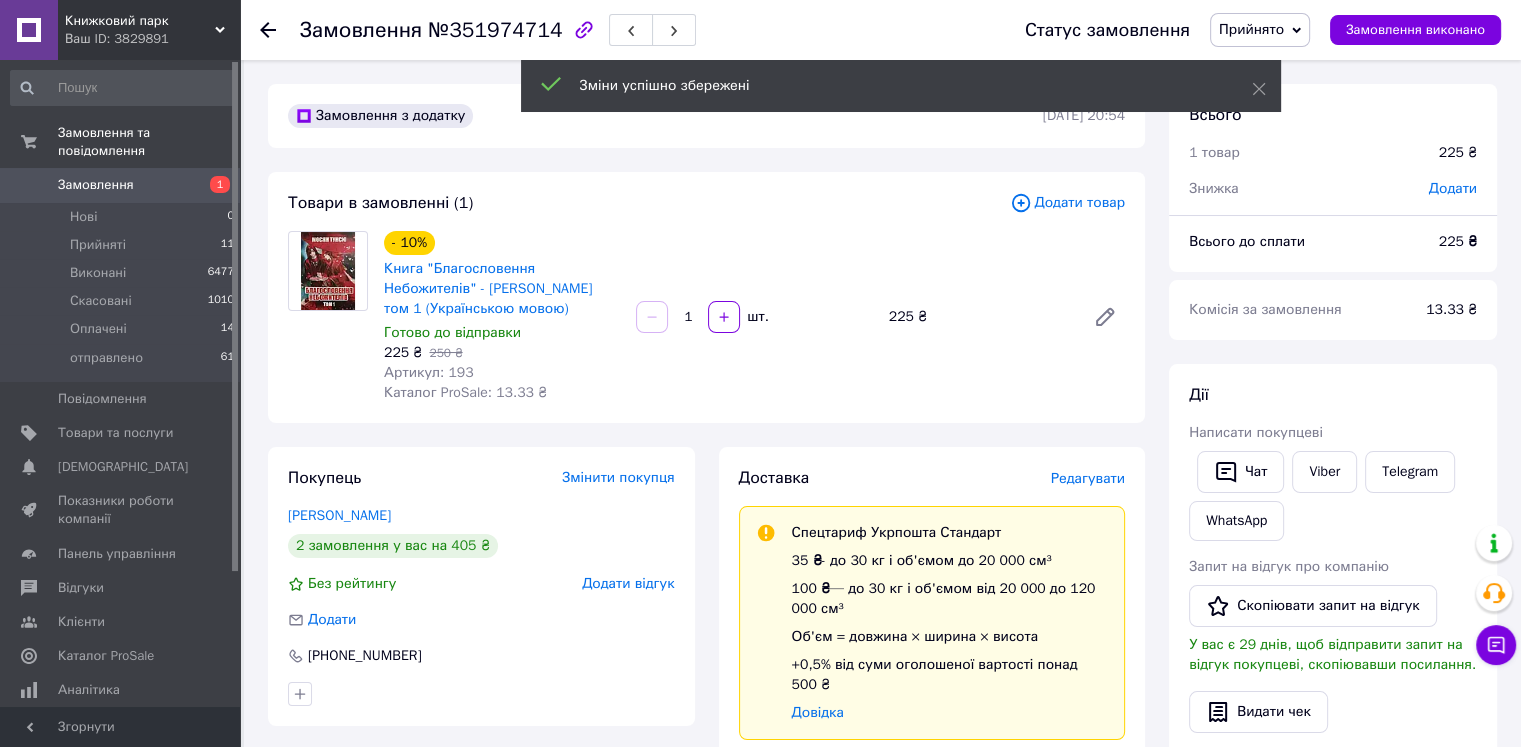 click on "Додати товар" at bounding box center [1067, 203] 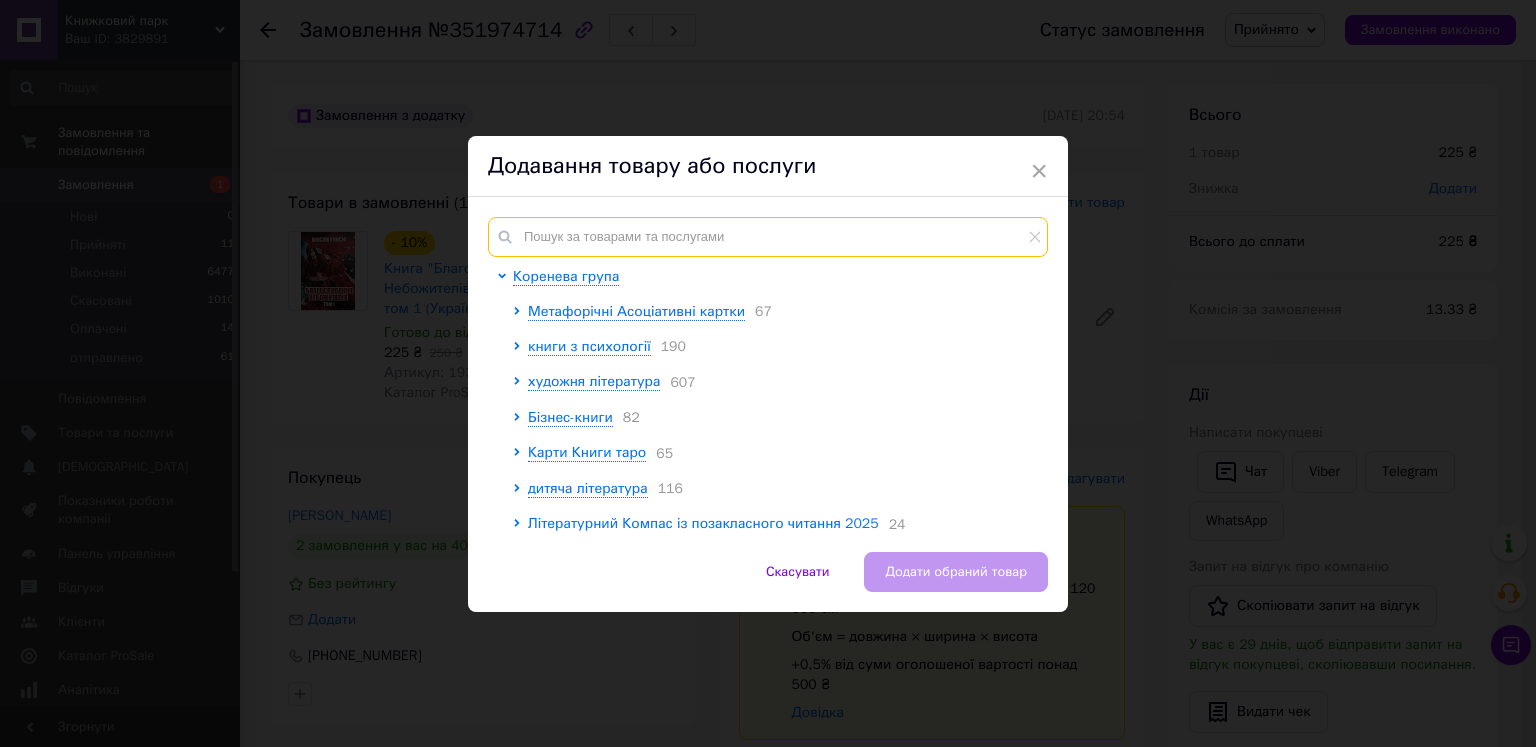 click at bounding box center (768, 237) 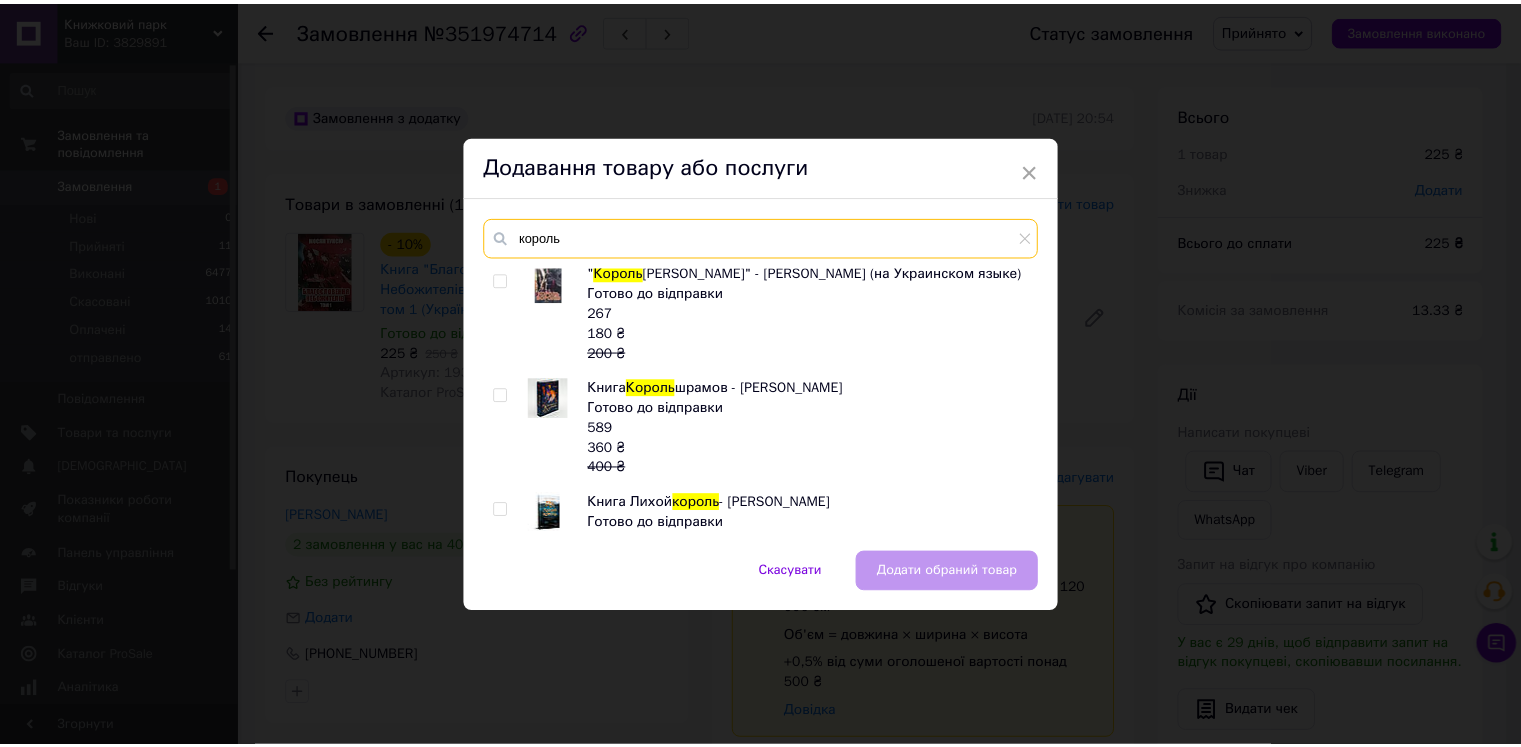scroll, scrollTop: 0, scrollLeft: 0, axis: both 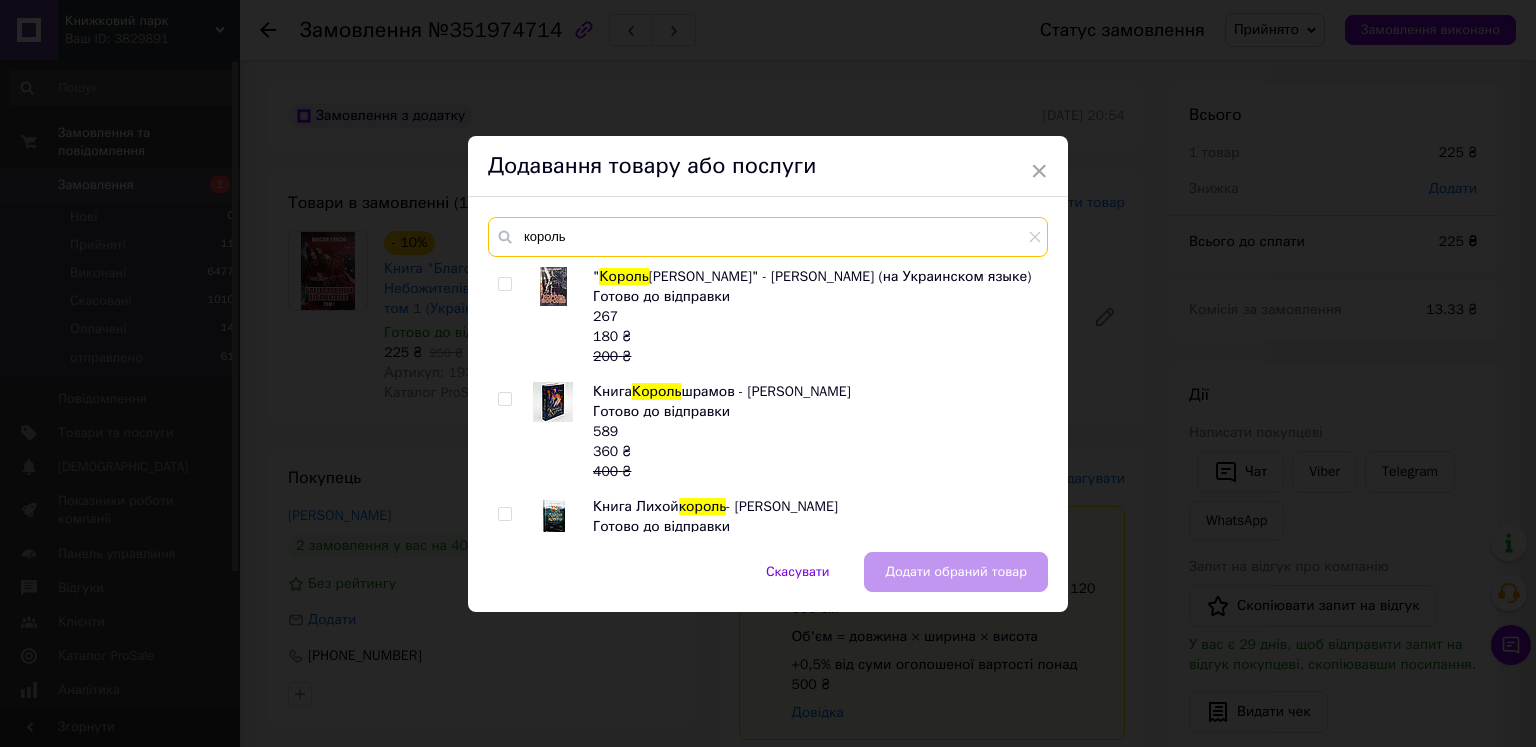 type on "король" 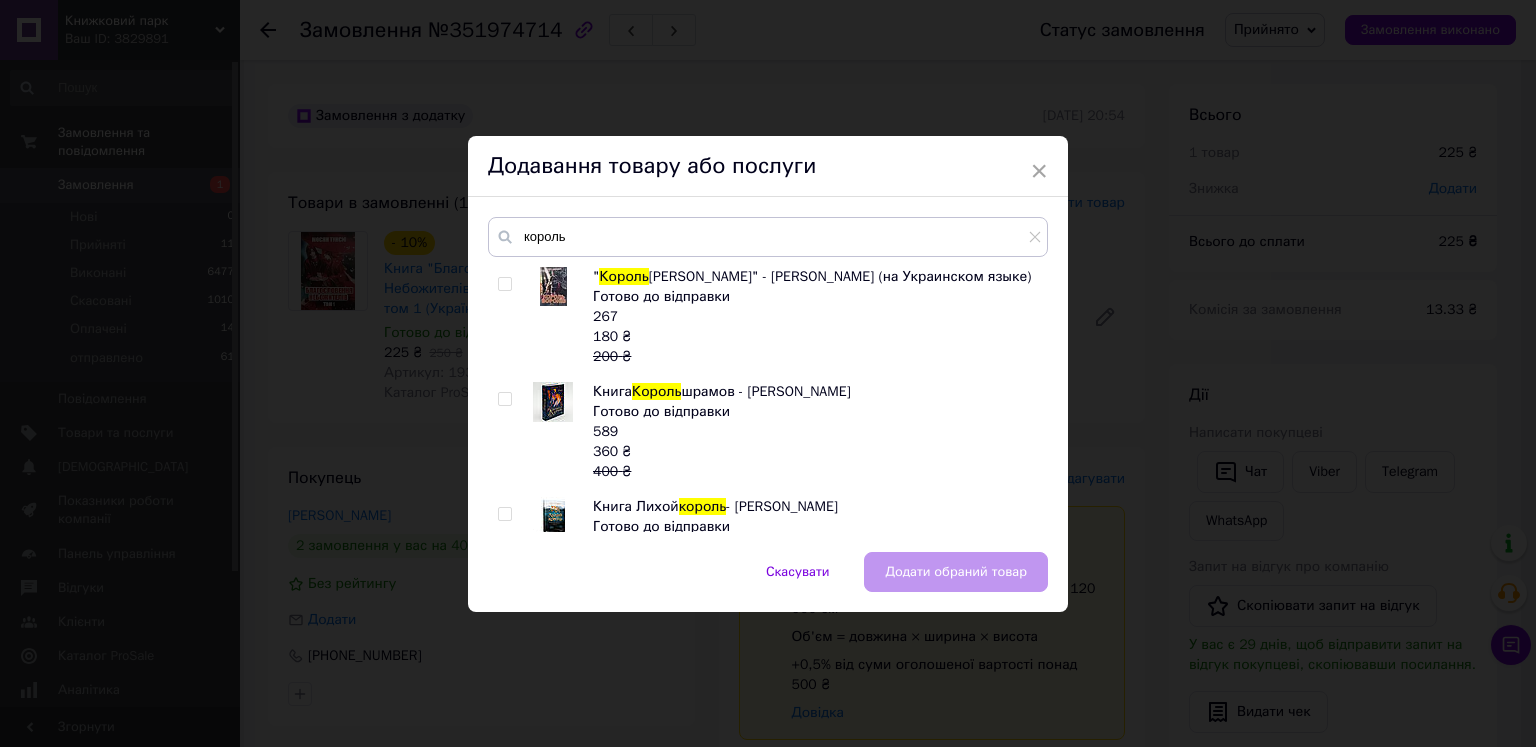 click at bounding box center (504, 284) 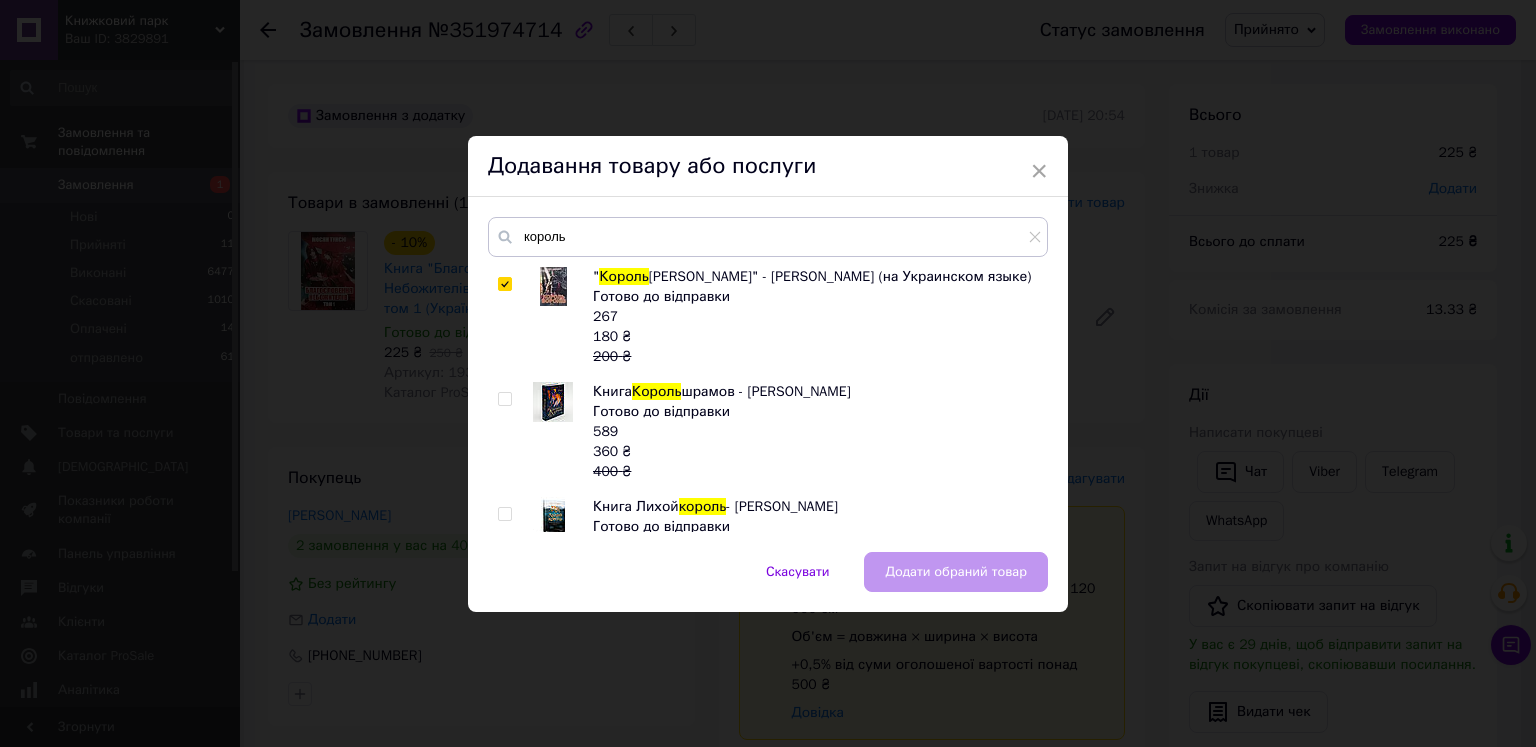 checkbox on "true" 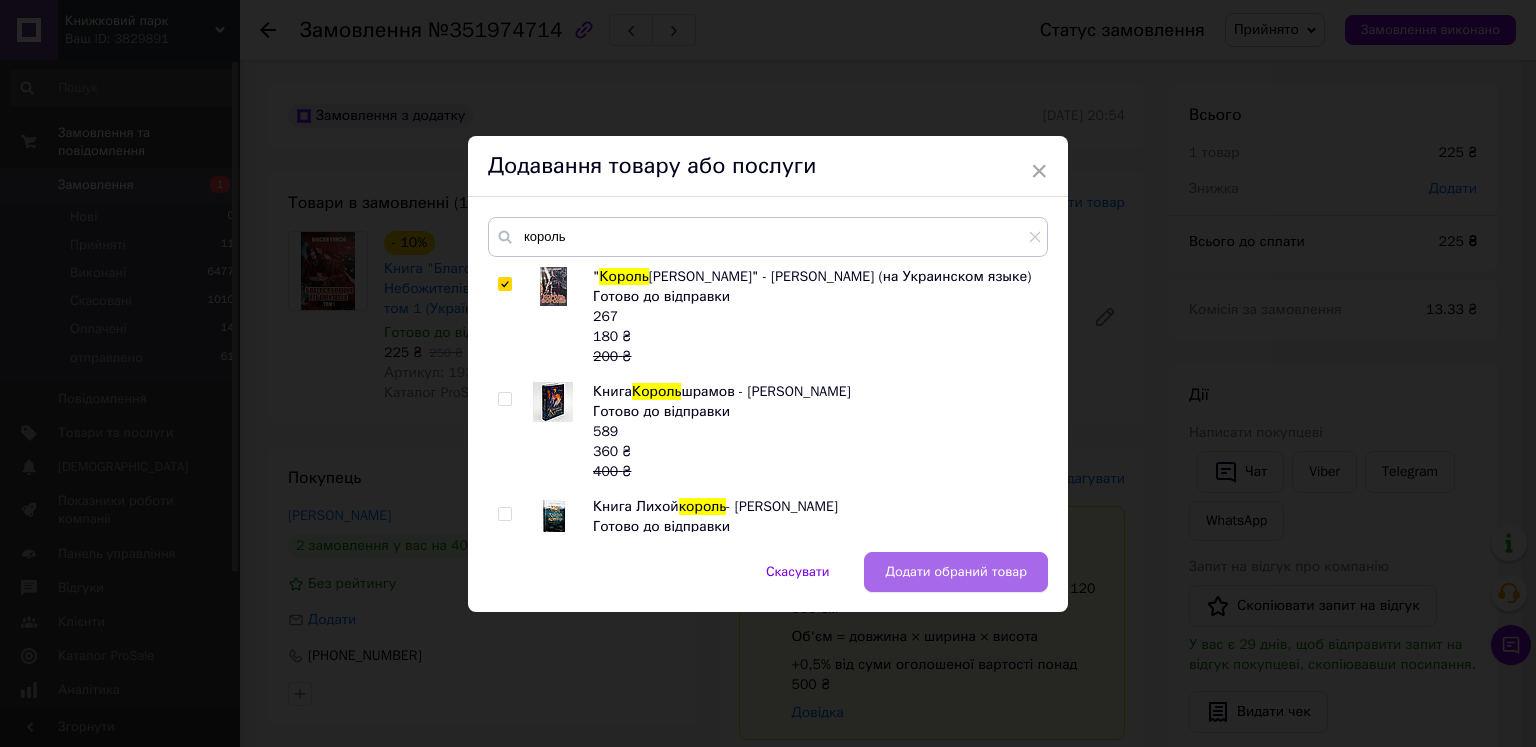 click on "Додати обраний товар" at bounding box center (956, 572) 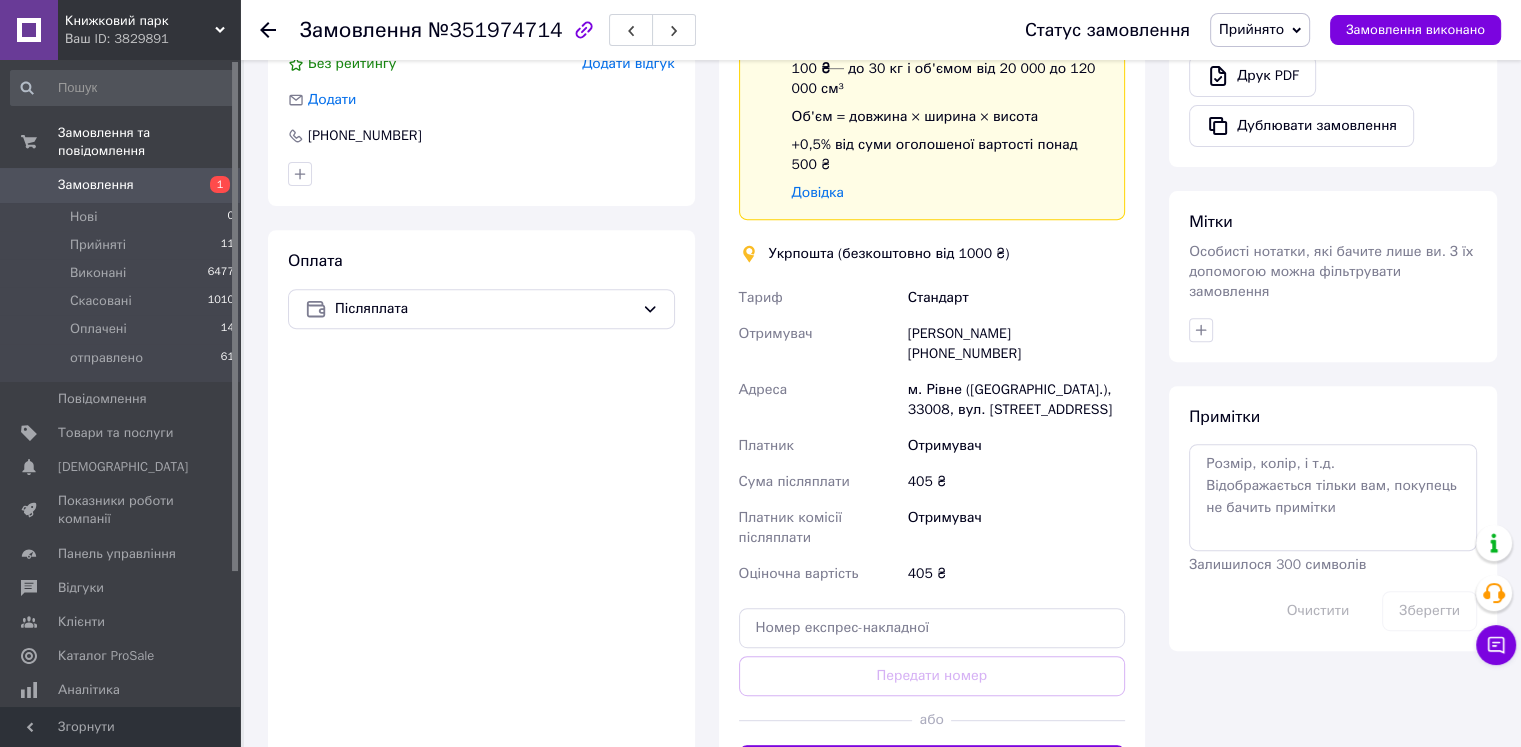 scroll, scrollTop: 800, scrollLeft: 0, axis: vertical 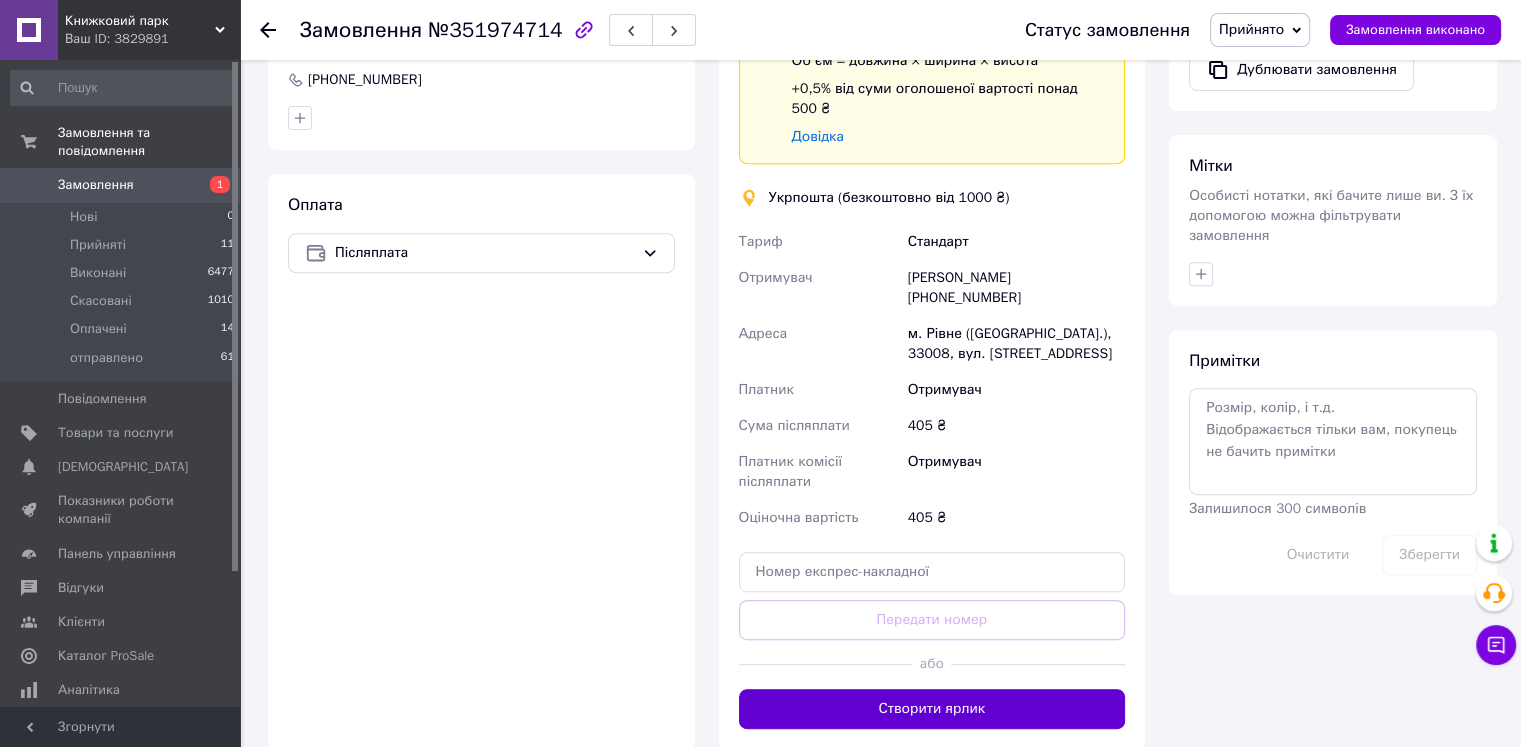 click on "Створити ярлик" at bounding box center (932, 709) 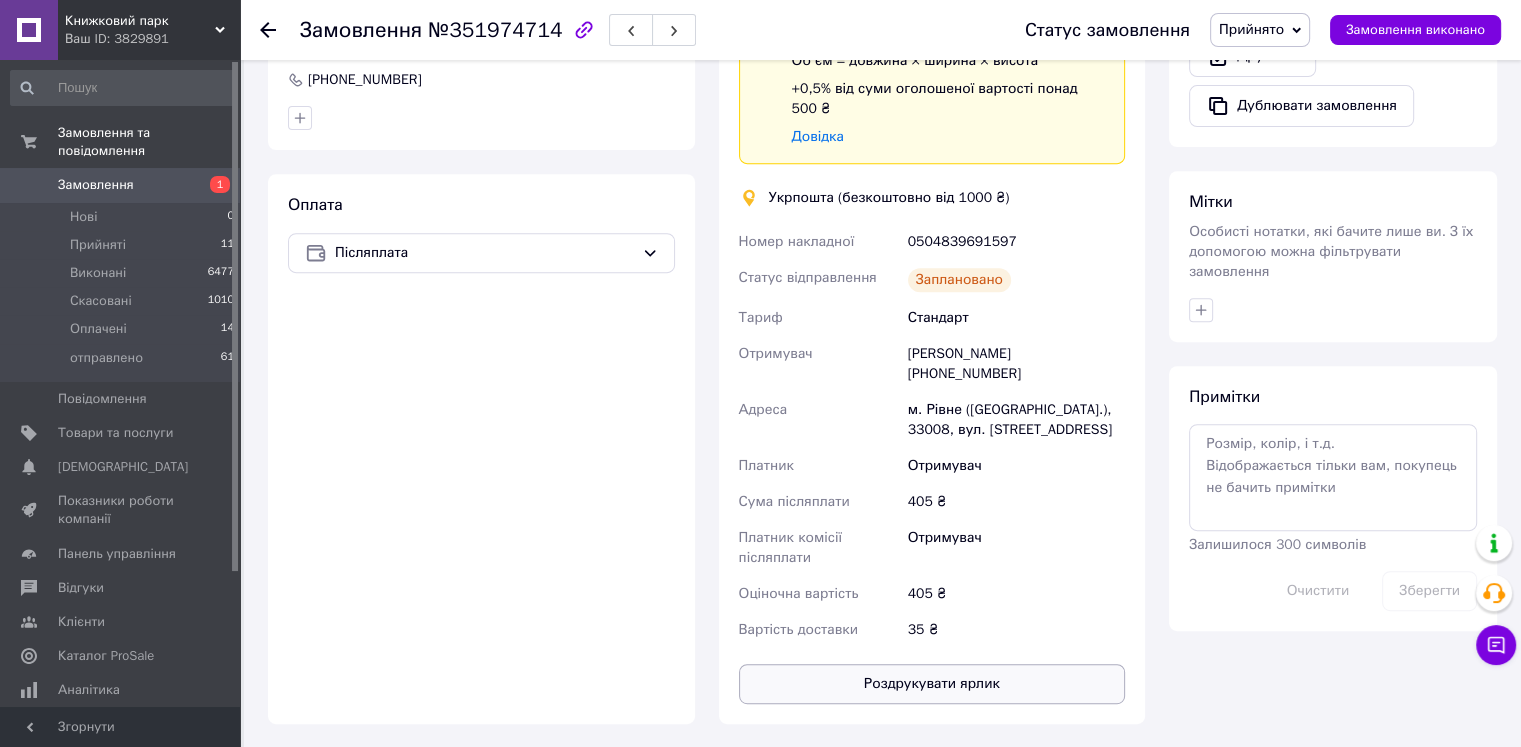 click on "Роздрукувати ярлик" at bounding box center (932, 684) 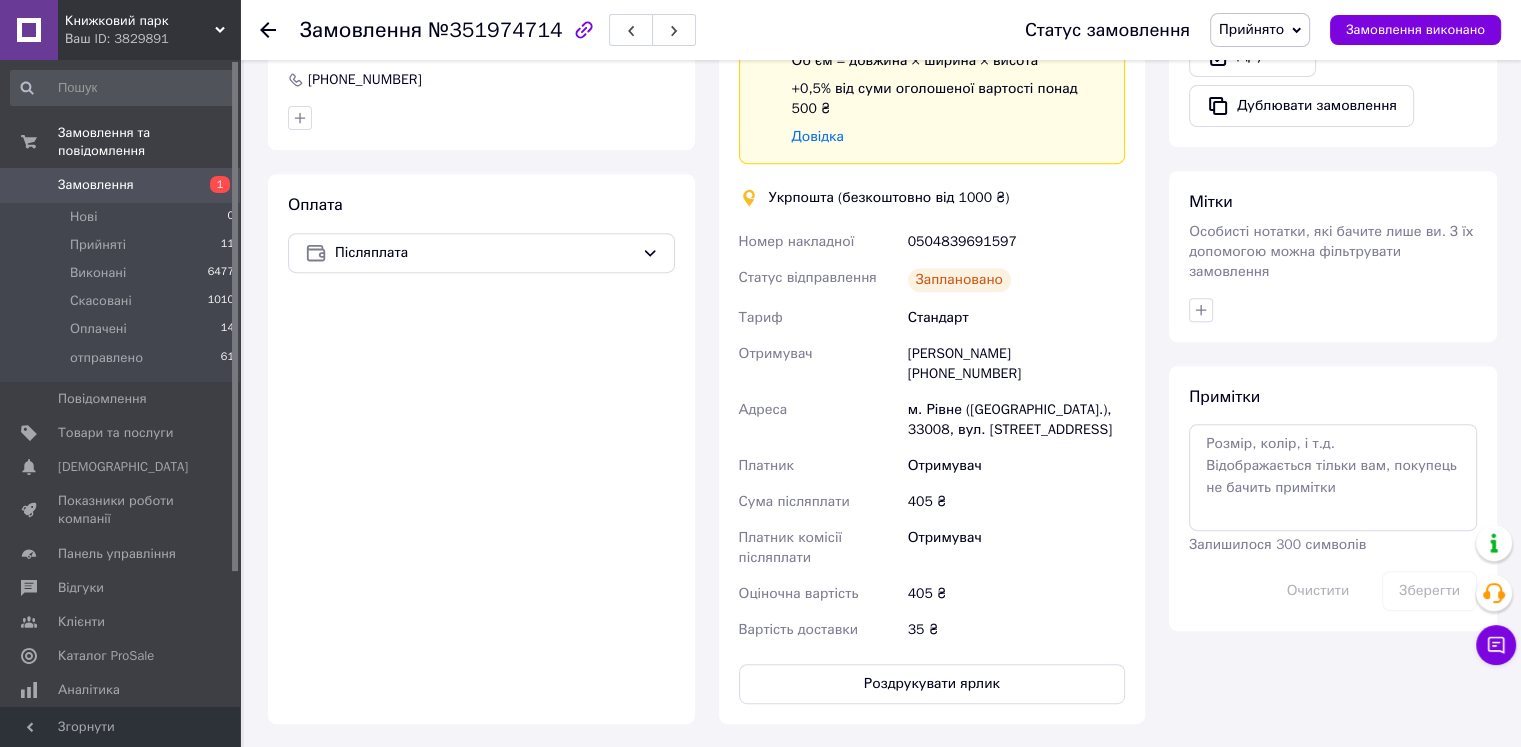 click on "Замовлення" at bounding box center [96, 185] 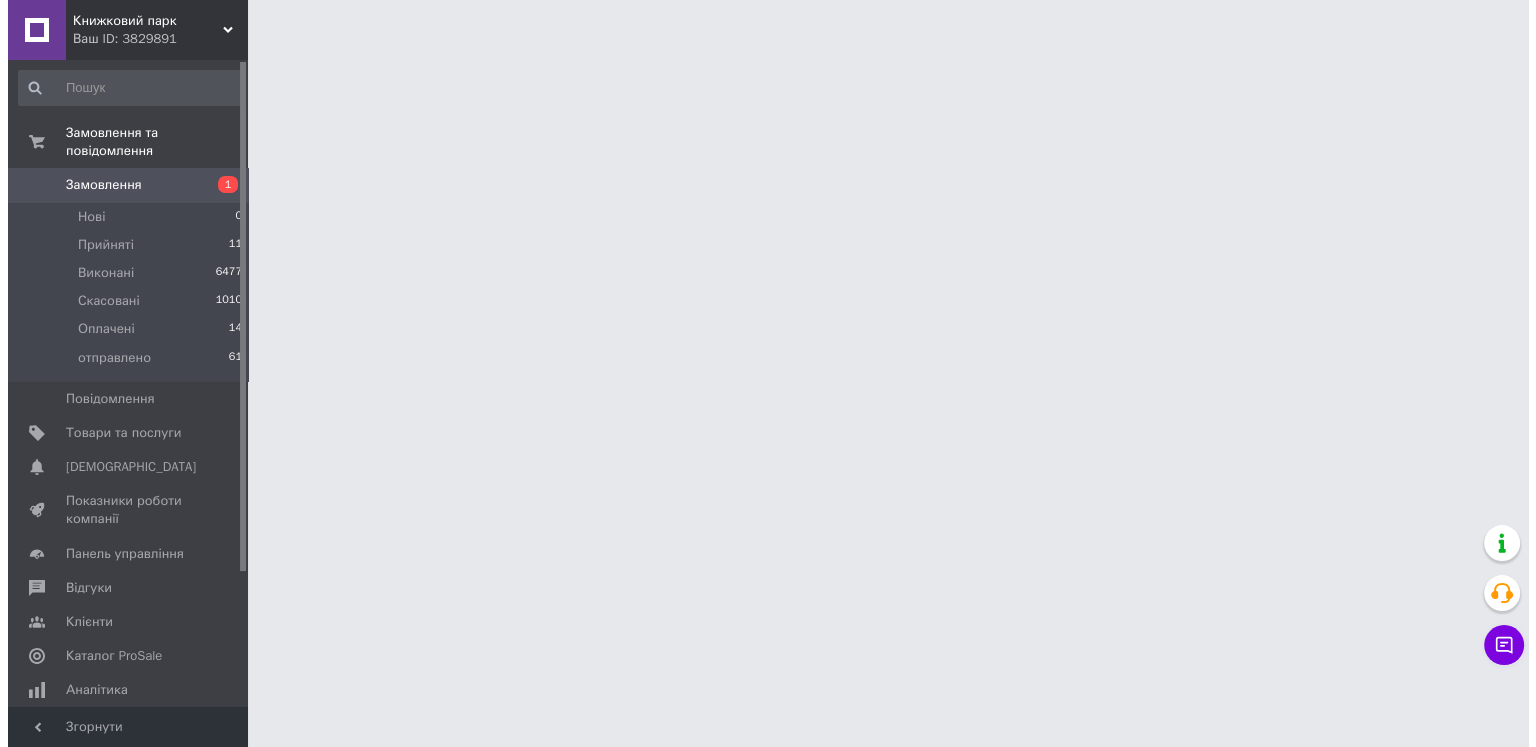 scroll, scrollTop: 0, scrollLeft: 0, axis: both 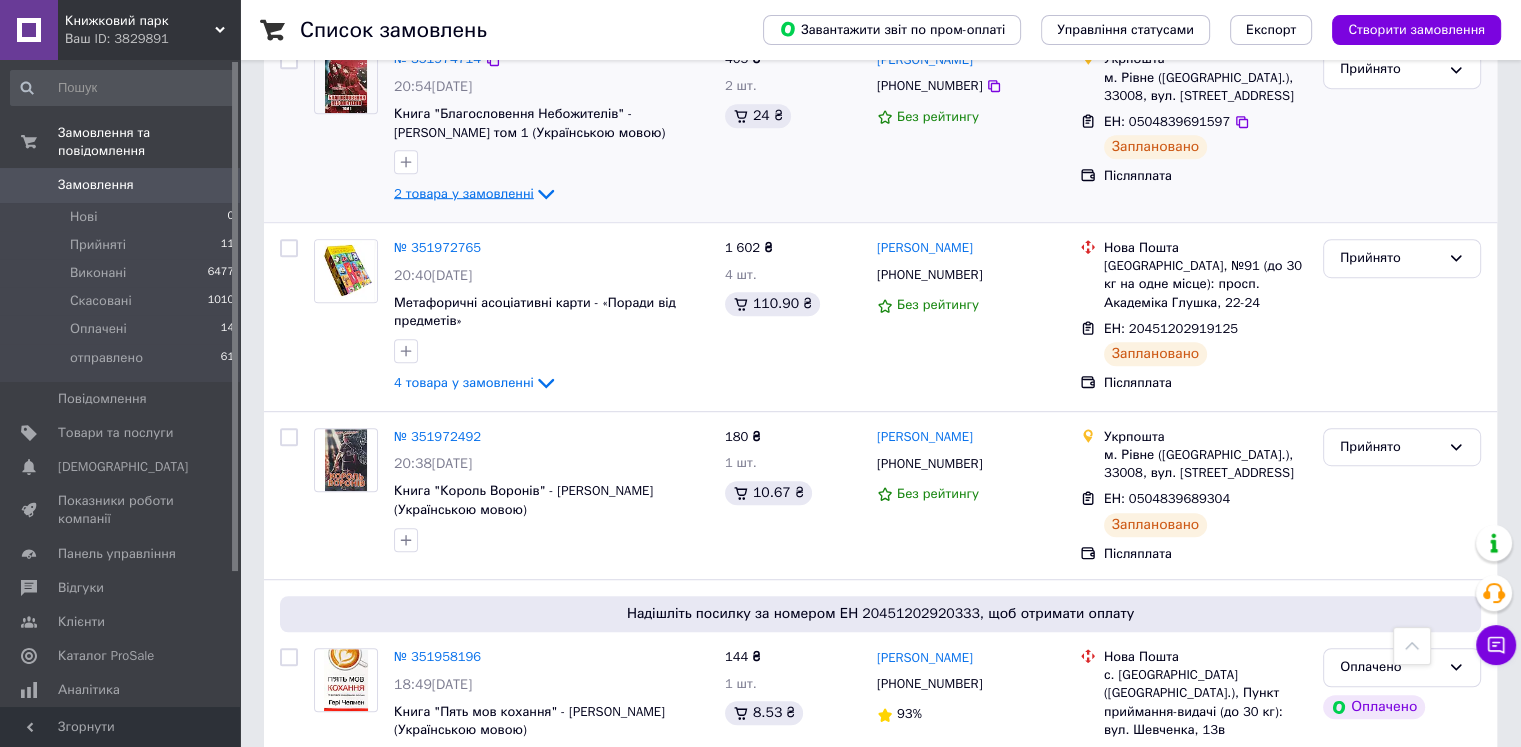 click 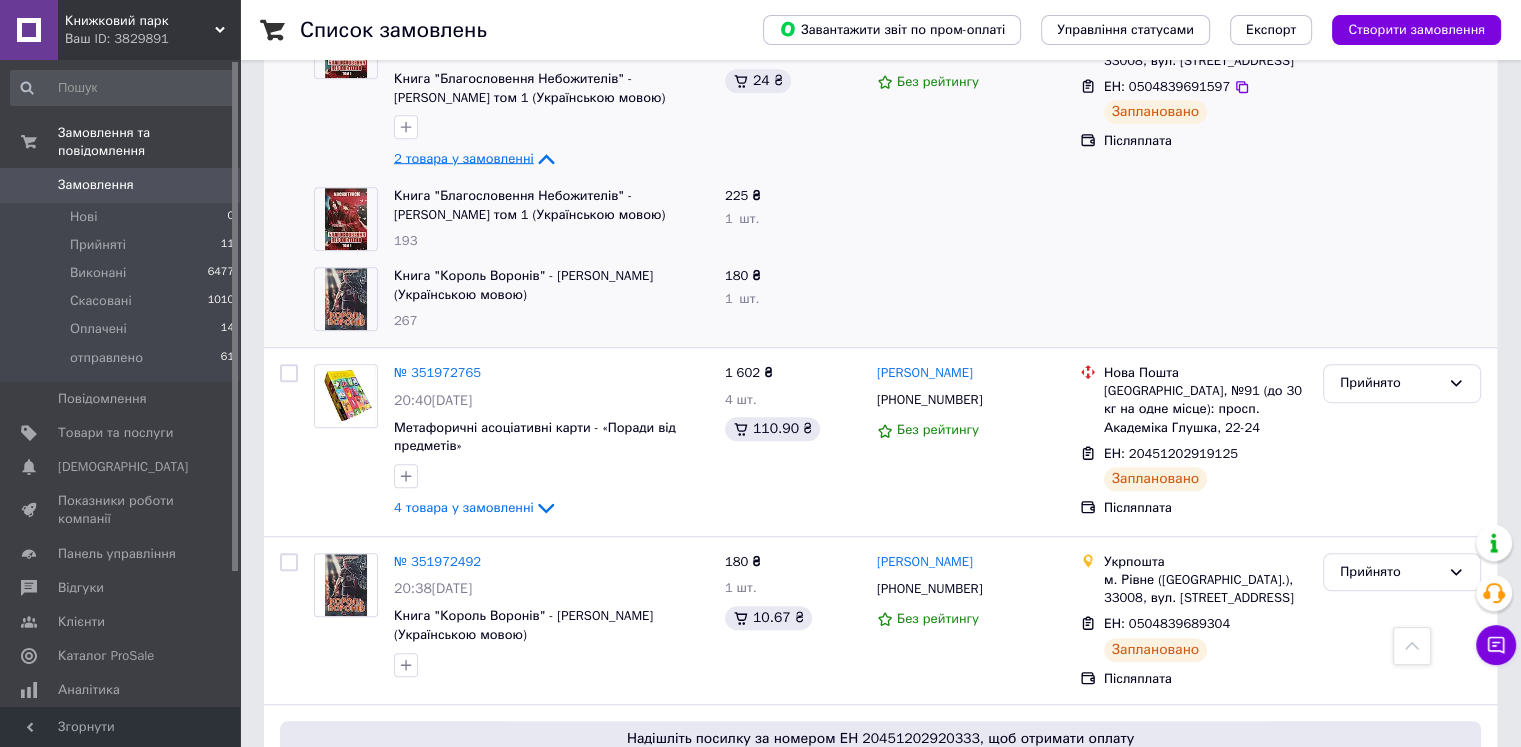 scroll, scrollTop: 1200, scrollLeft: 0, axis: vertical 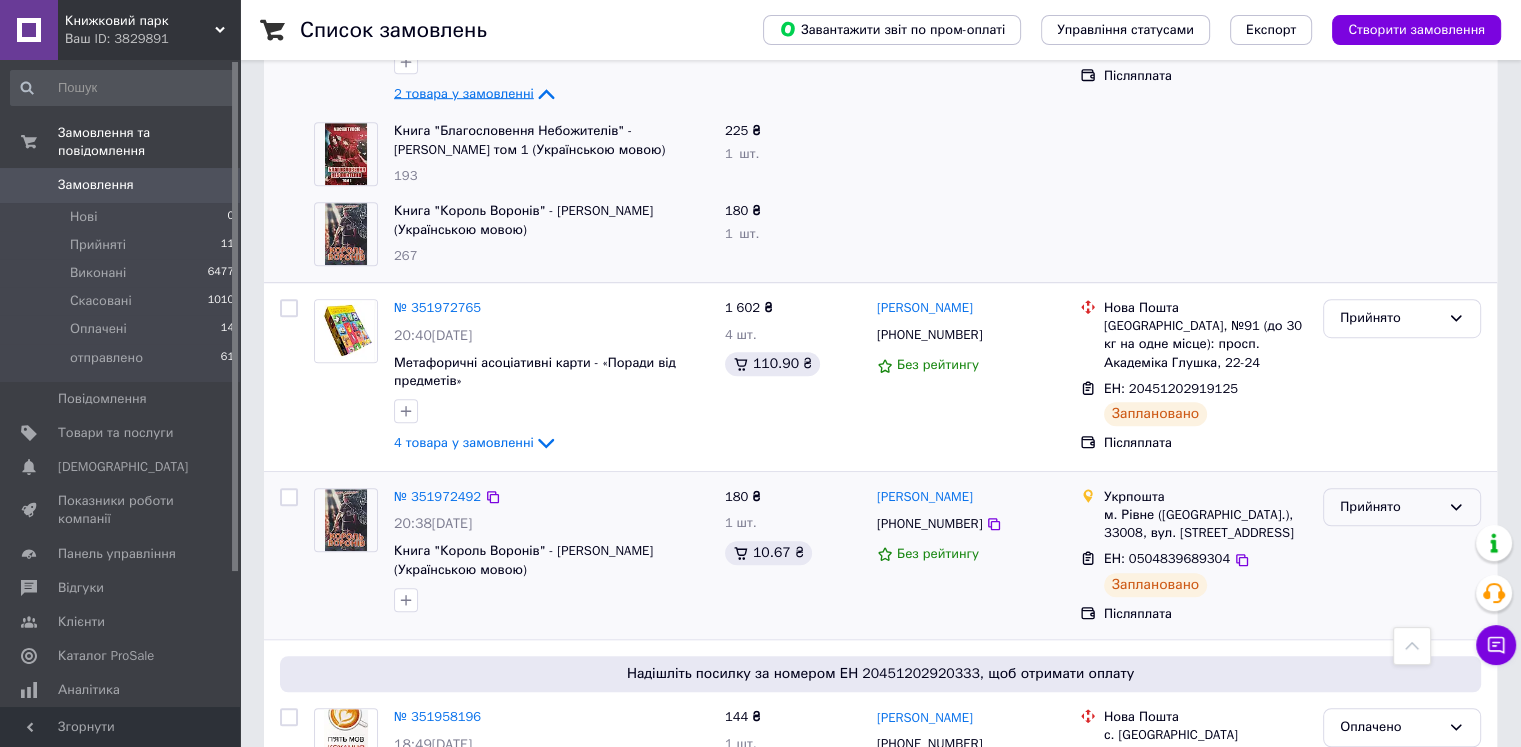 click on "Прийнято" at bounding box center [1390, 507] 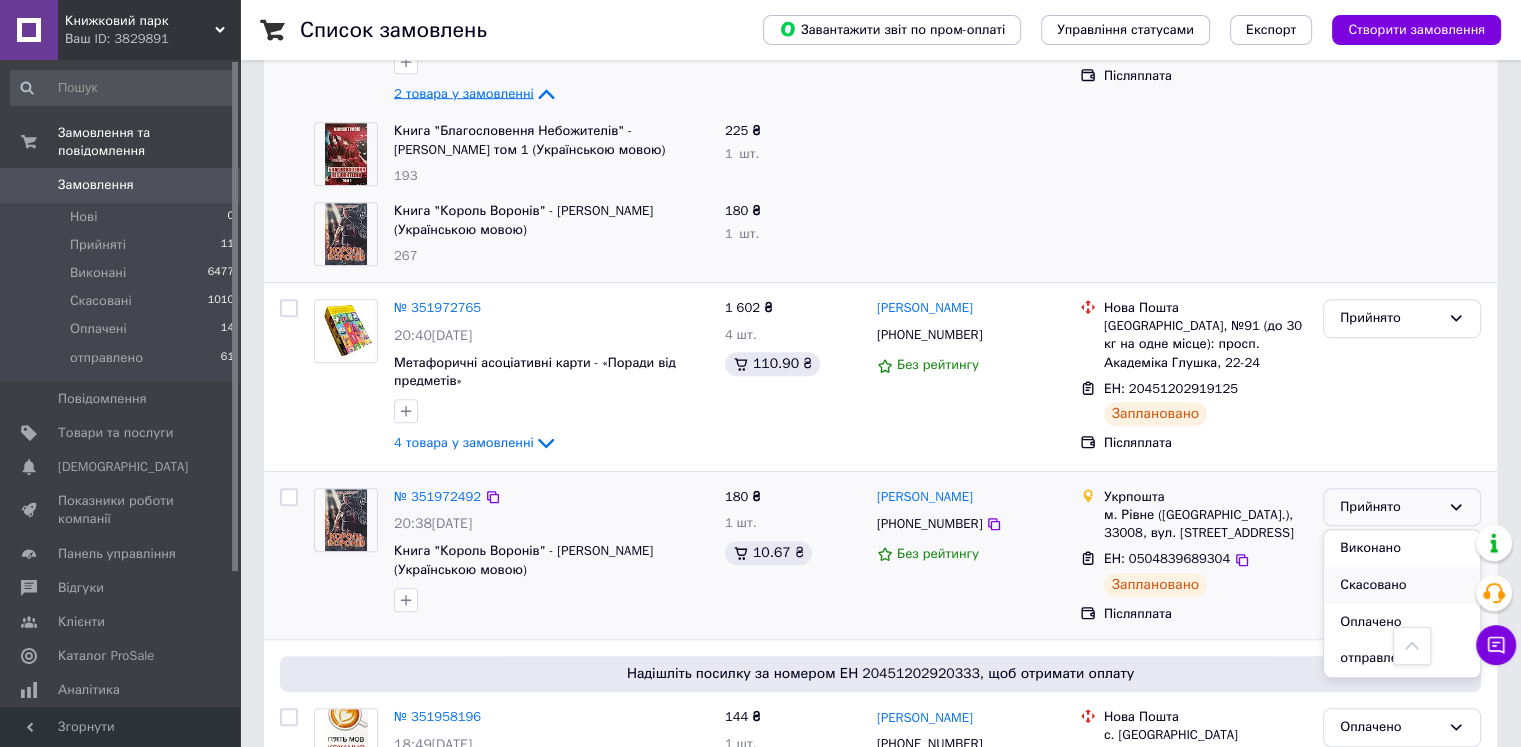 click on "Скасовано" at bounding box center (1402, 585) 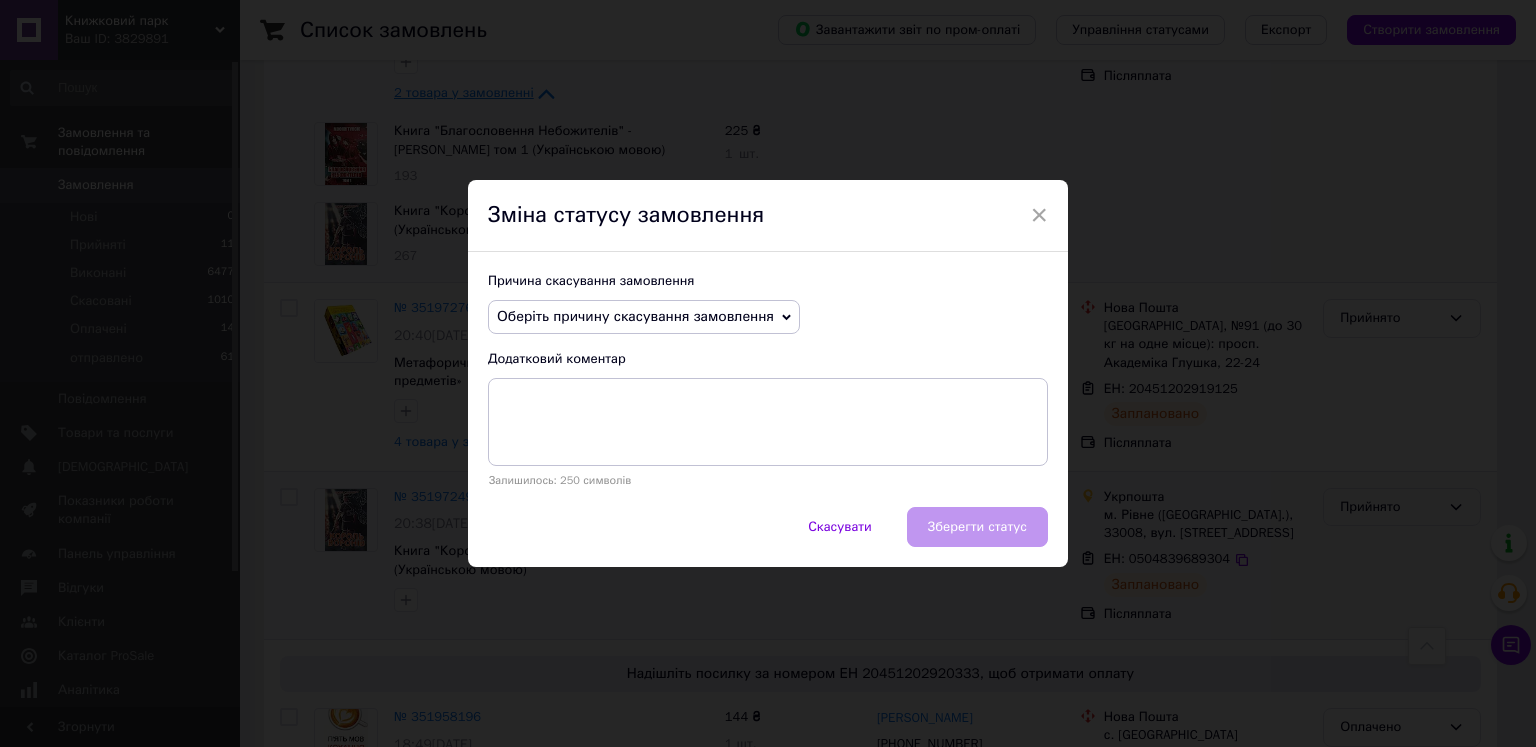 click on "Оберіть причину скасування замовлення" at bounding box center [635, 316] 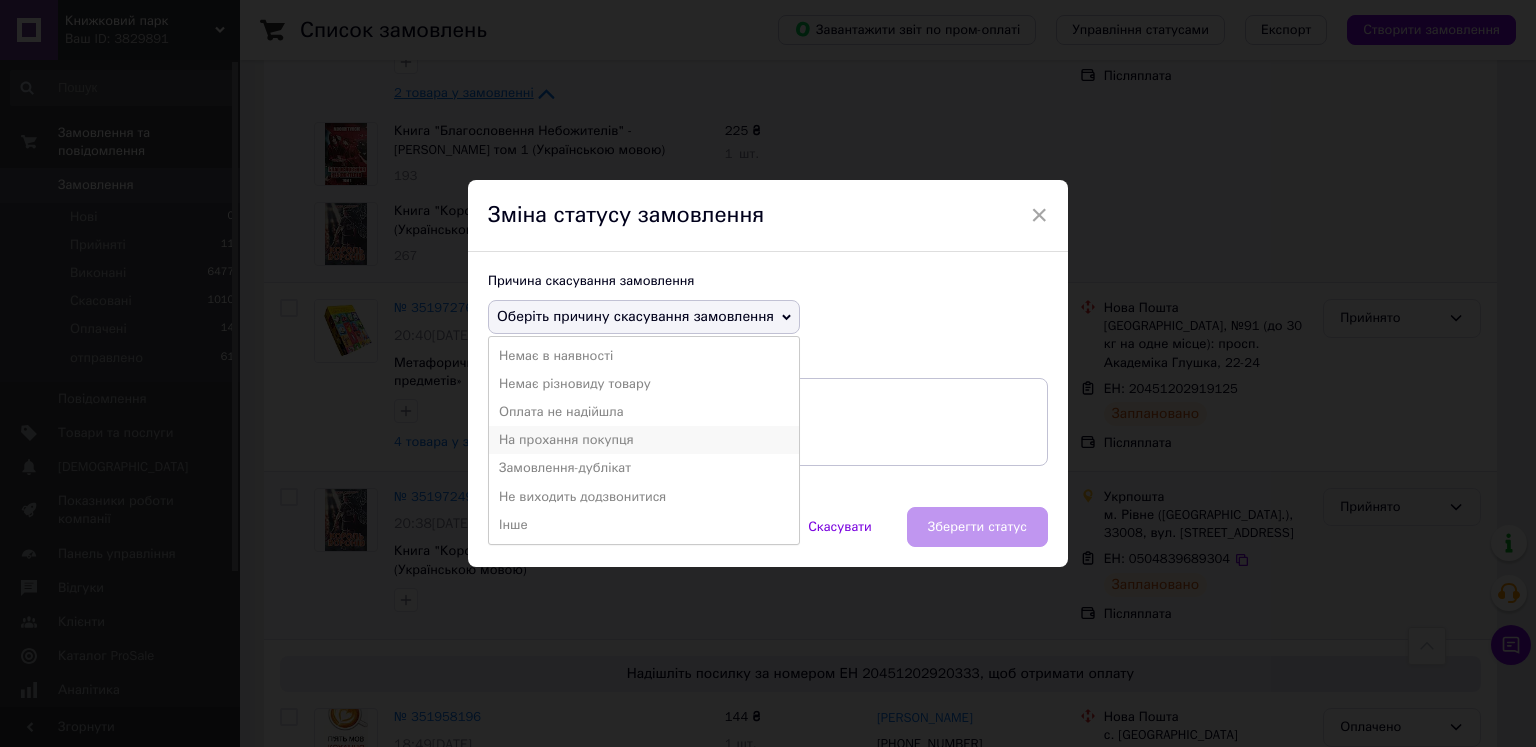 click on "На прохання покупця" at bounding box center [644, 440] 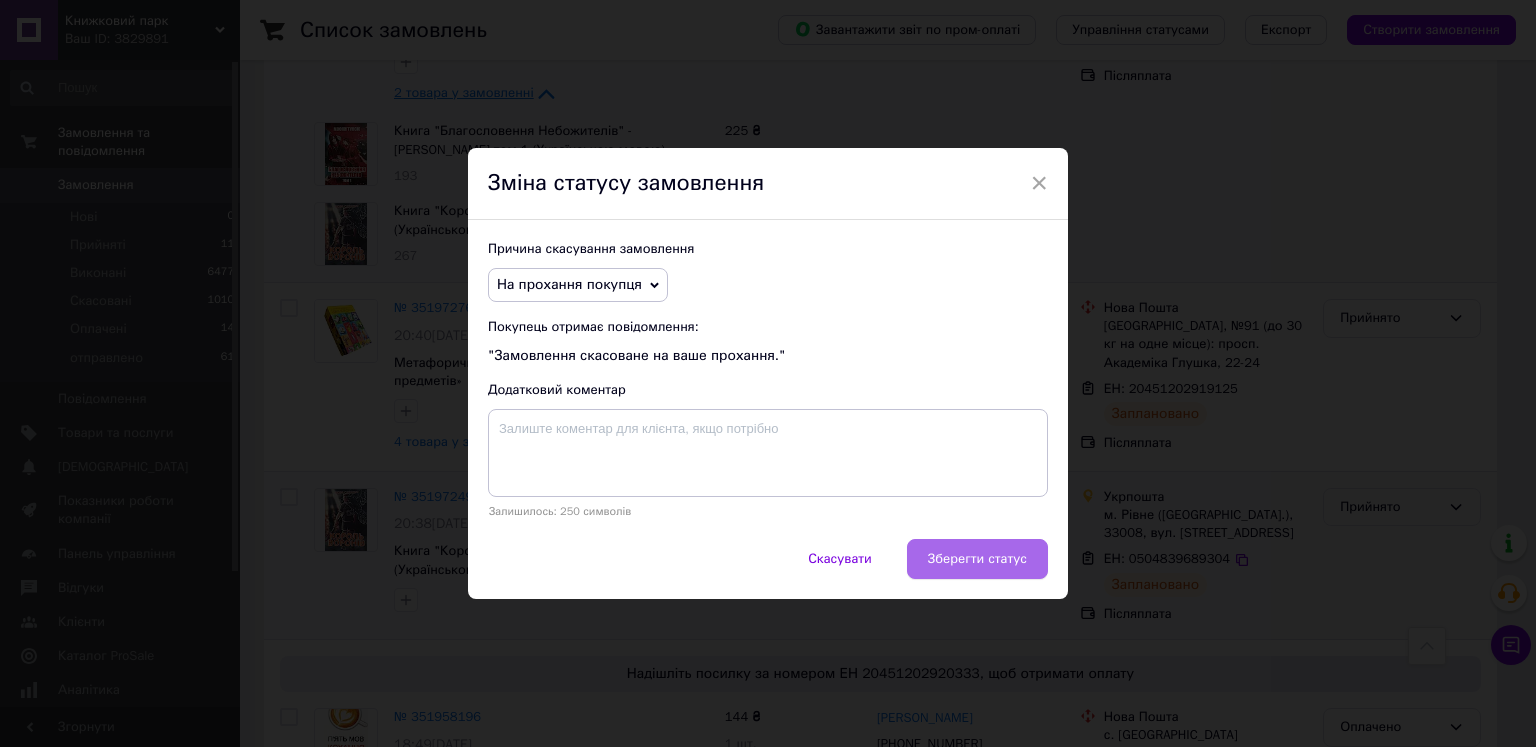click on "Зберегти статус" at bounding box center (977, 559) 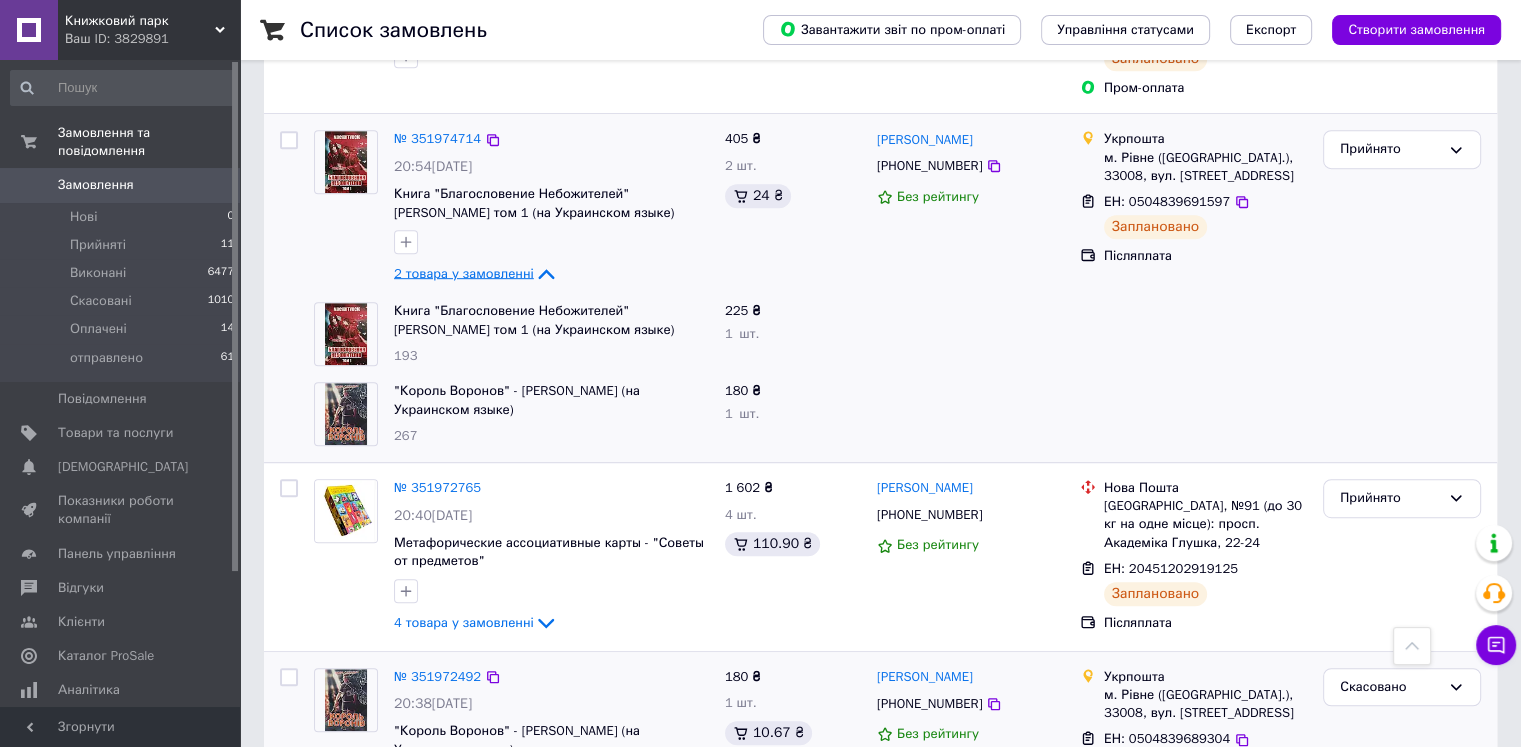 scroll, scrollTop: 1016, scrollLeft: 0, axis: vertical 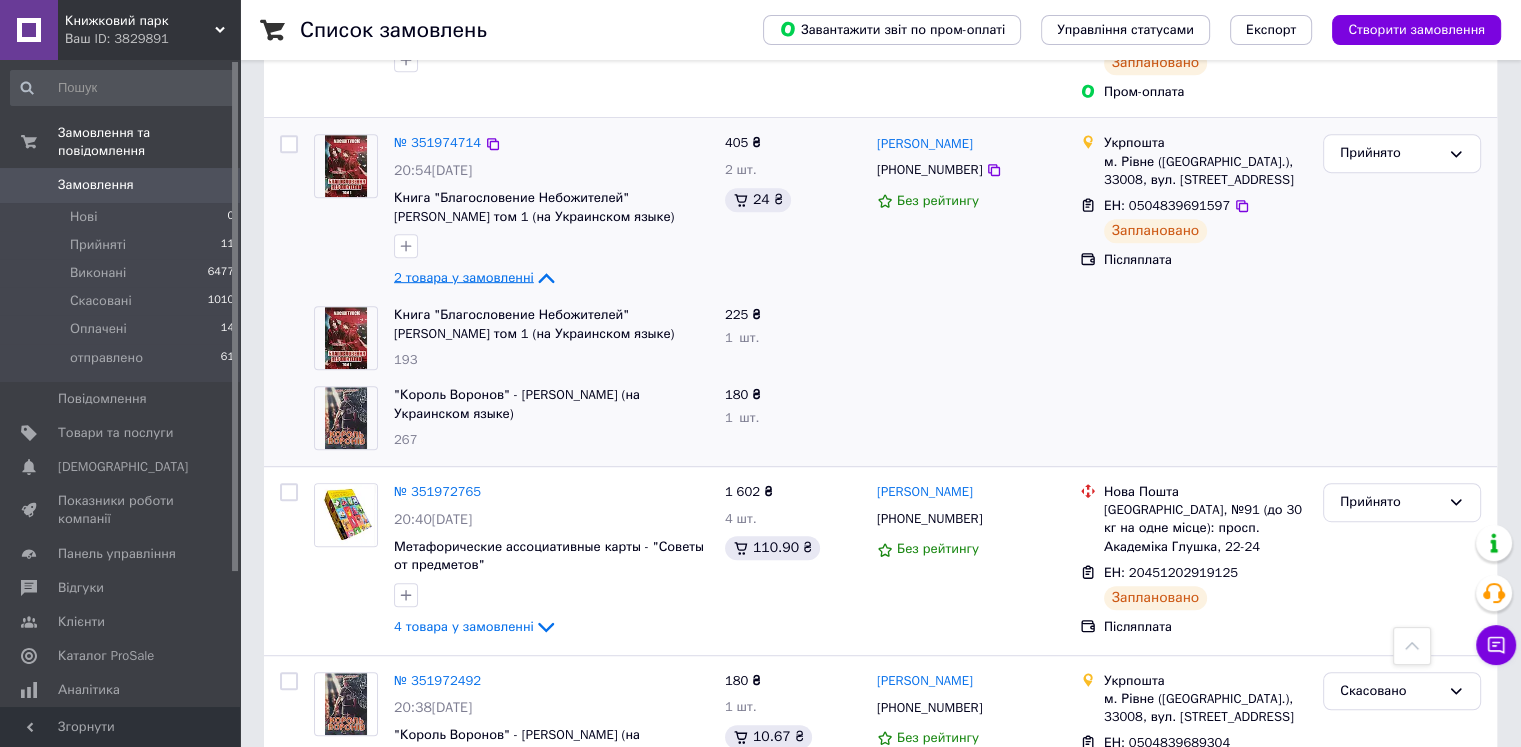 click 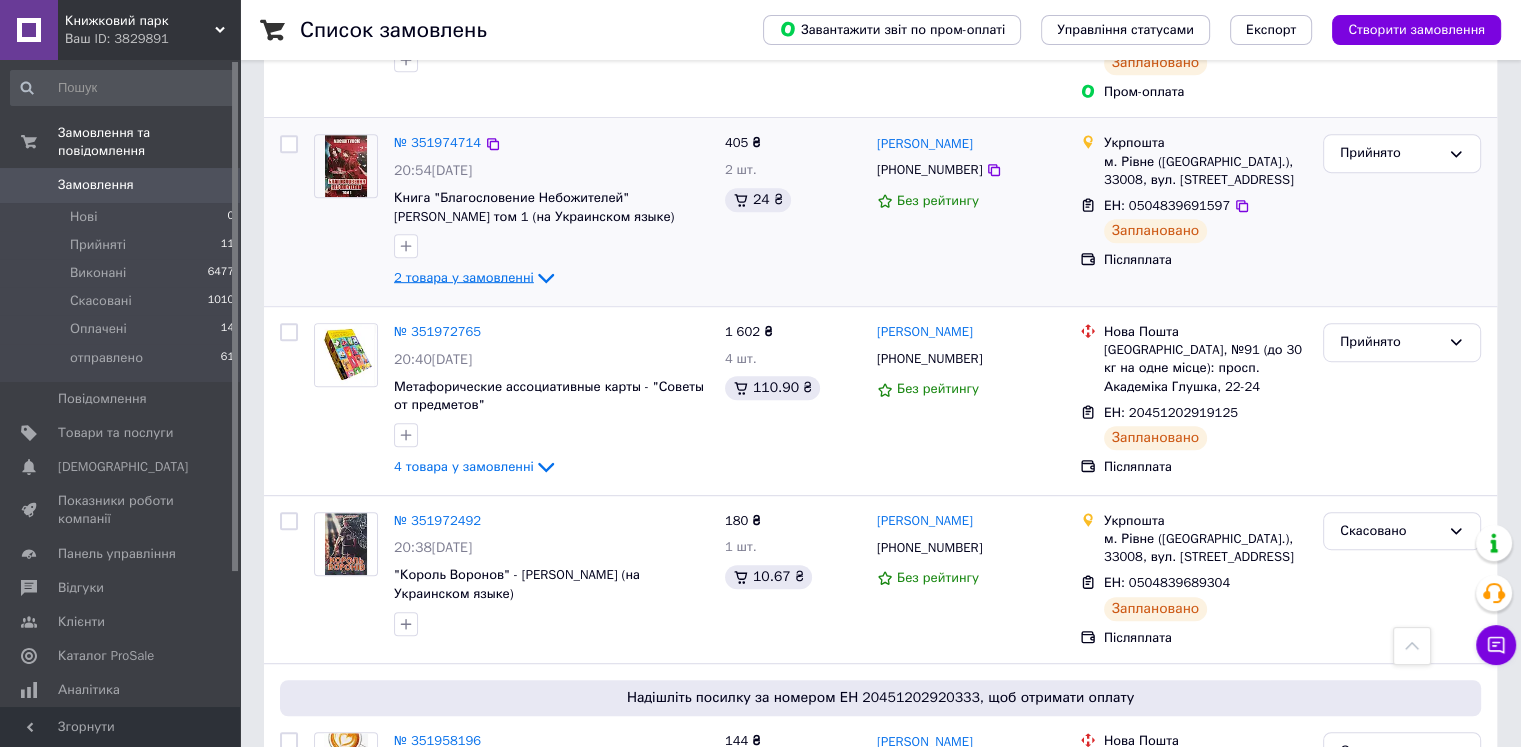click on "Замовлення" at bounding box center [96, 185] 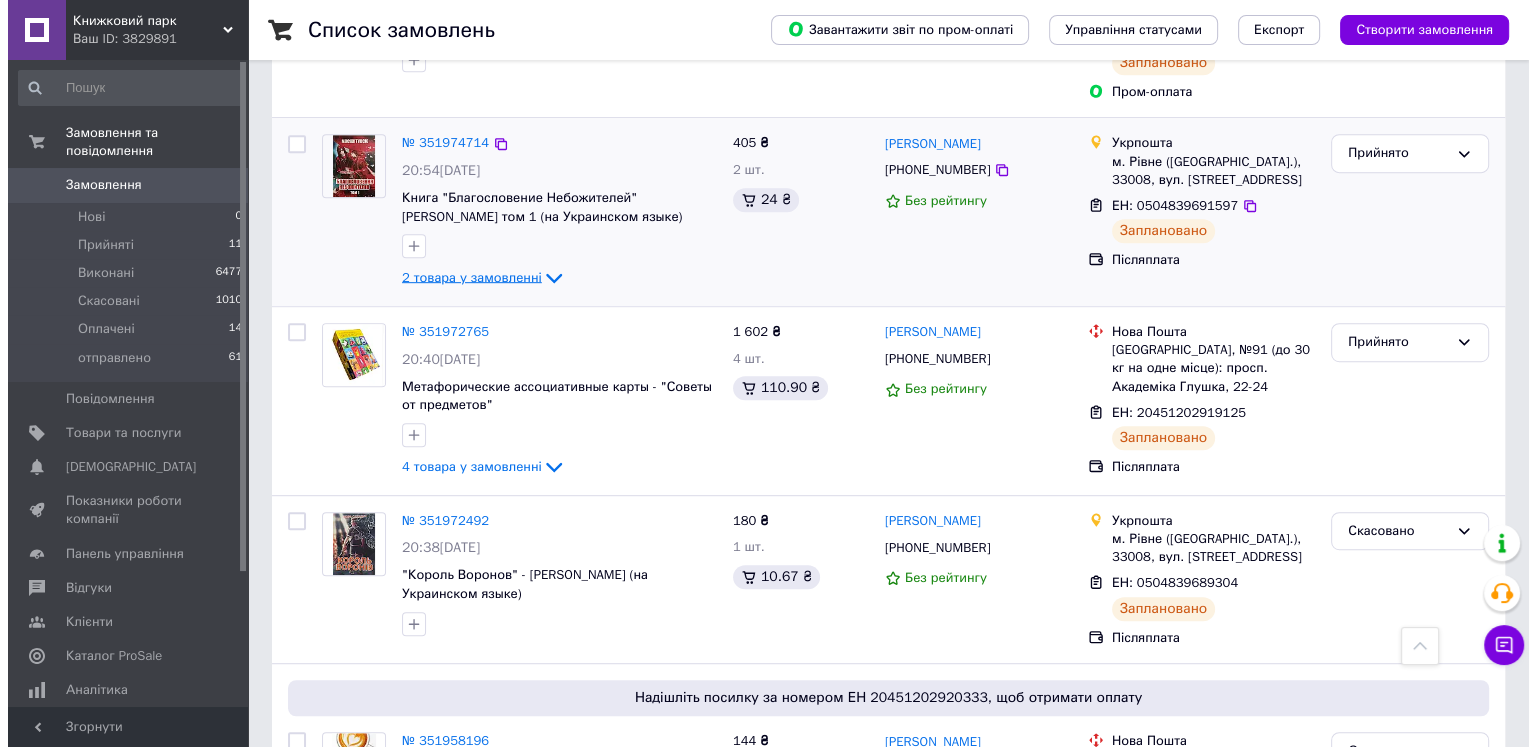 scroll, scrollTop: 0, scrollLeft: 0, axis: both 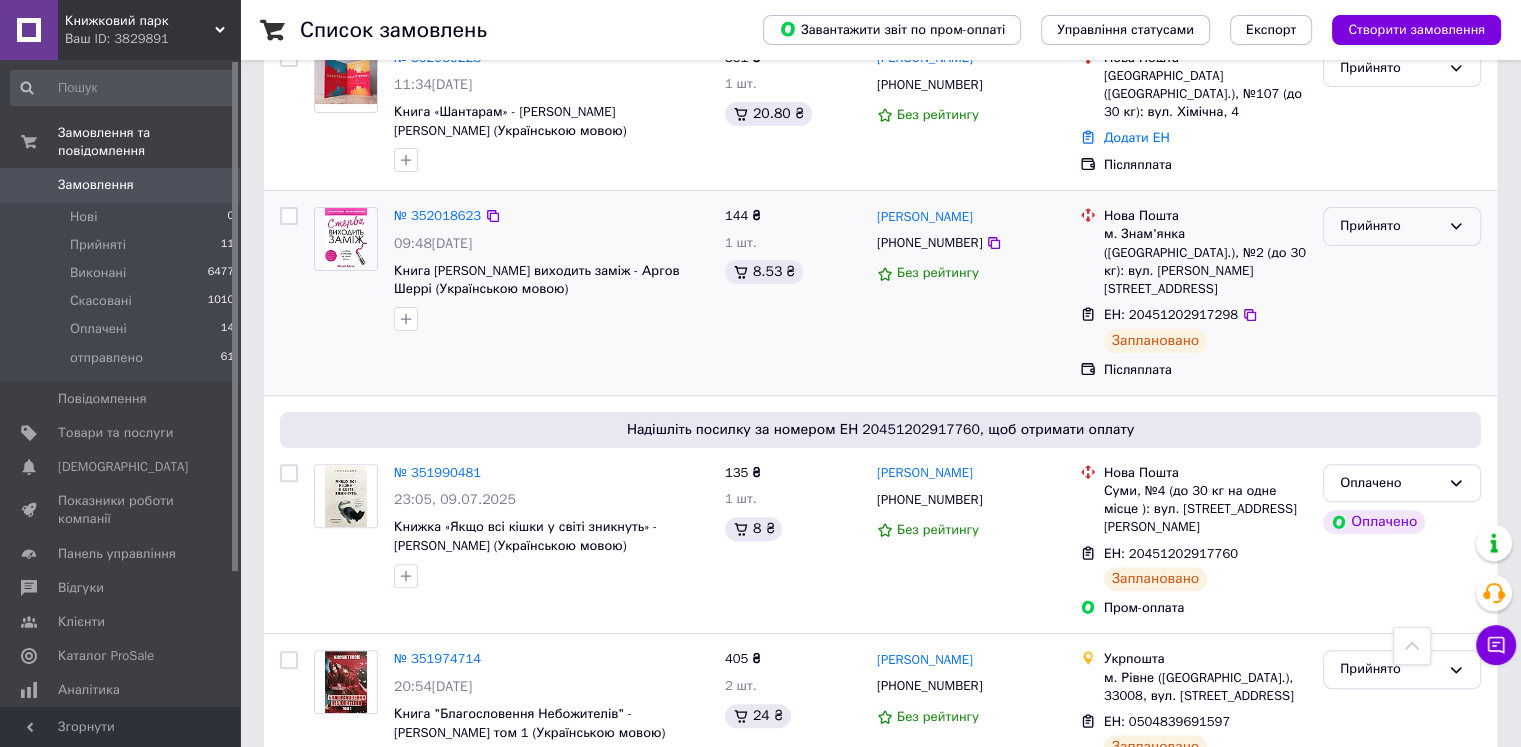 click on "Прийнято" at bounding box center (1390, 226) 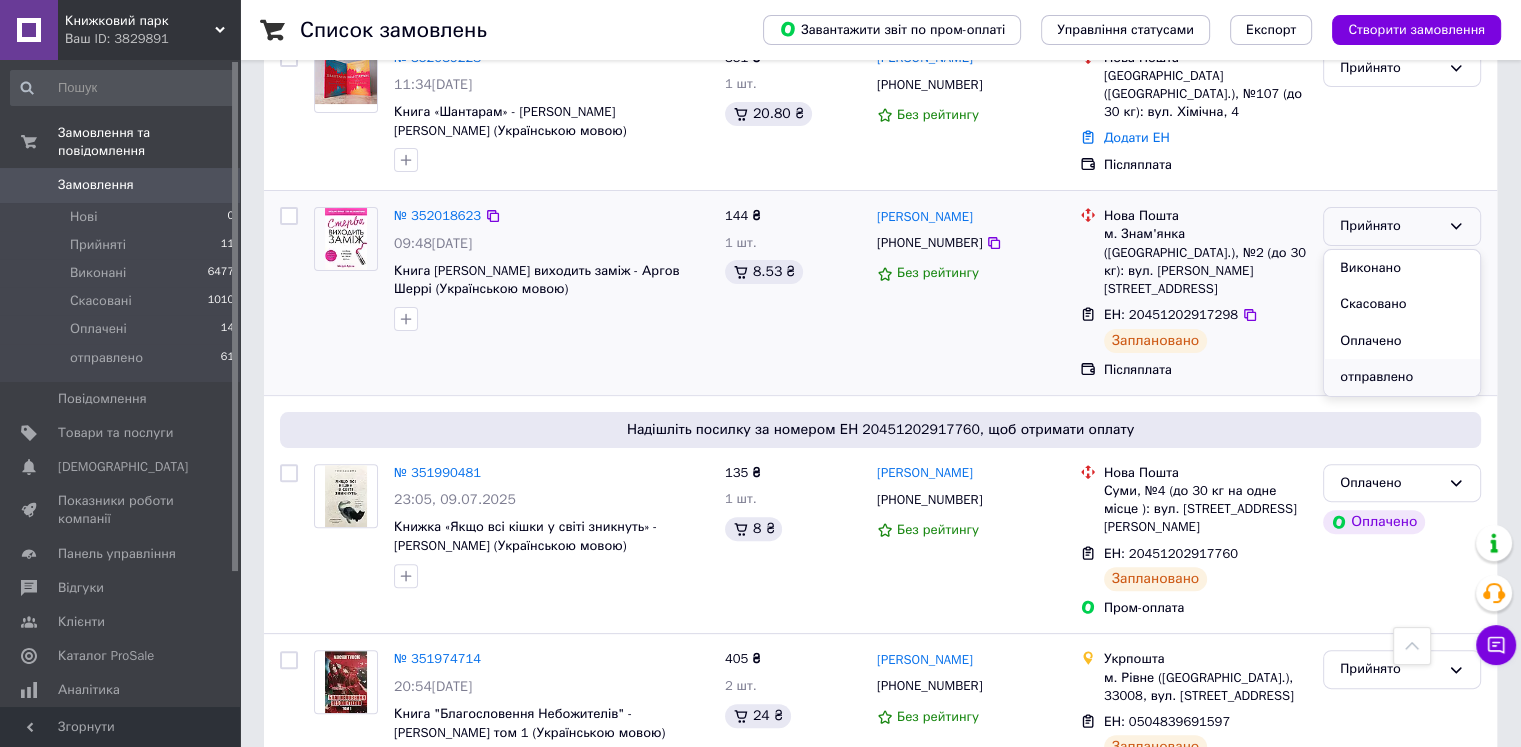 click on "отправлено" at bounding box center [1402, 377] 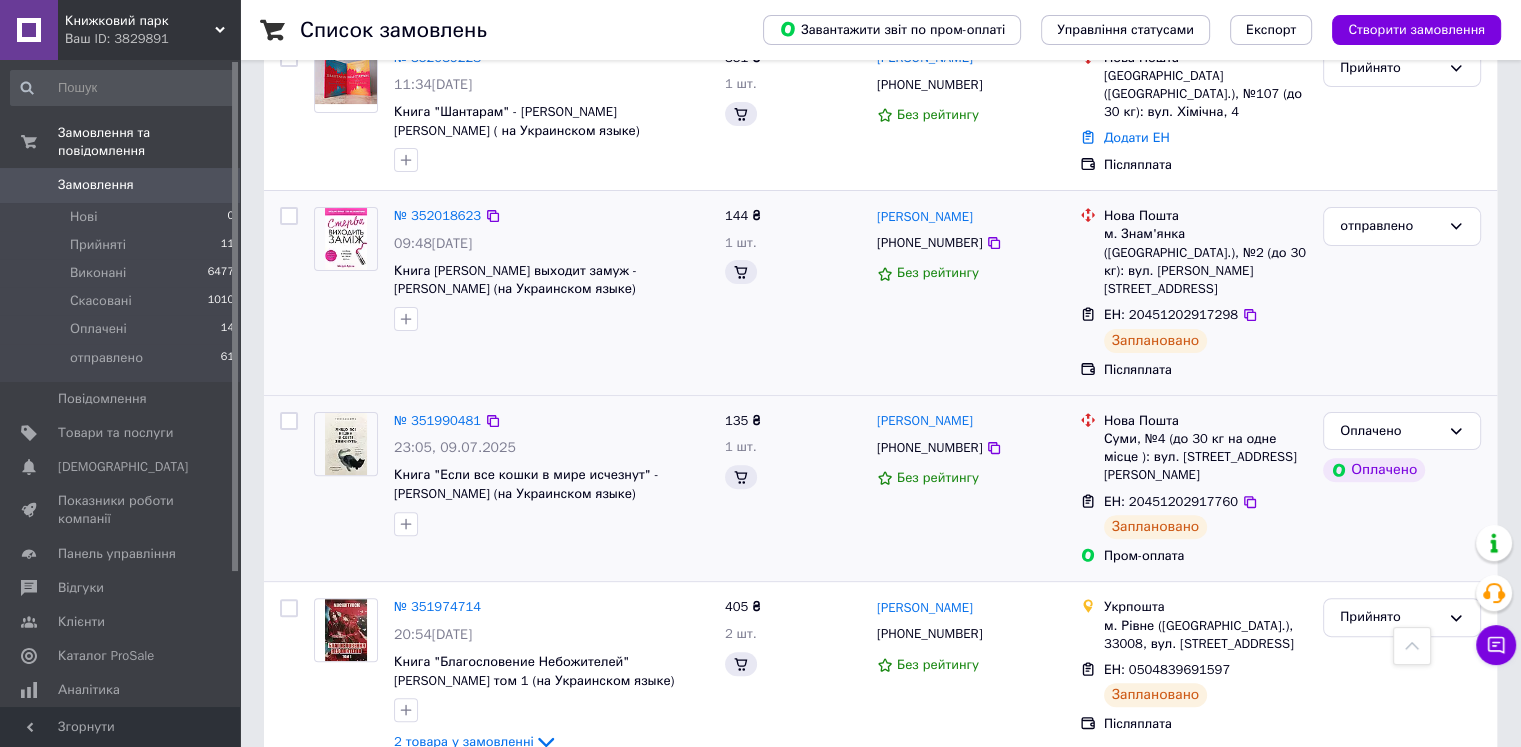 scroll, scrollTop: 516, scrollLeft: 0, axis: vertical 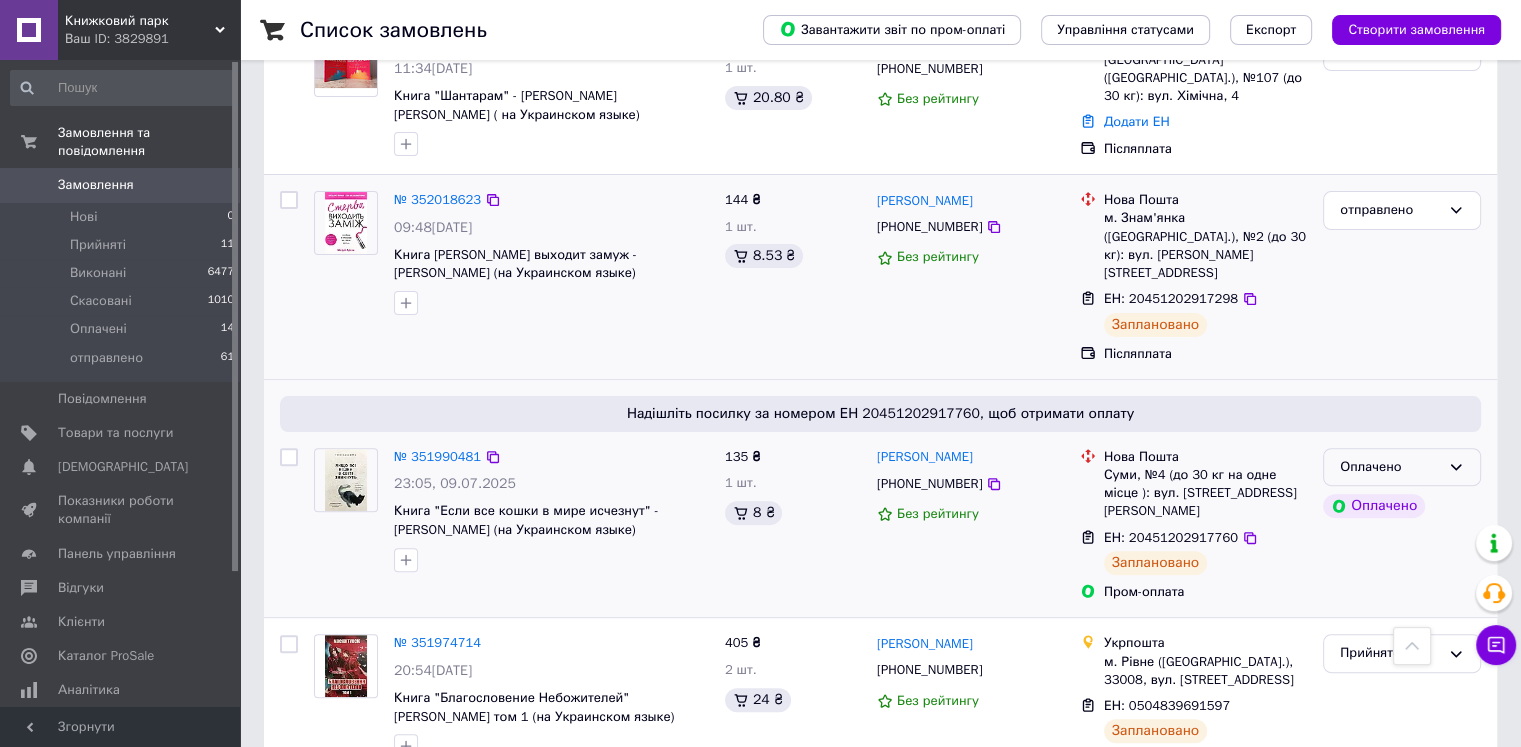 click 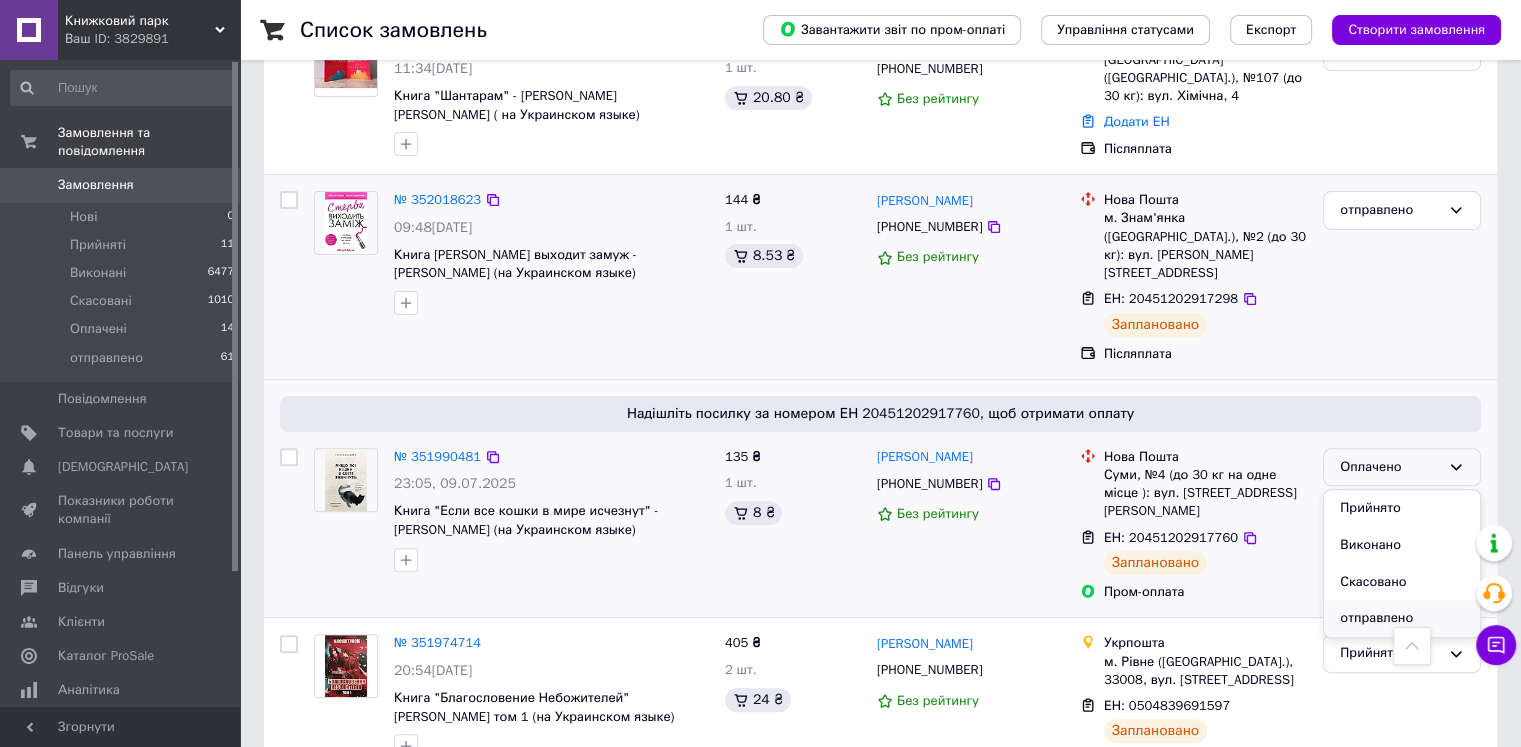 click on "отправлено" at bounding box center [1402, 618] 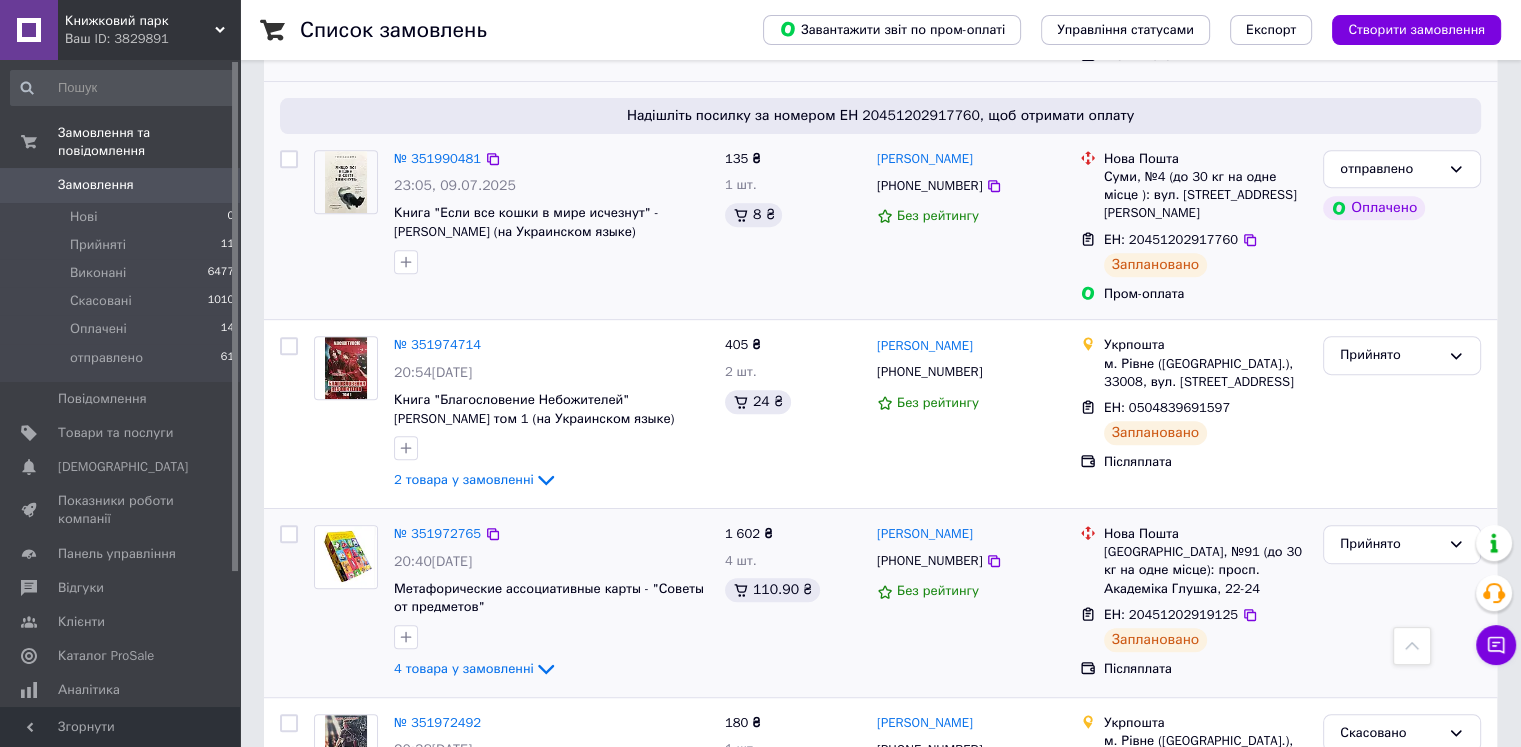scroll, scrollTop: 816, scrollLeft: 0, axis: vertical 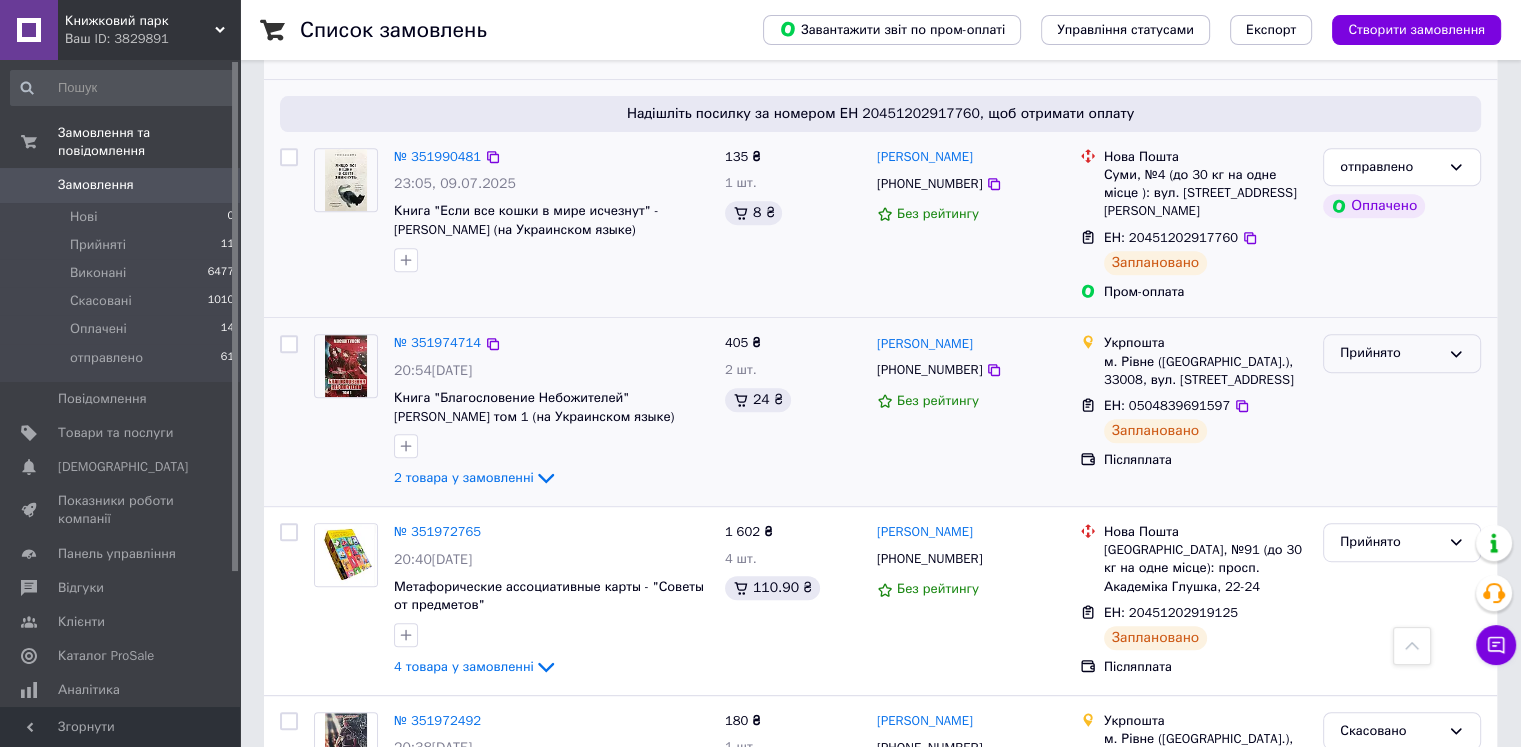 click on "Прийнято" at bounding box center [1390, 353] 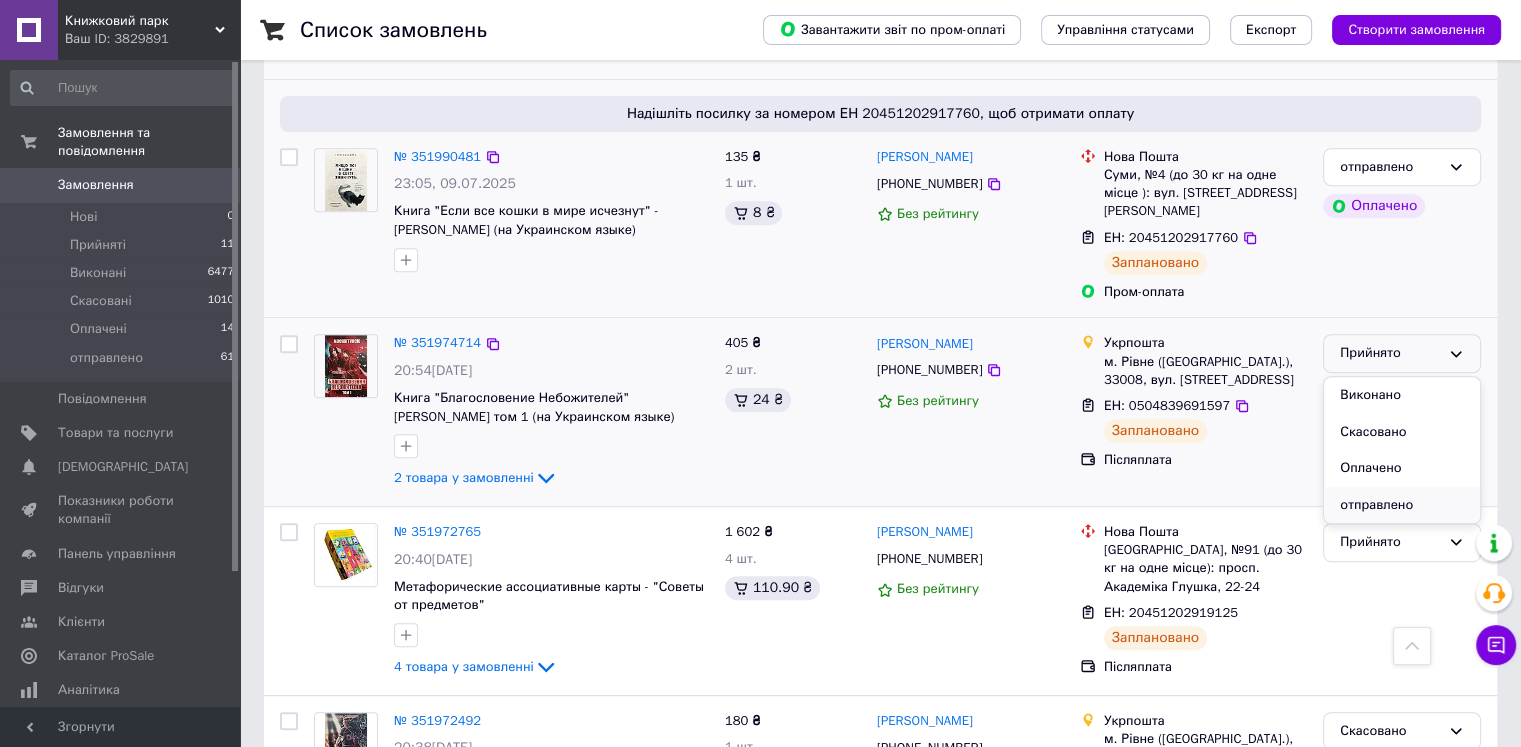 click on "отправлено" at bounding box center (1402, 505) 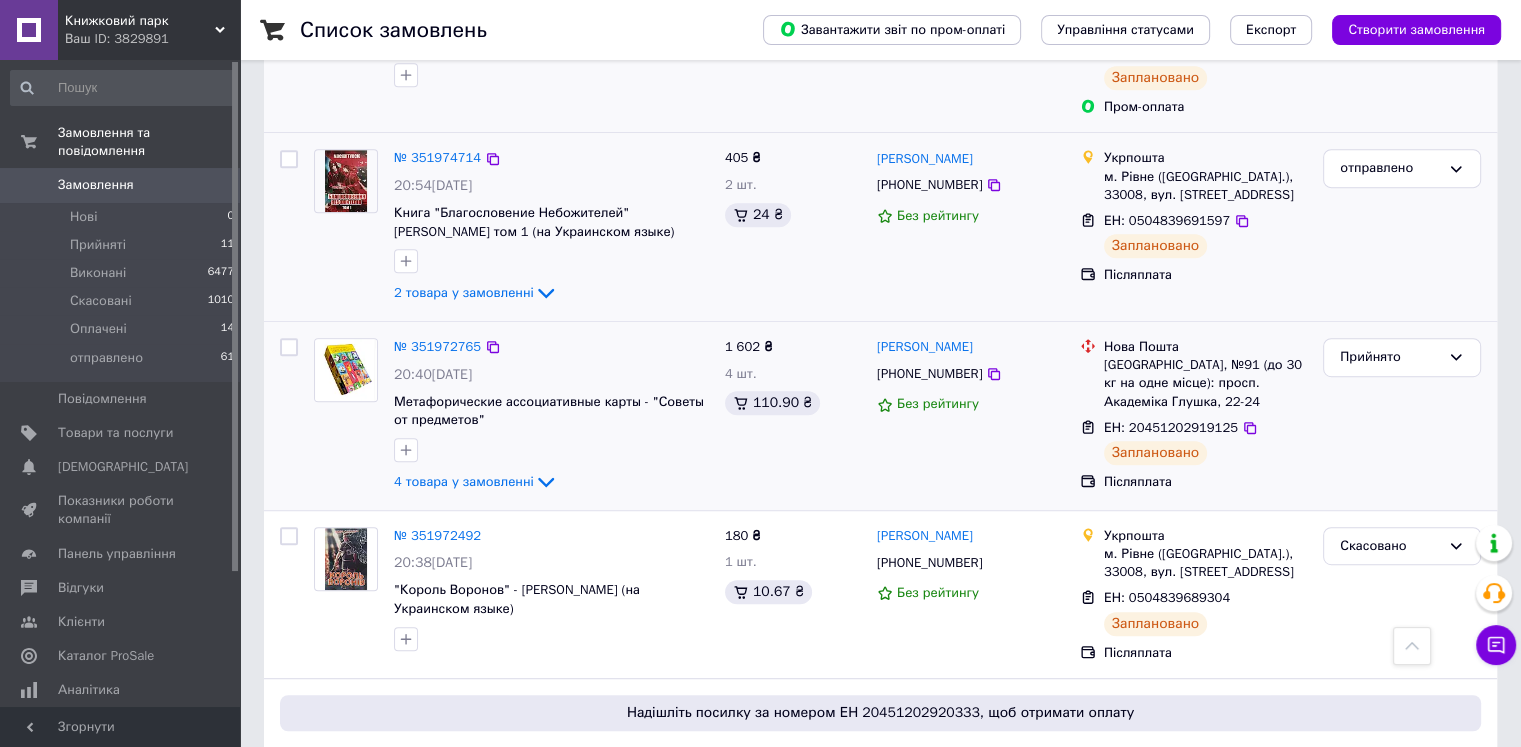 scroll, scrollTop: 1016, scrollLeft: 0, axis: vertical 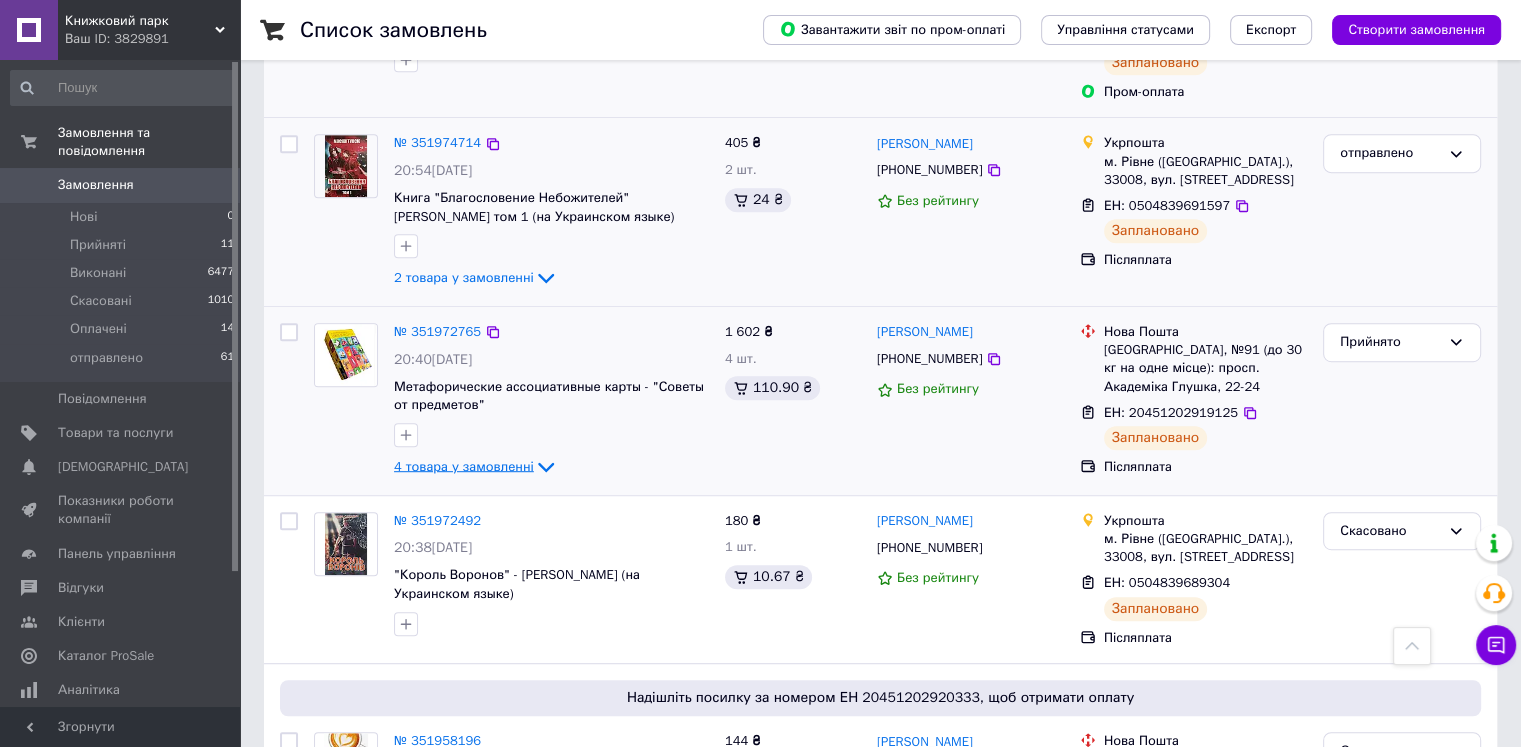 click 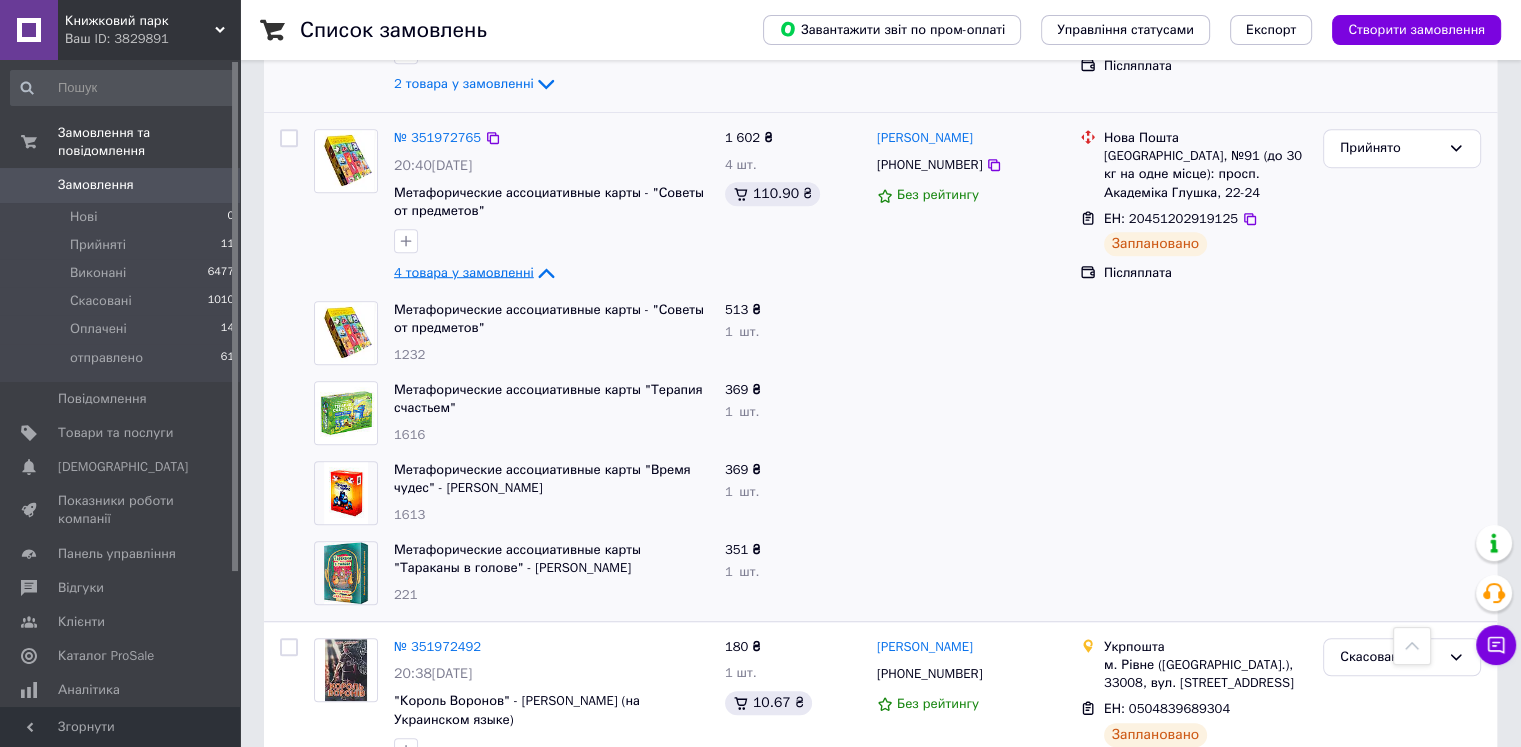 scroll, scrollTop: 1216, scrollLeft: 0, axis: vertical 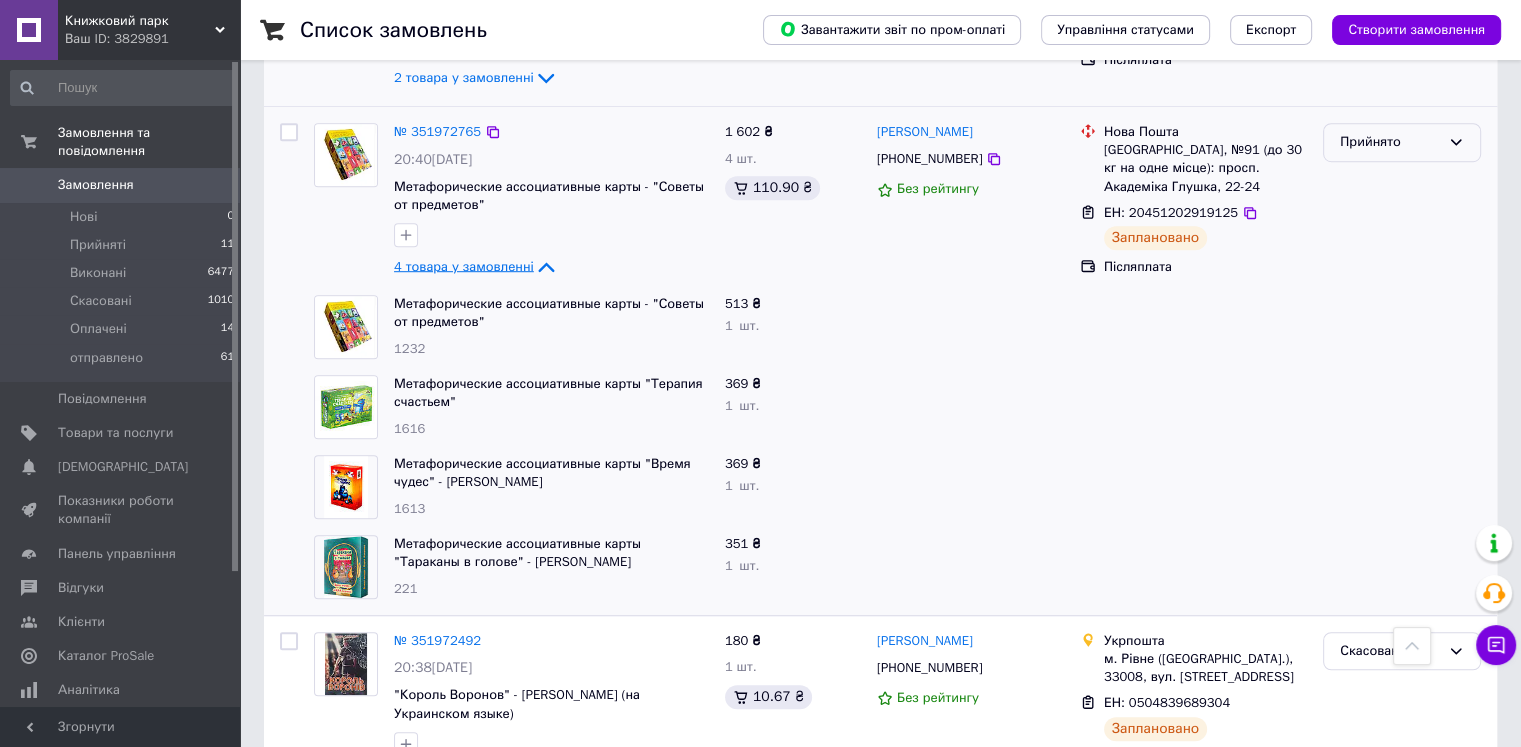 click on "Прийнято" at bounding box center [1390, 142] 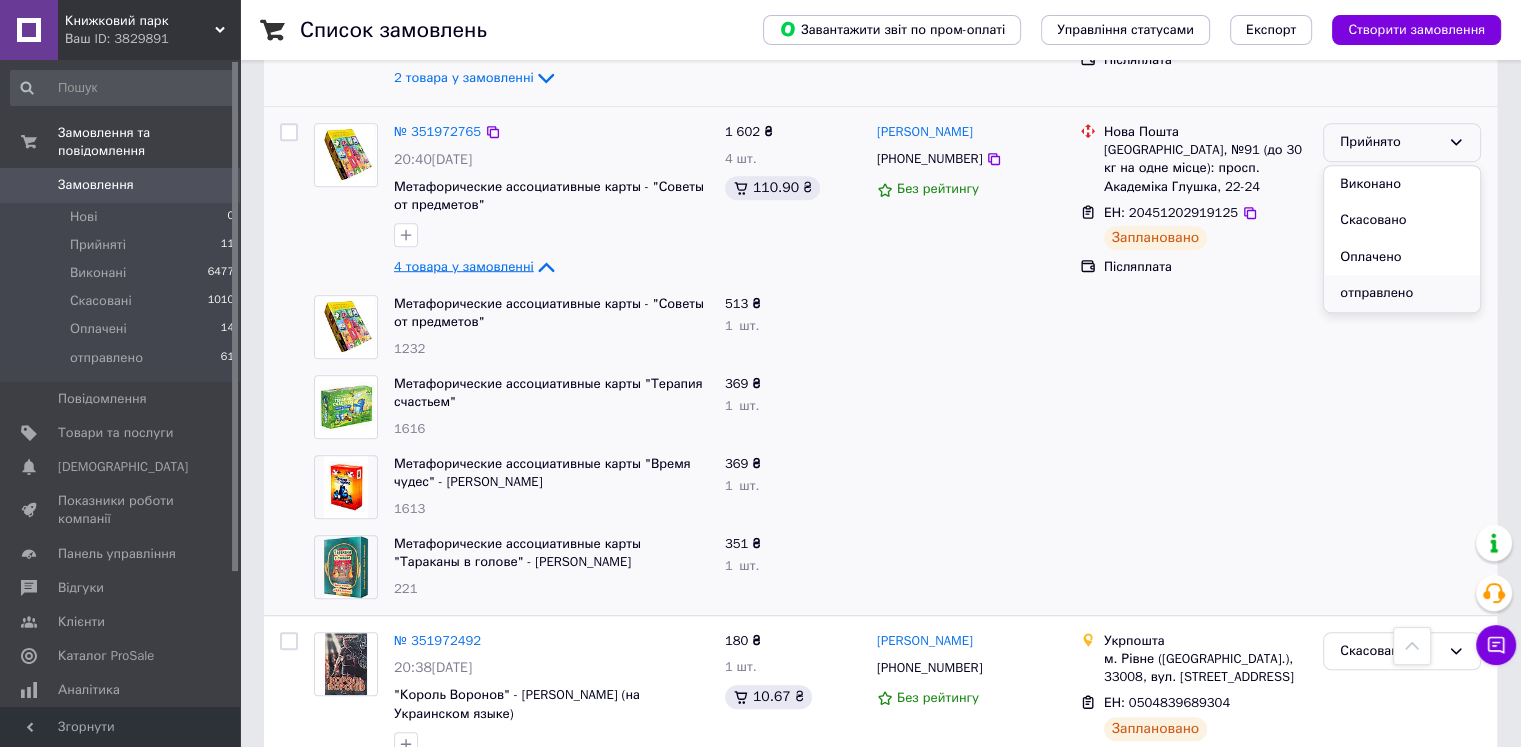 click on "отправлено" at bounding box center (1402, 293) 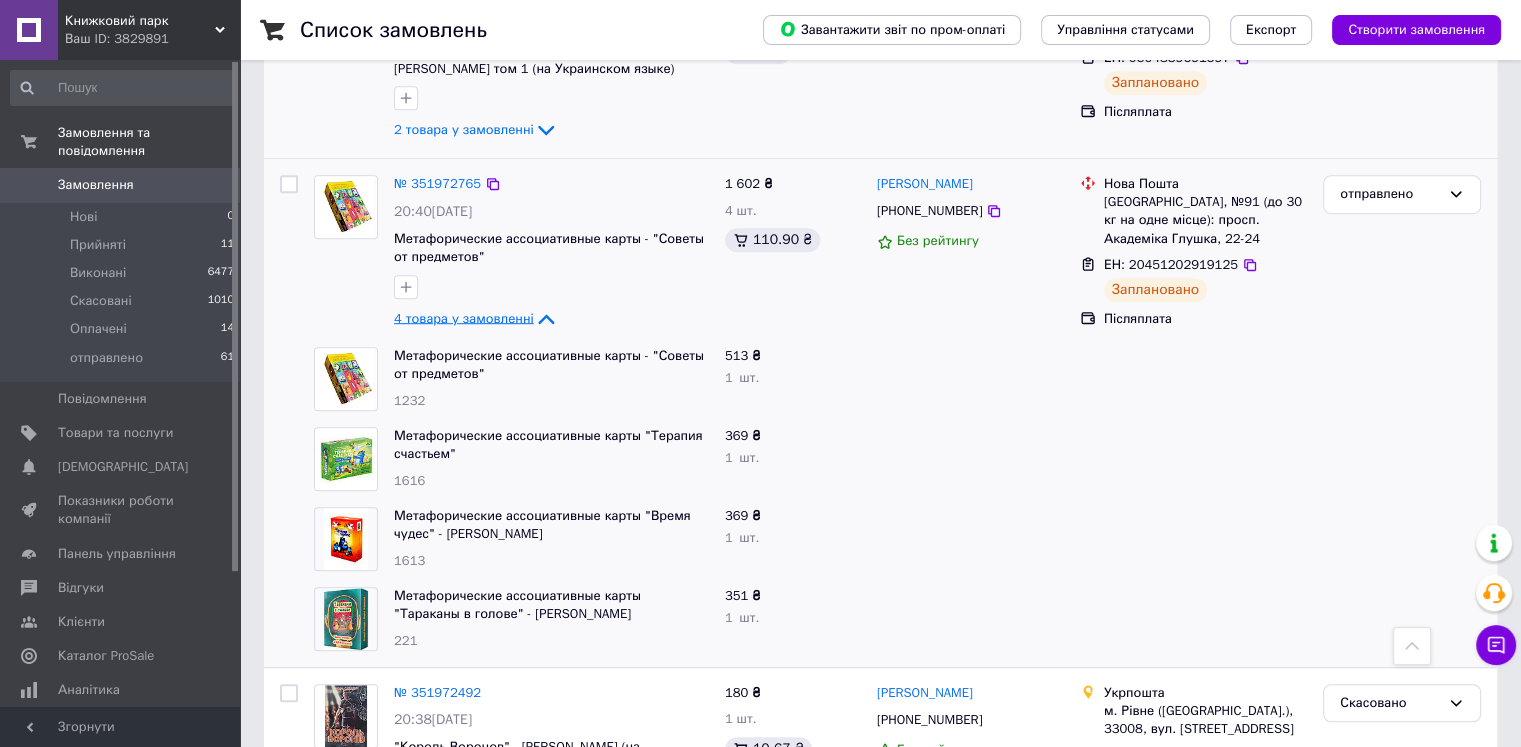 scroll, scrollTop: 1216, scrollLeft: 0, axis: vertical 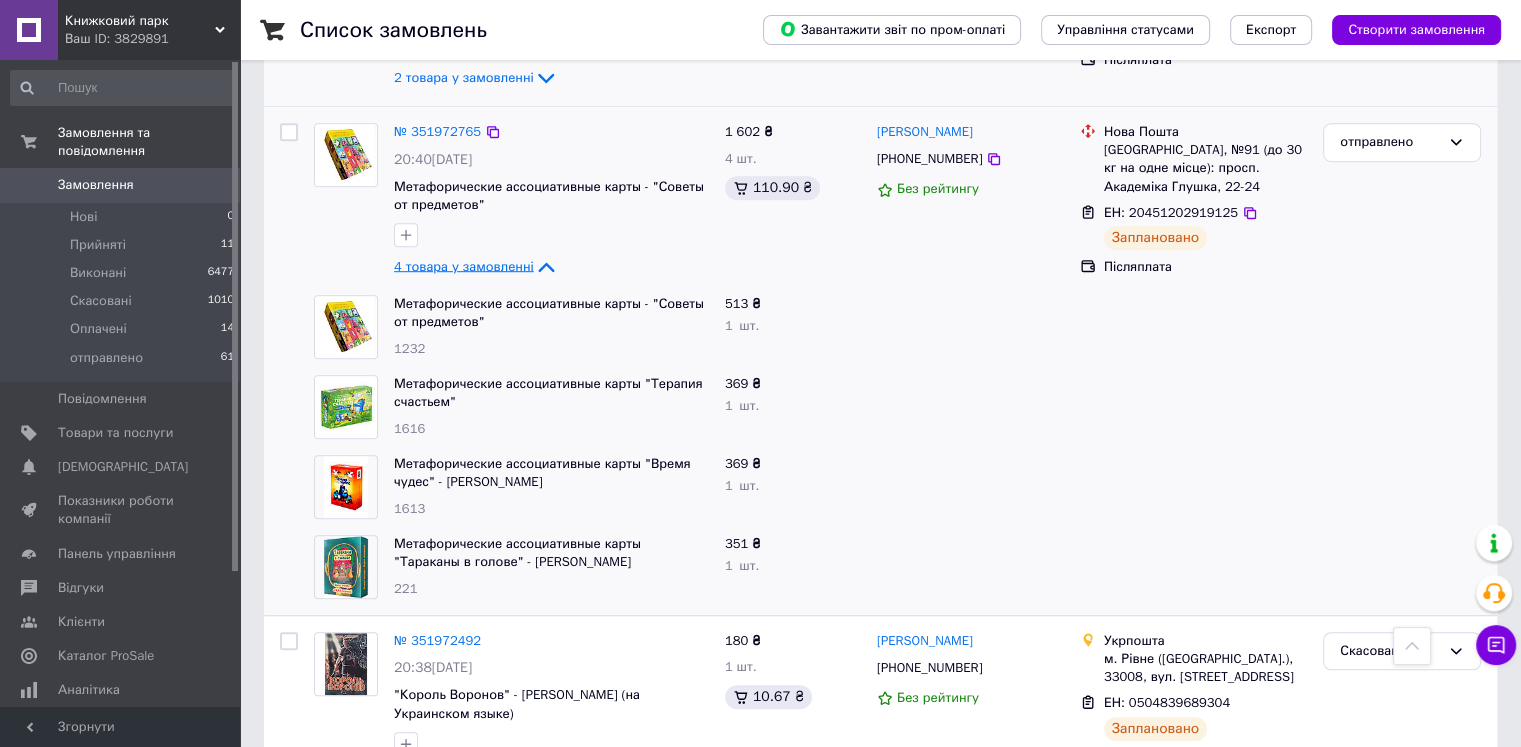 click 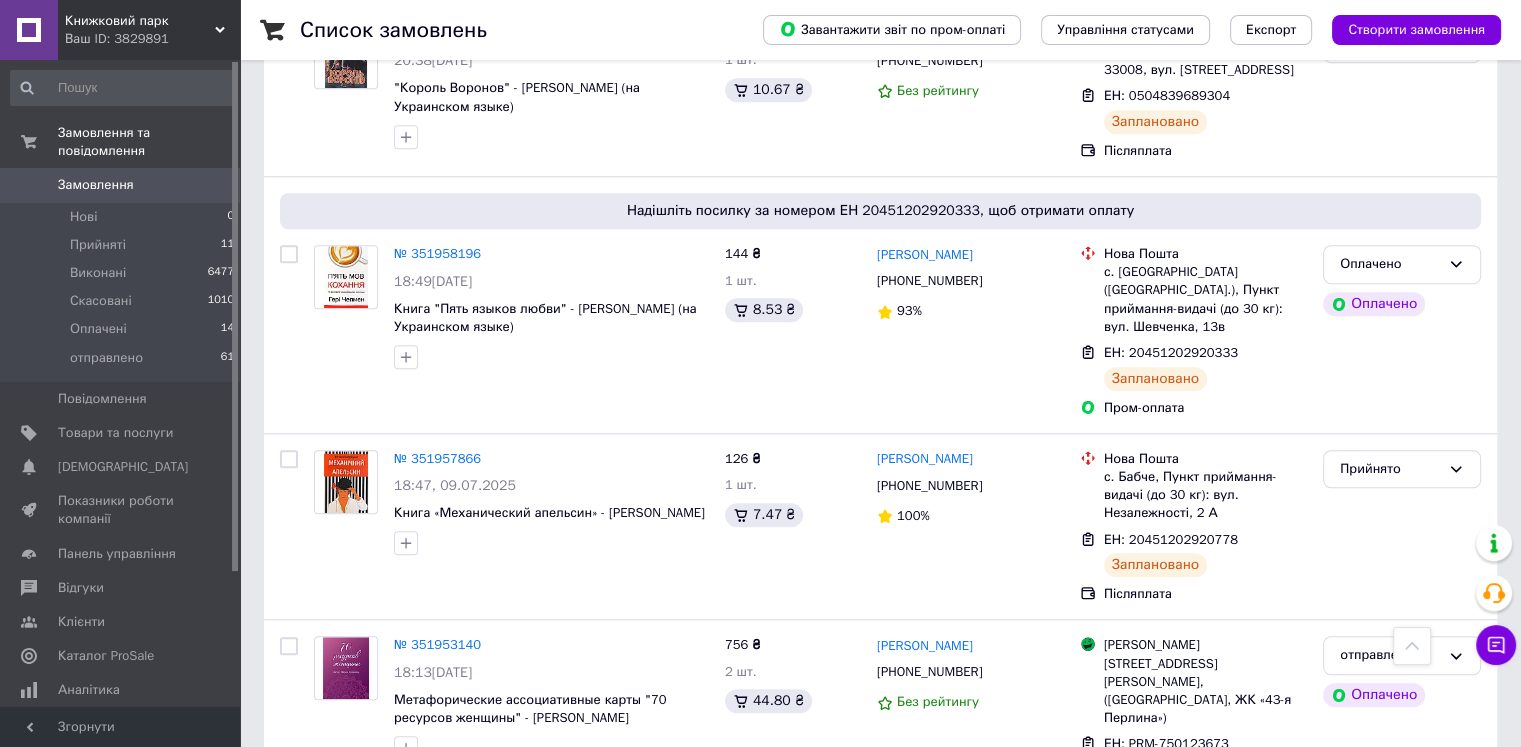 scroll, scrollTop: 1516, scrollLeft: 0, axis: vertical 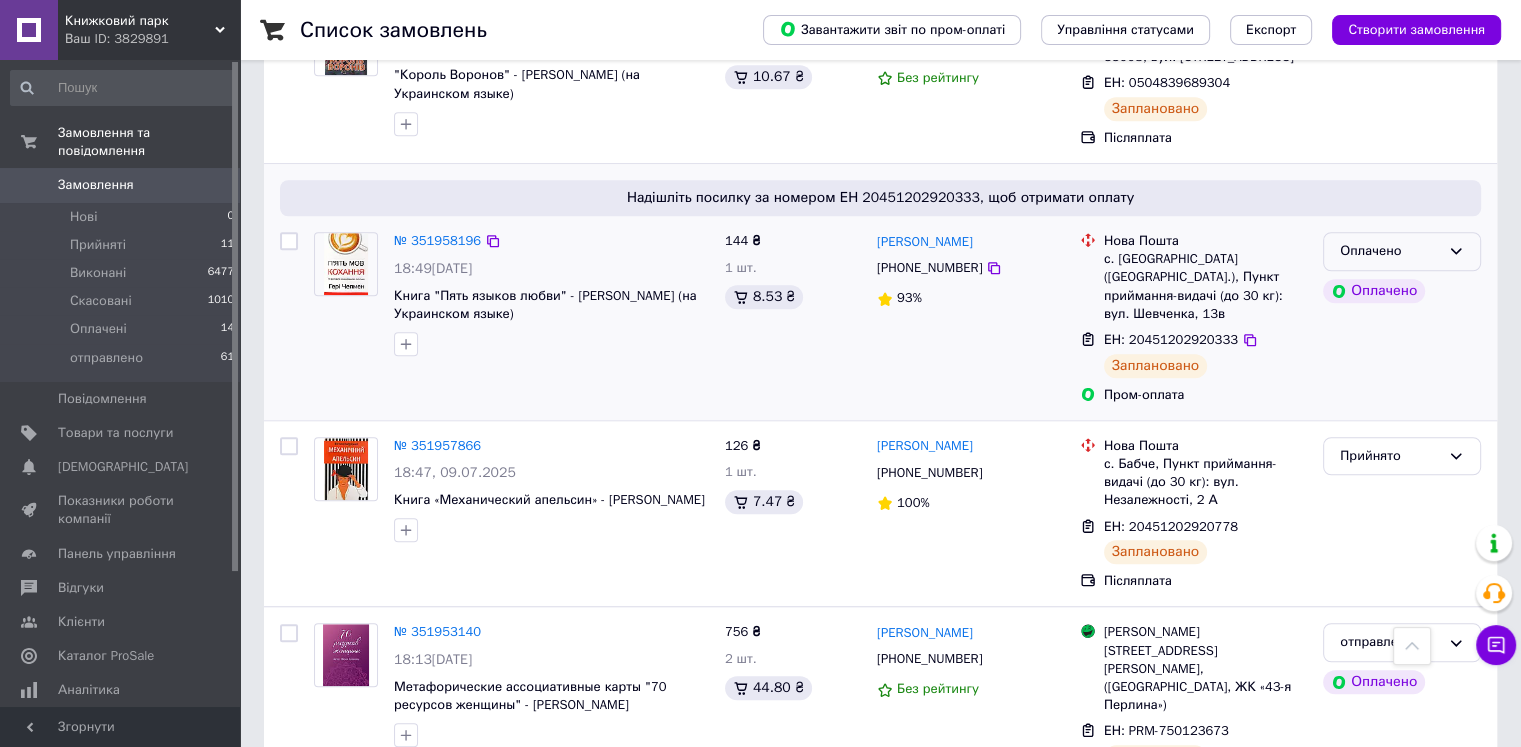 click on "Оплачено" at bounding box center (1390, 251) 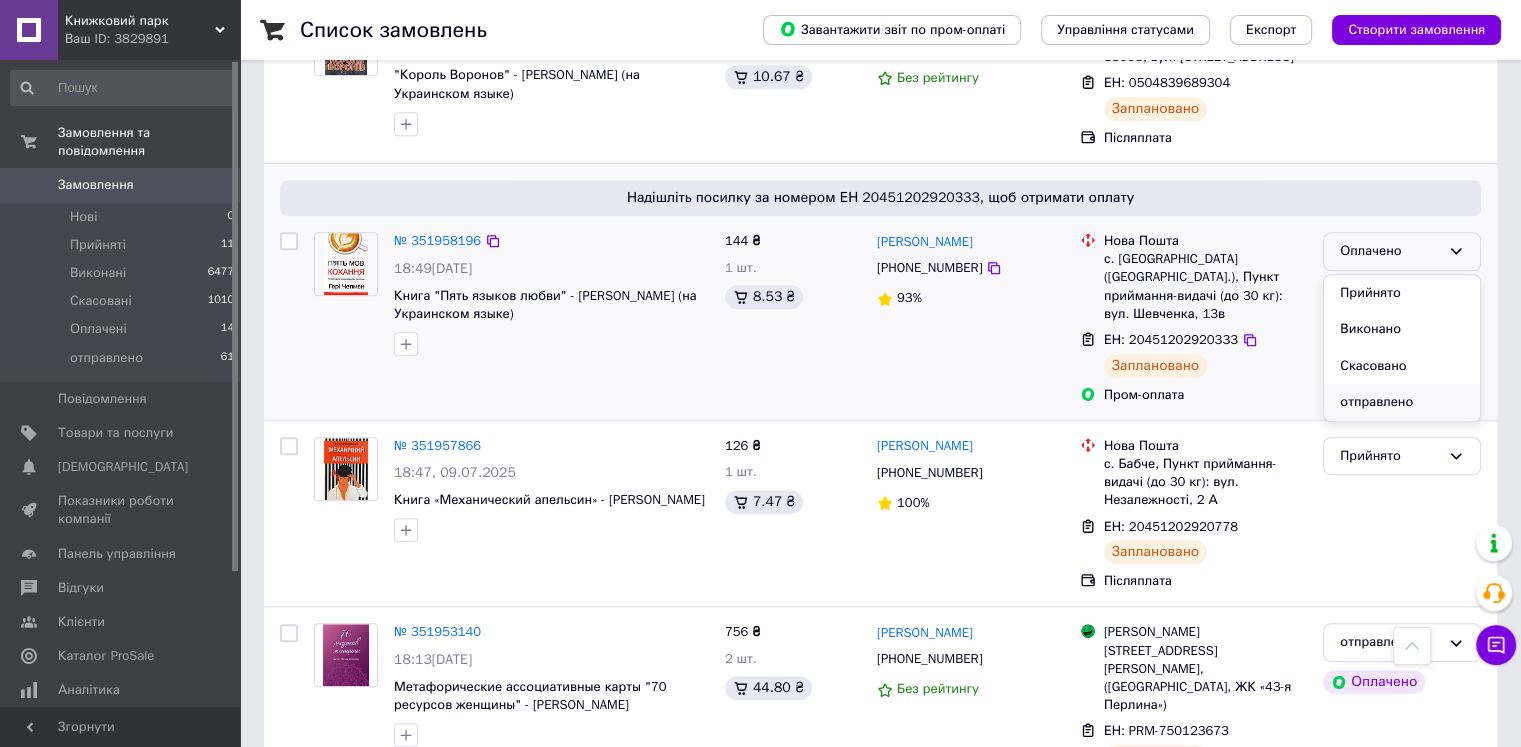 click on "отправлено" at bounding box center (1402, 402) 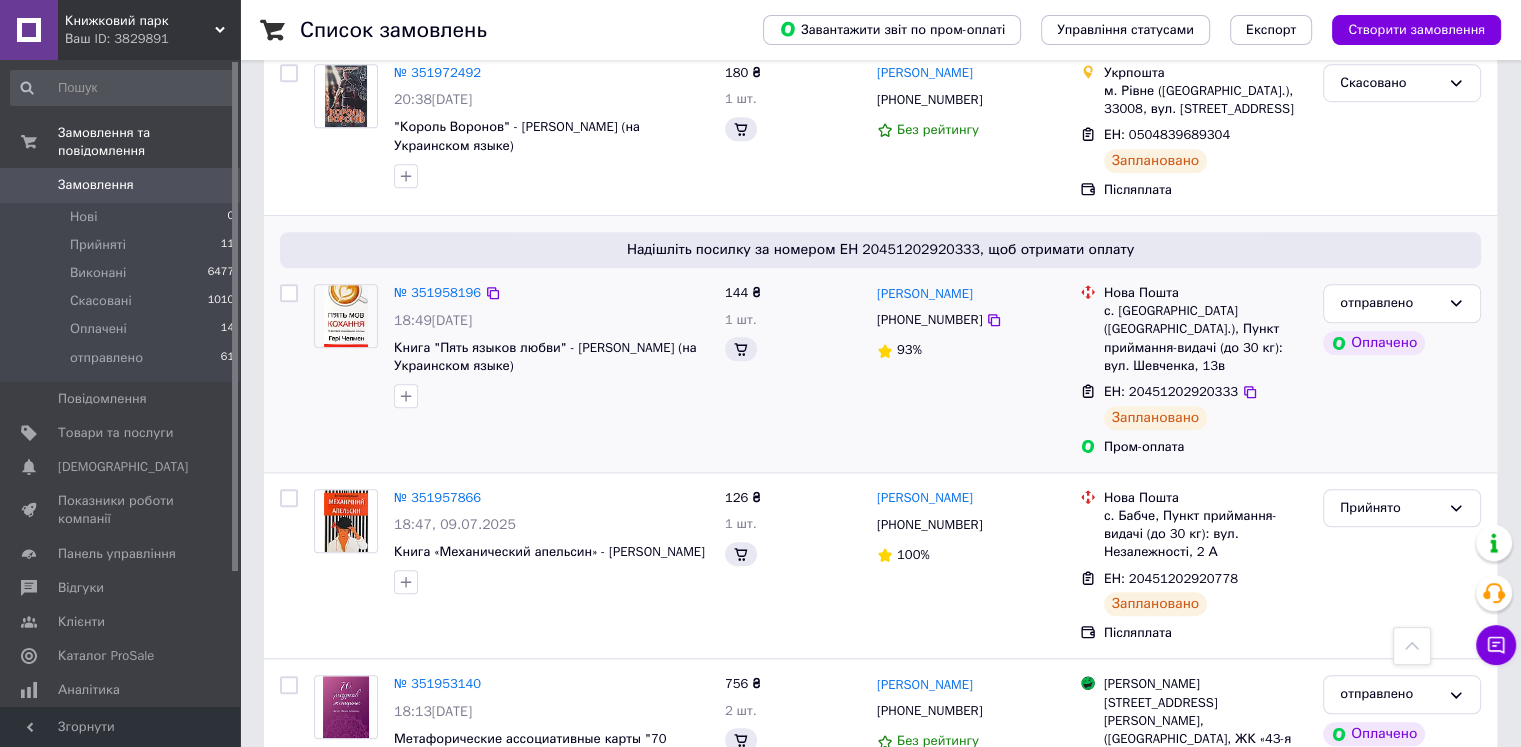 scroll, scrollTop: 1516, scrollLeft: 0, axis: vertical 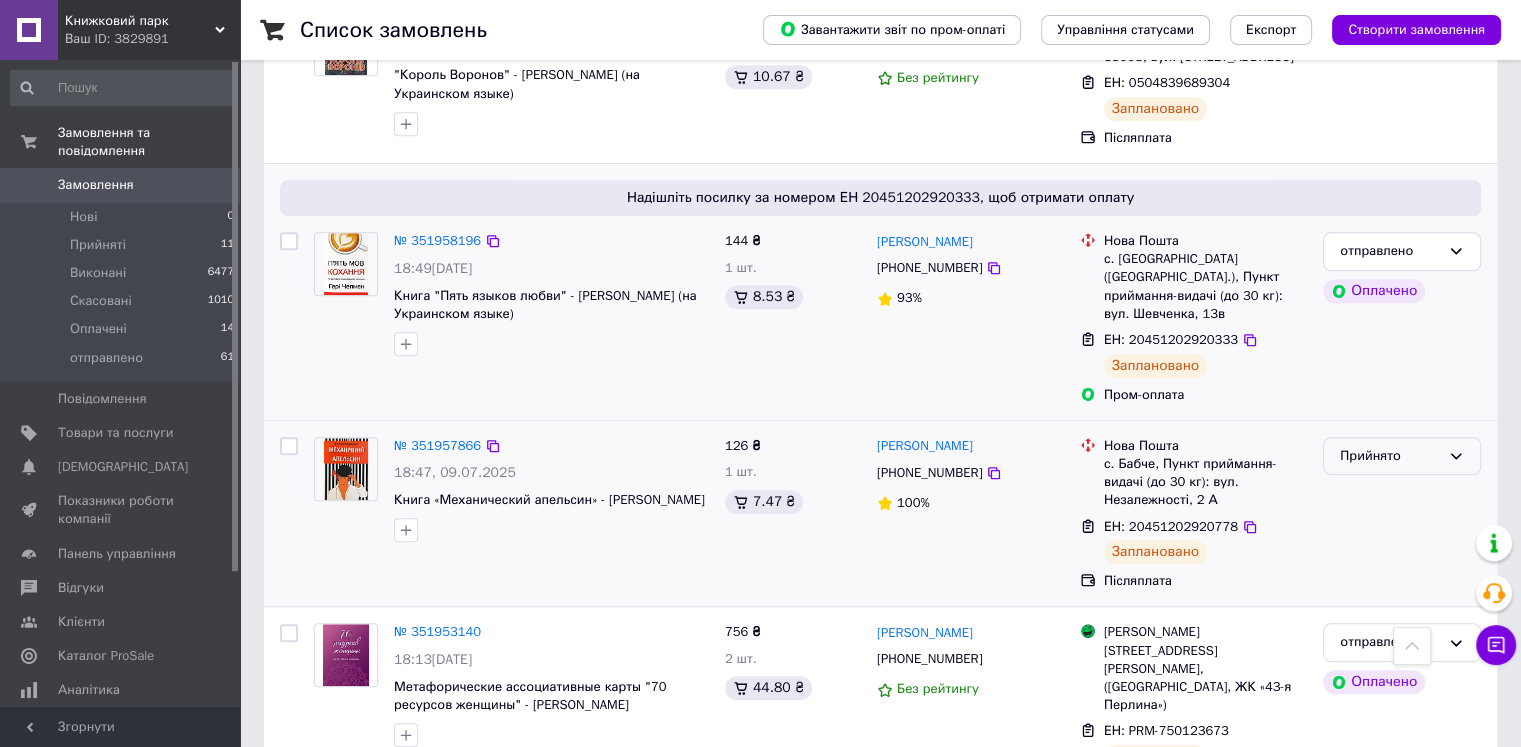 click on "Прийнято" at bounding box center [1390, 456] 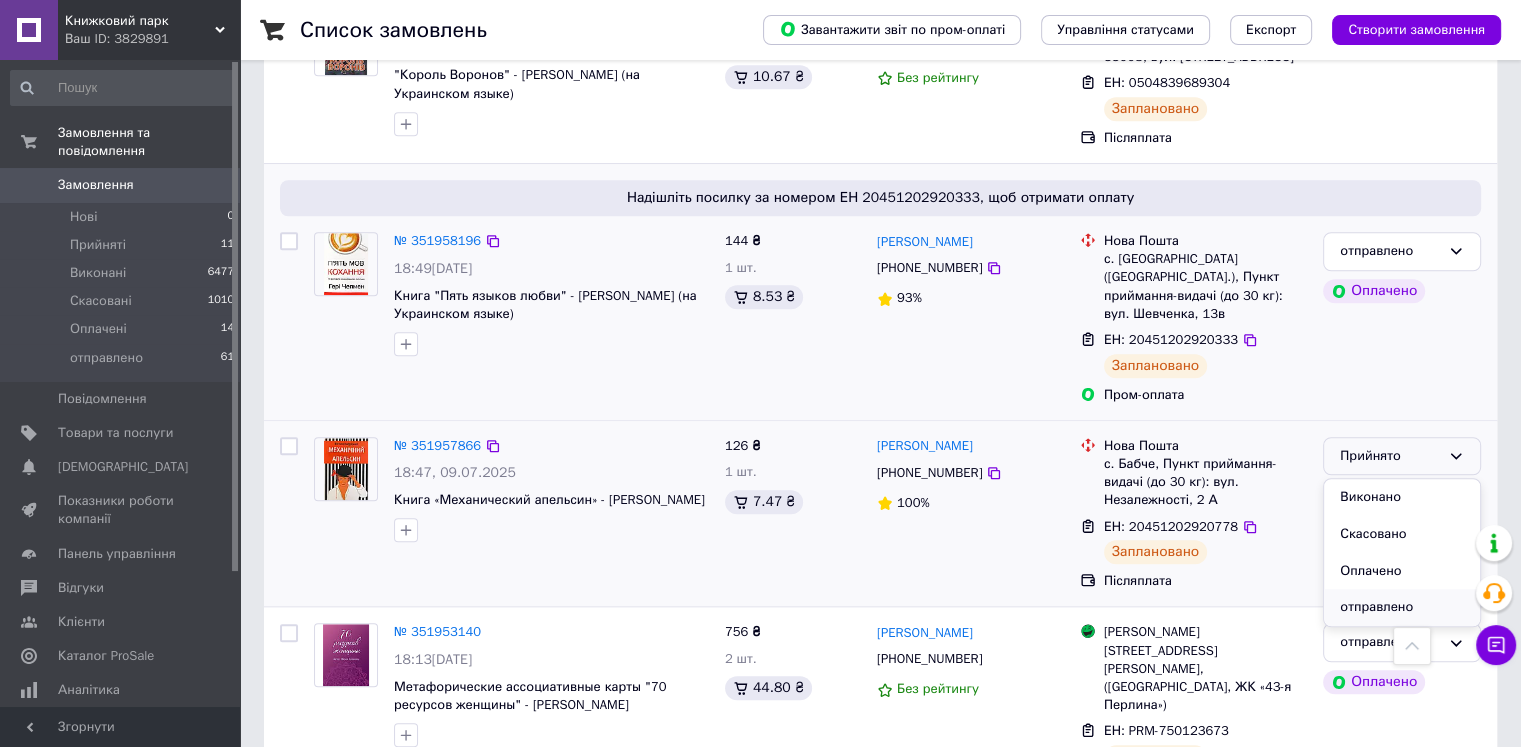 click on "отправлено" at bounding box center [1402, 607] 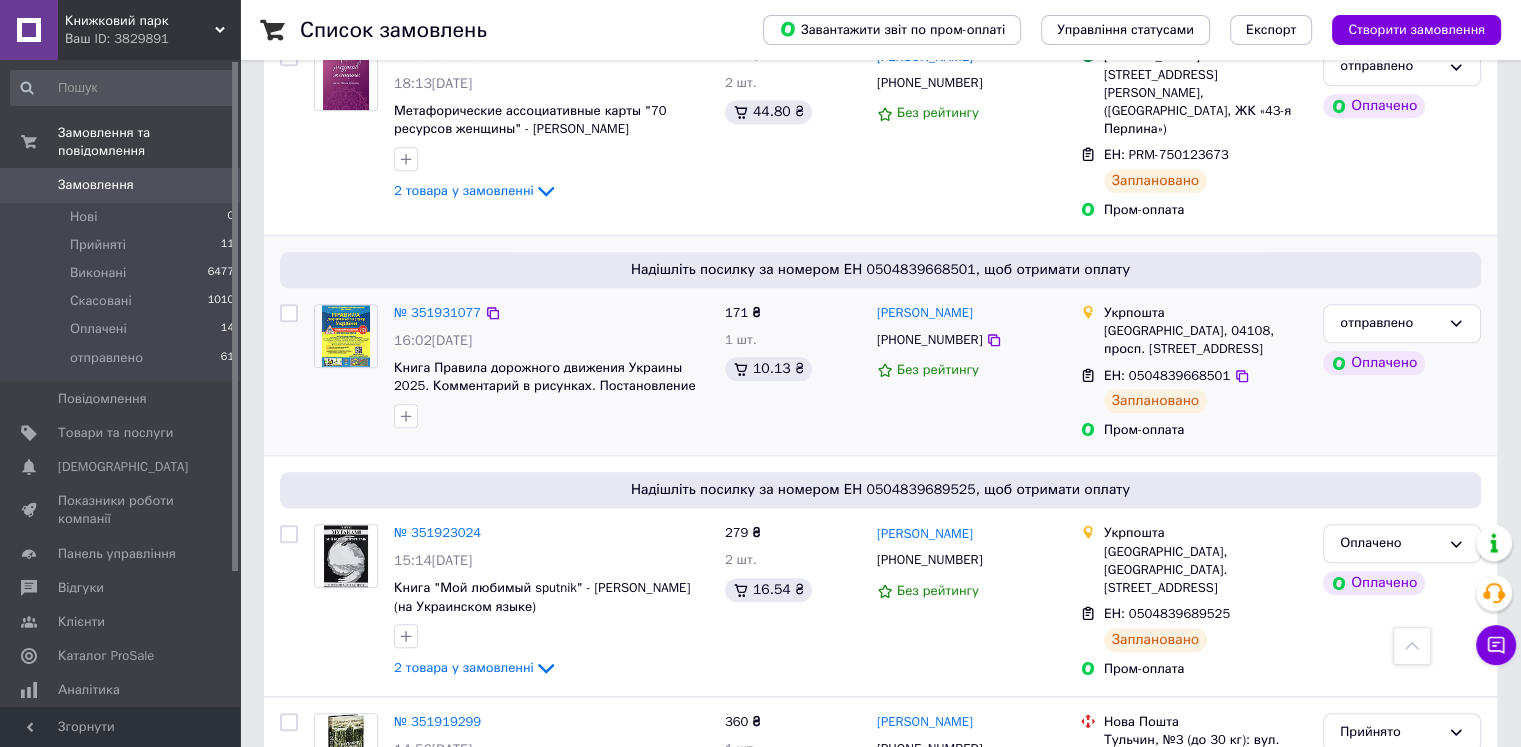 scroll, scrollTop: 2116, scrollLeft: 0, axis: vertical 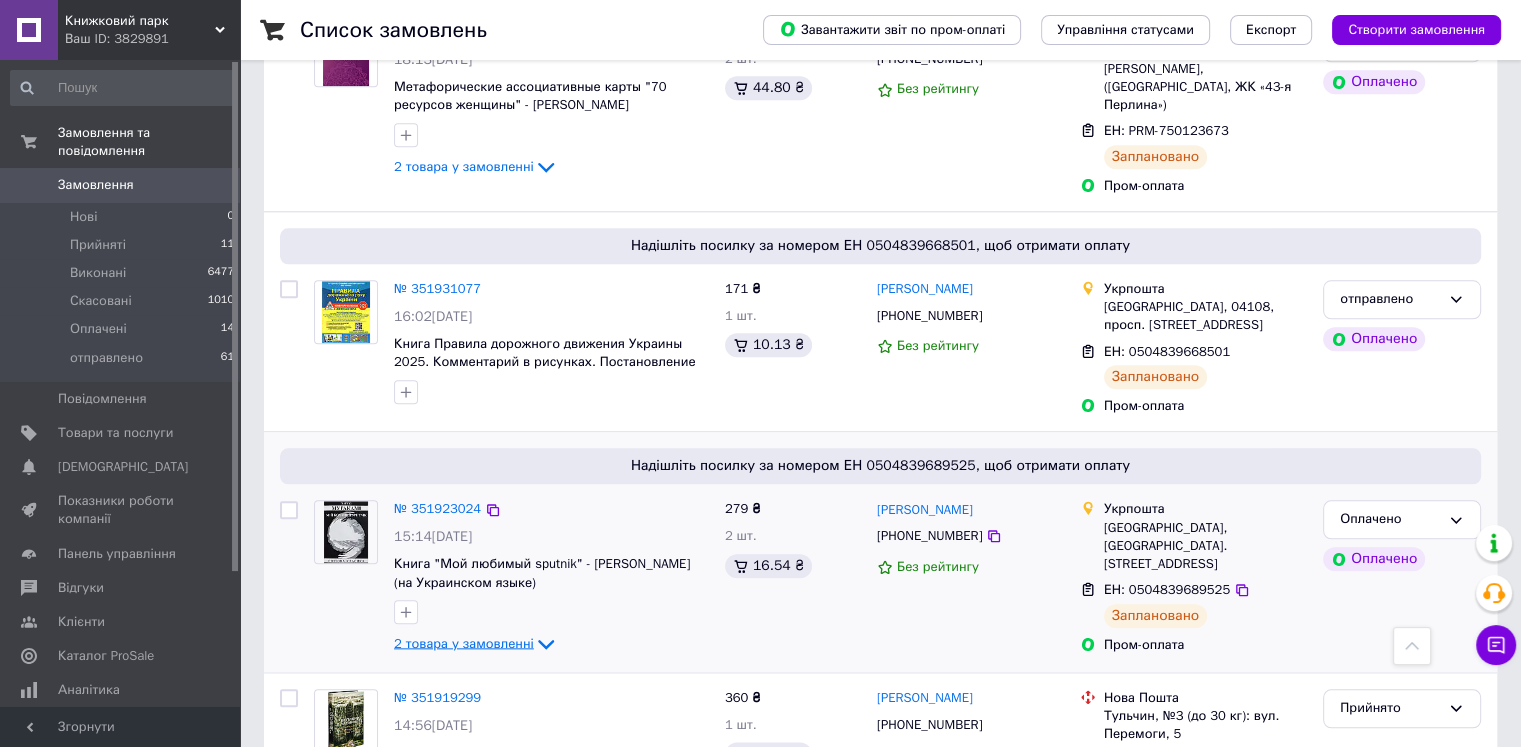 click 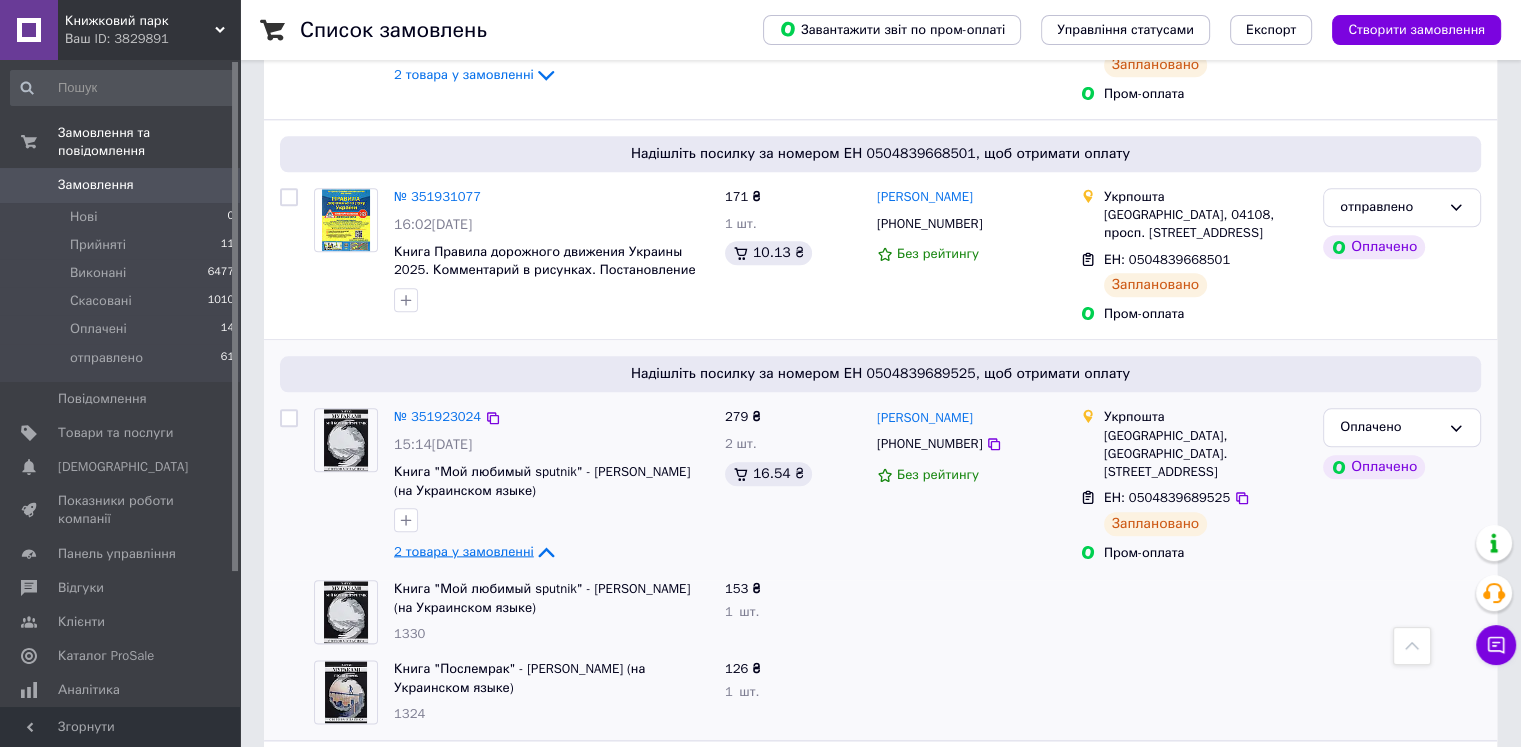scroll, scrollTop: 2216, scrollLeft: 0, axis: vertical 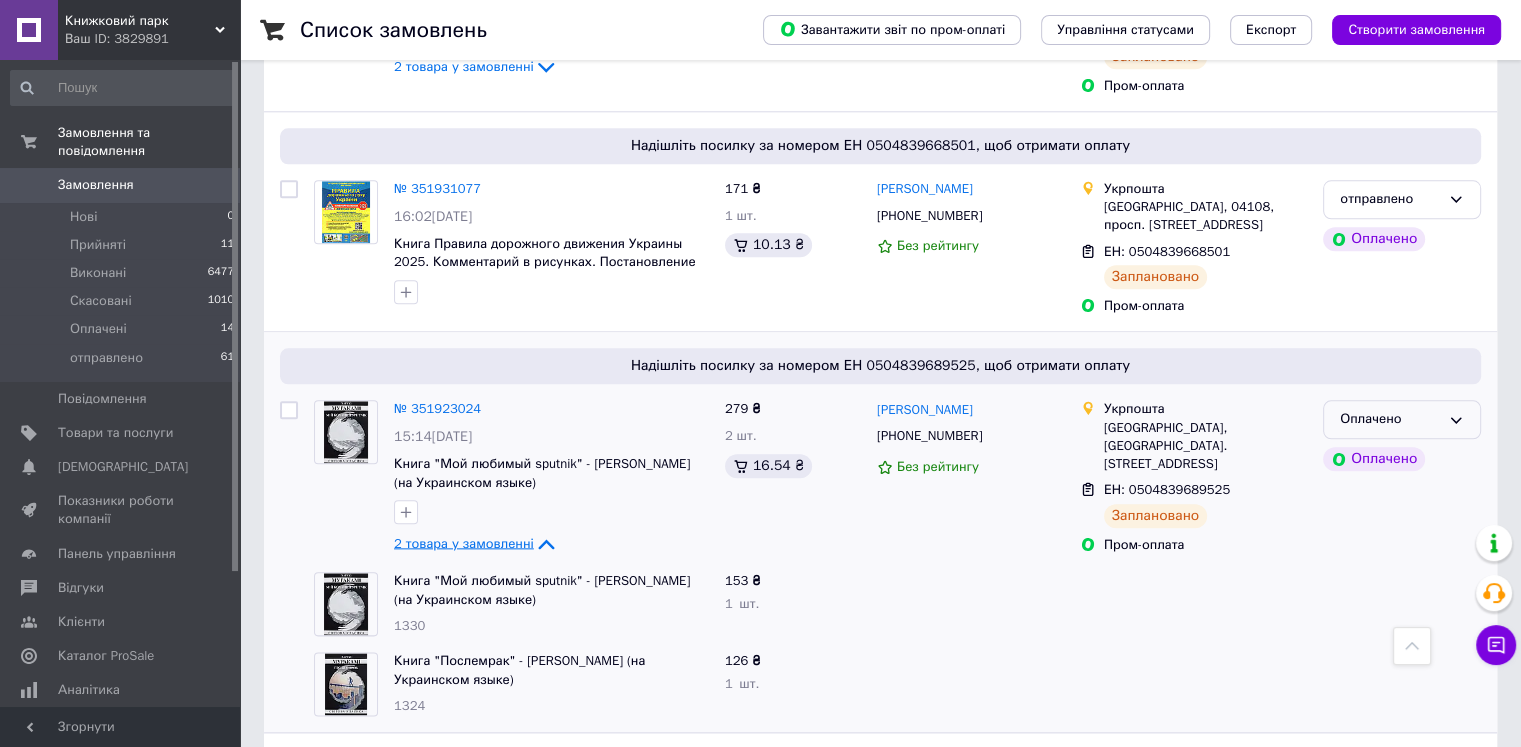 click on "Оплачено" at bounding box center (1390, 419) 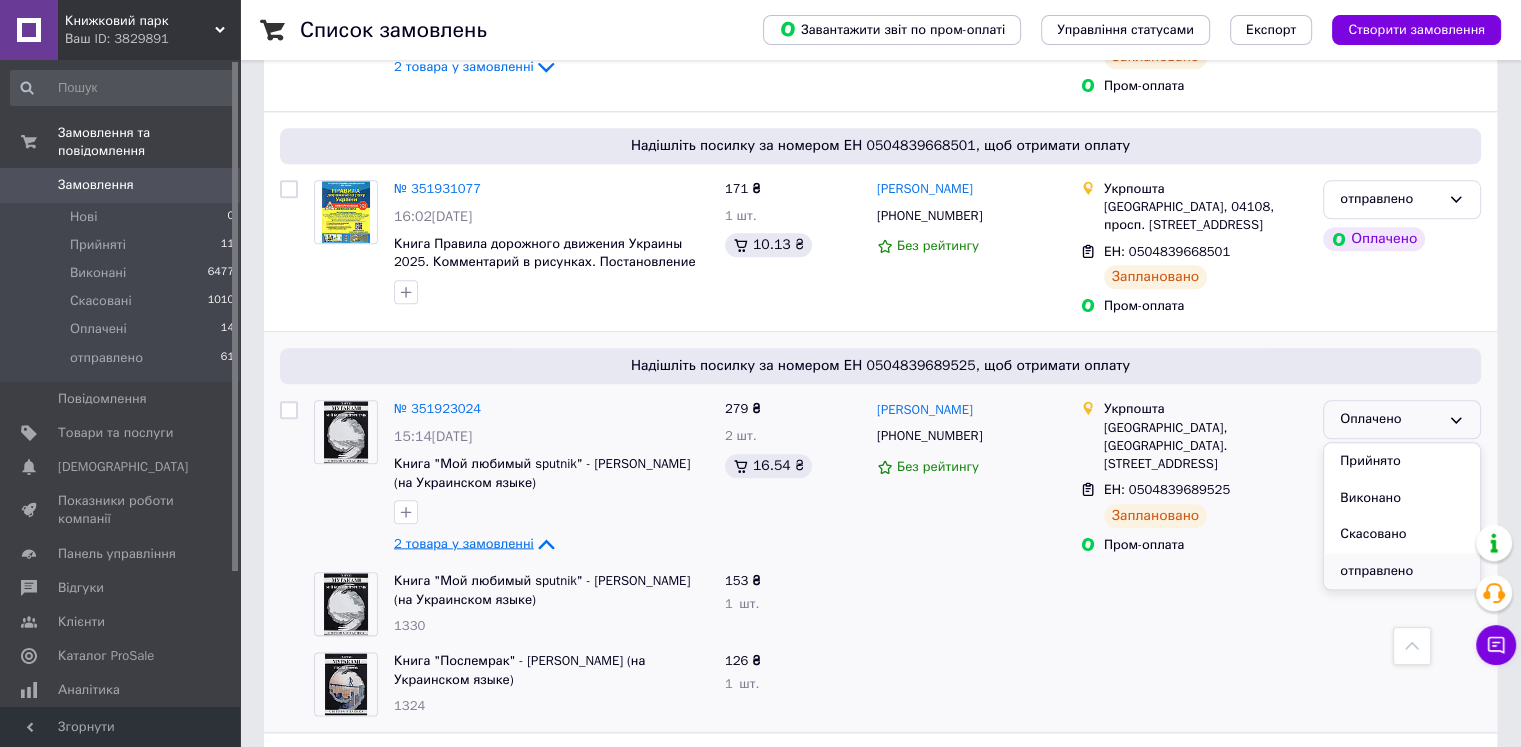 click on "отправлено" at bounding box center [1402, 571] 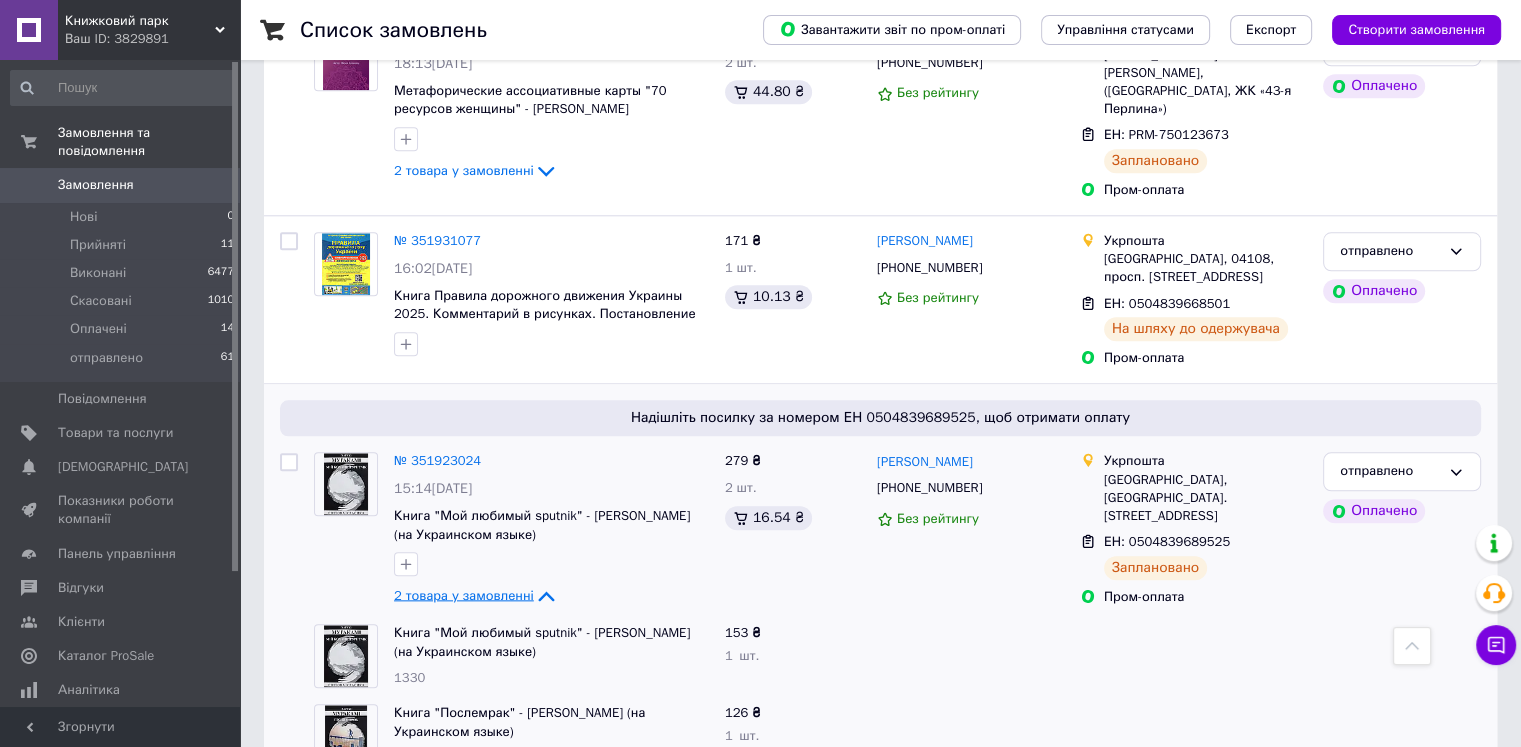 scroll, scrollTop: 2216, scrollLeft: 0, axis: vertical 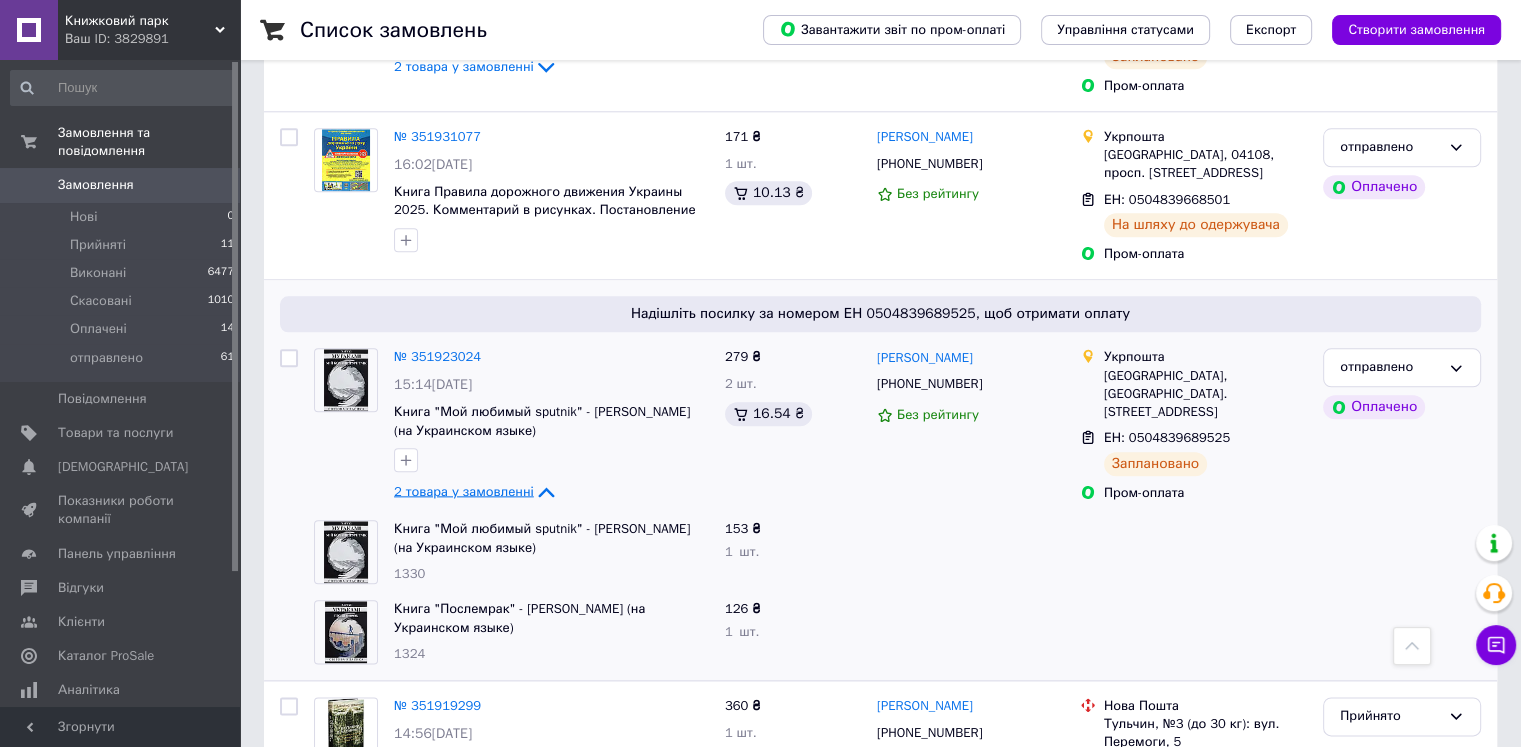 click 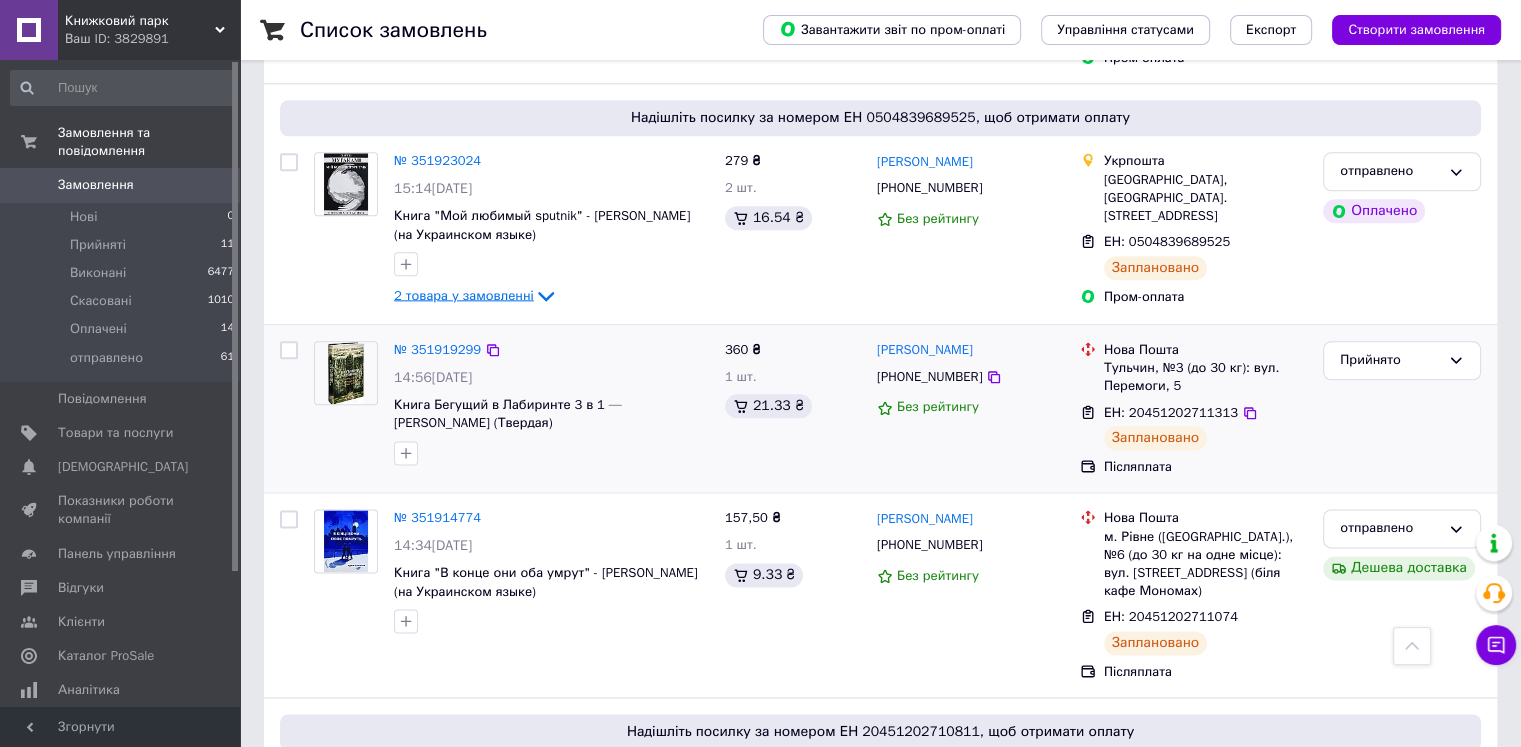 scroll, scrollTop: 2416, scrollLeft: 0, axis: vertical 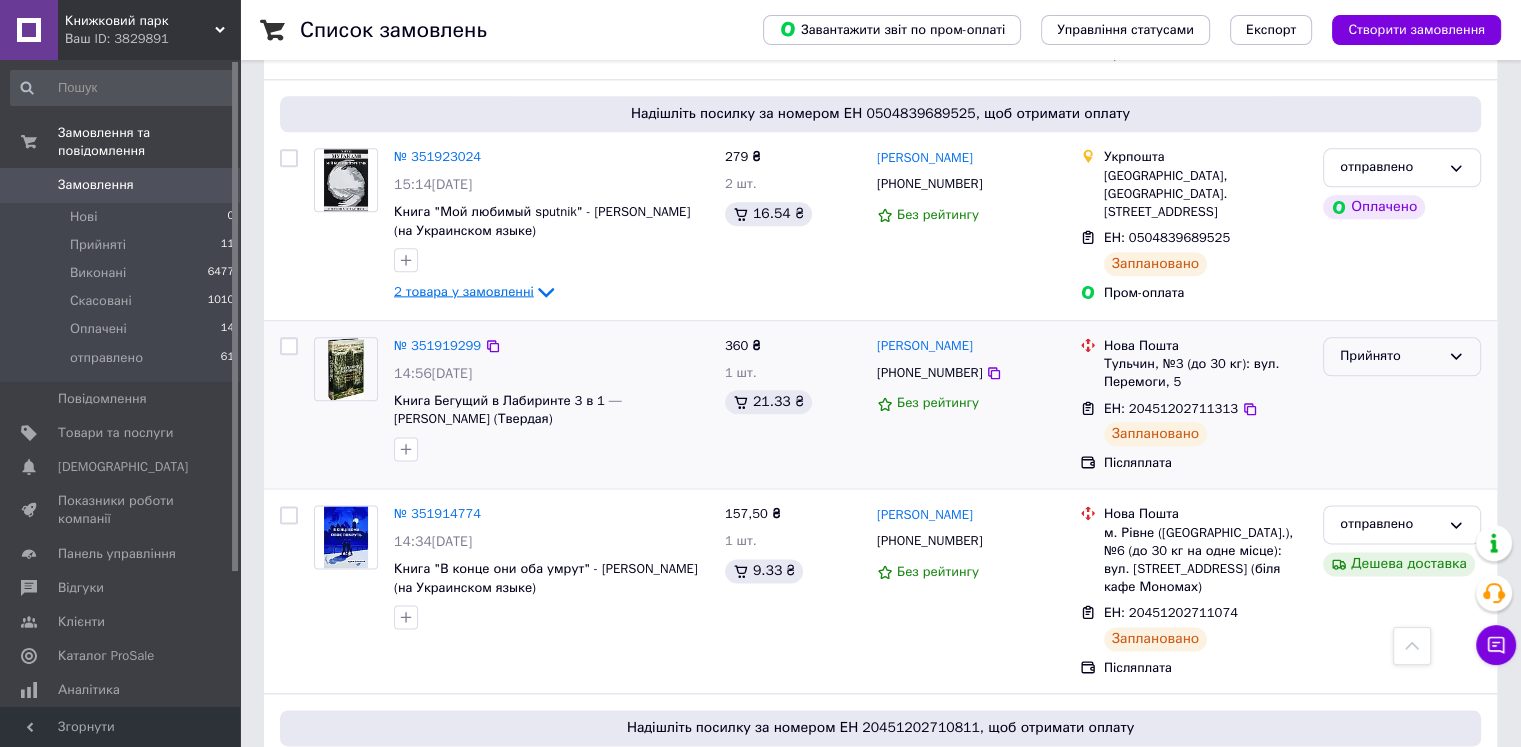 click on "Прийнято" at bounding box center (1390, 356) 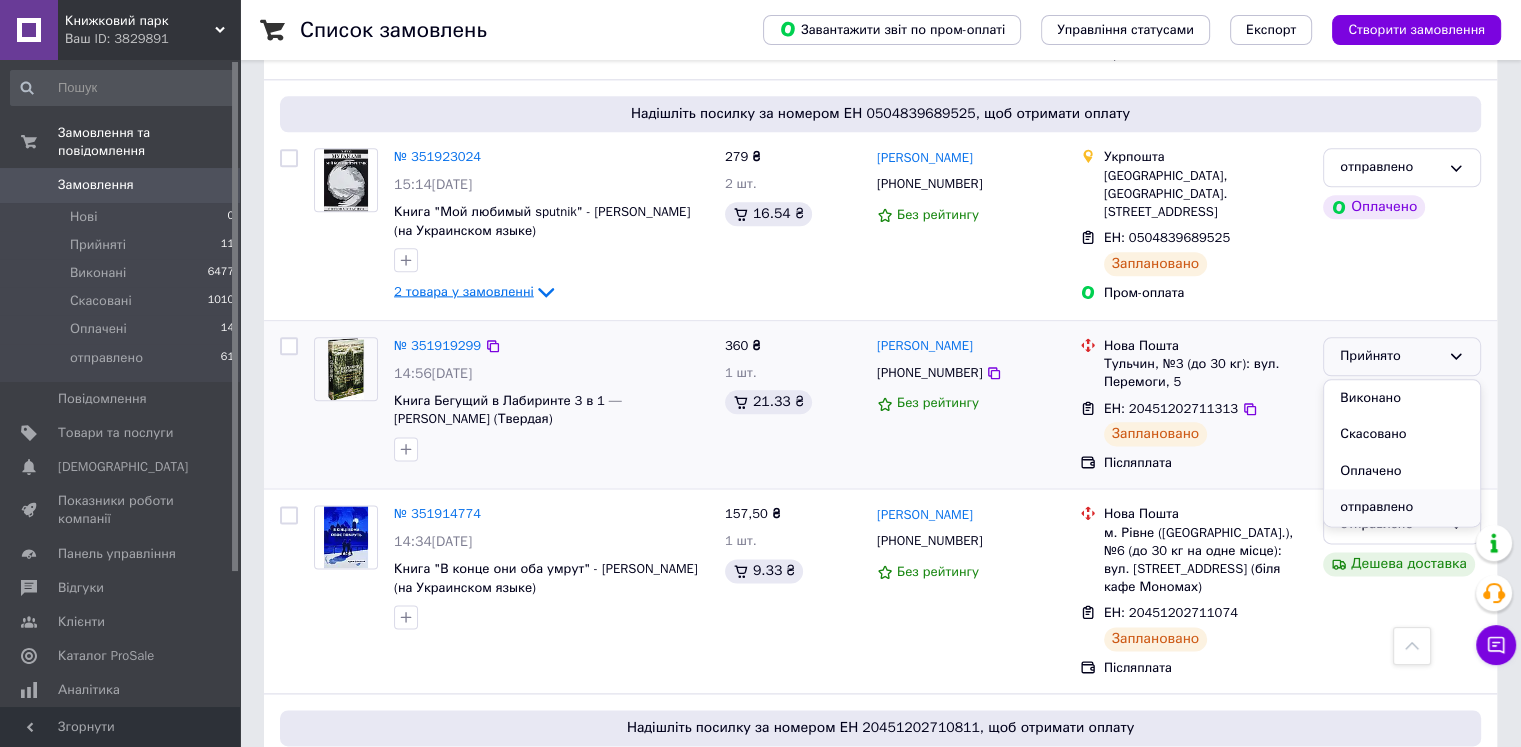 click on "отправлено" at bounding box center (1402, 507) 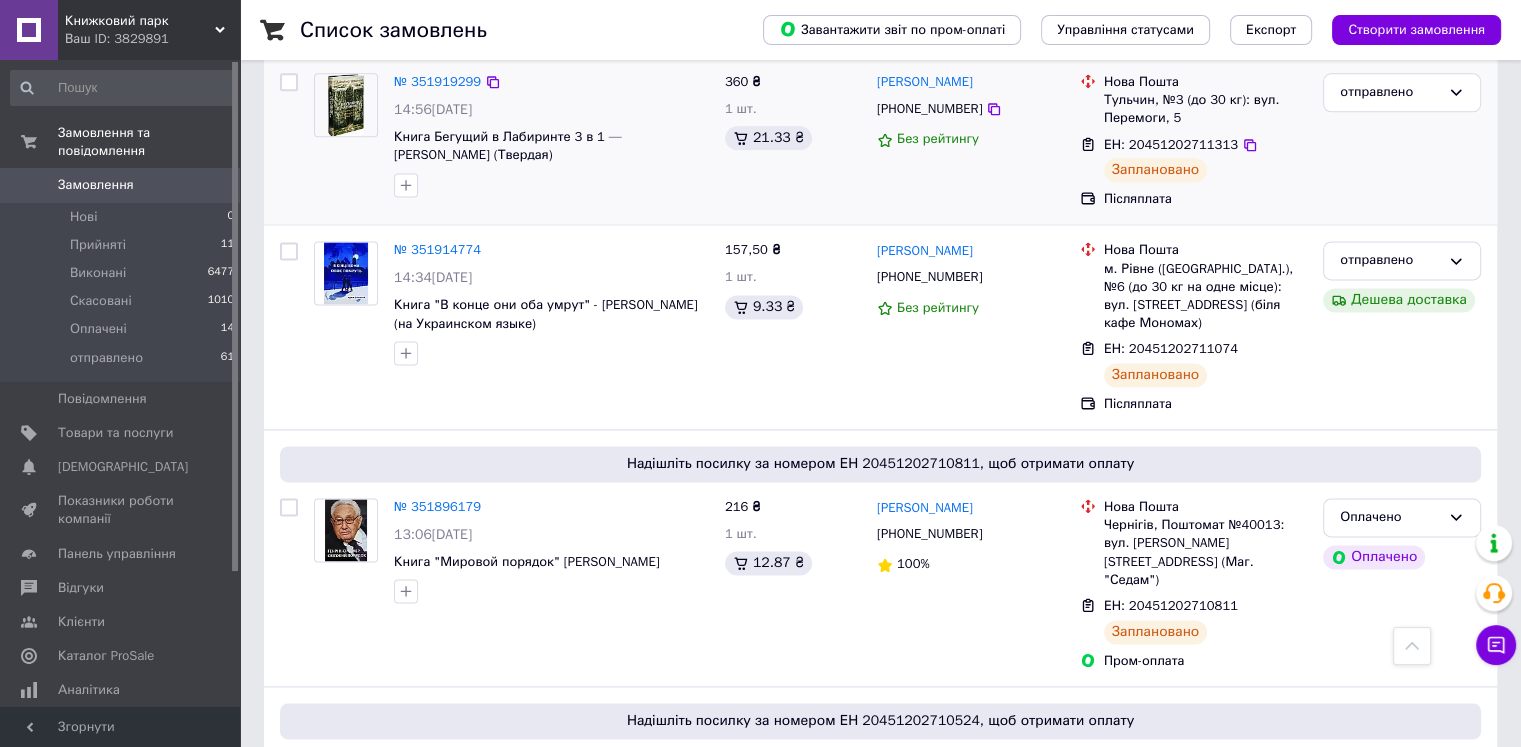 scroll, scrollTop: 2716, scrollLeft: 0, axis: vertical 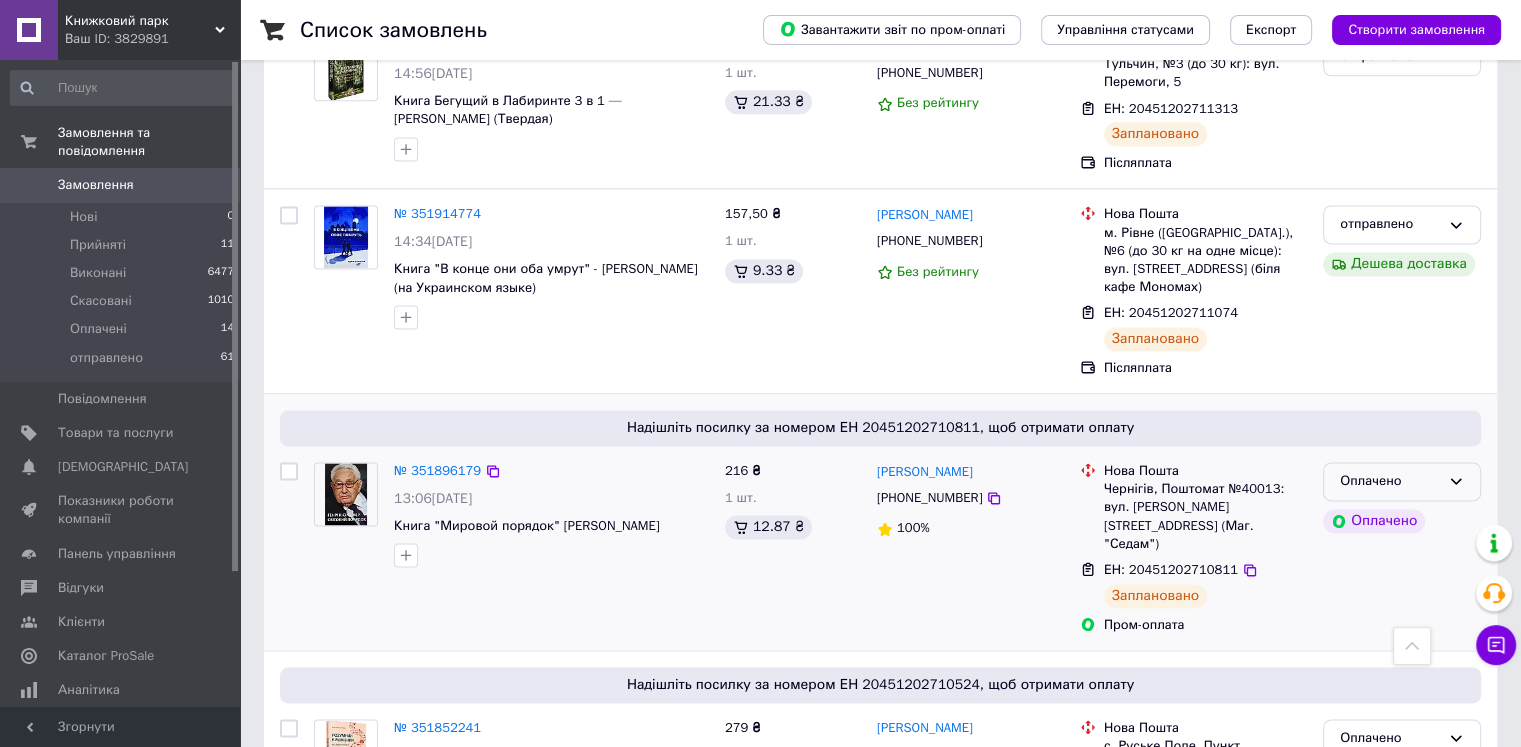 click on "Оплачено" at bounding box center [1390, 481] 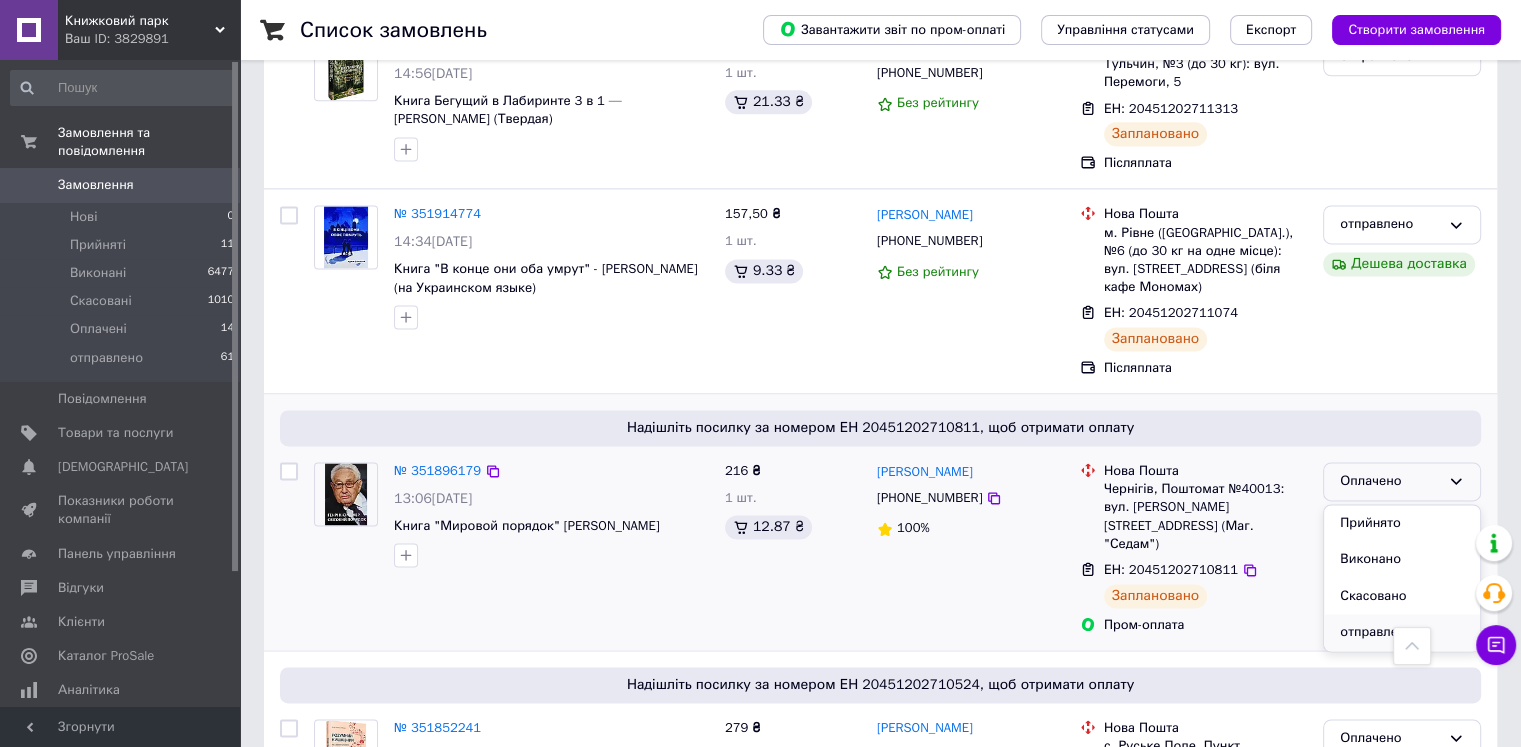 click on "отправлено" at bounding box center [1402, 632] 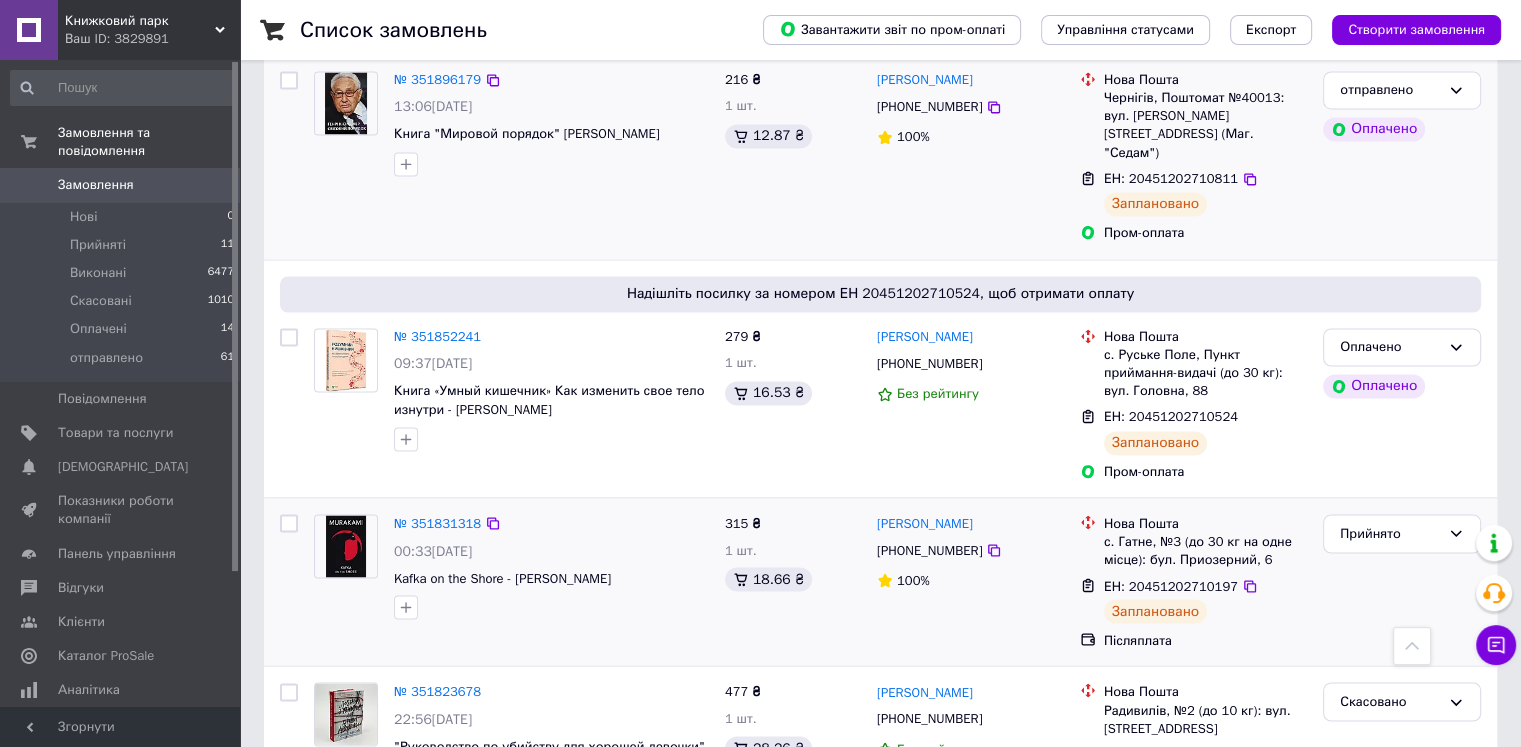 scroll, scrollTop: 3304, scrollLeft: 0, axis: vertical 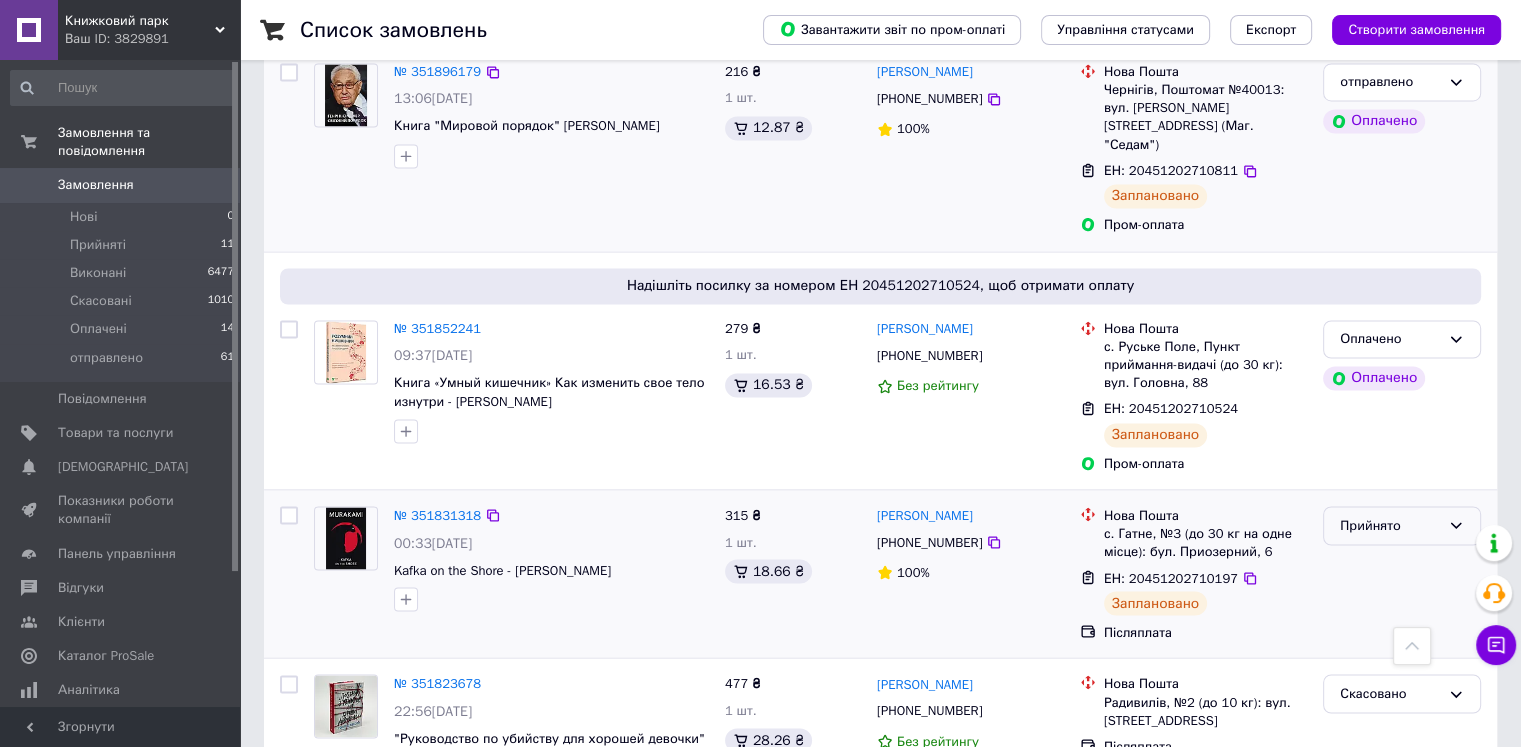 click on "Прийнято" at bounding box center [1390, 525] 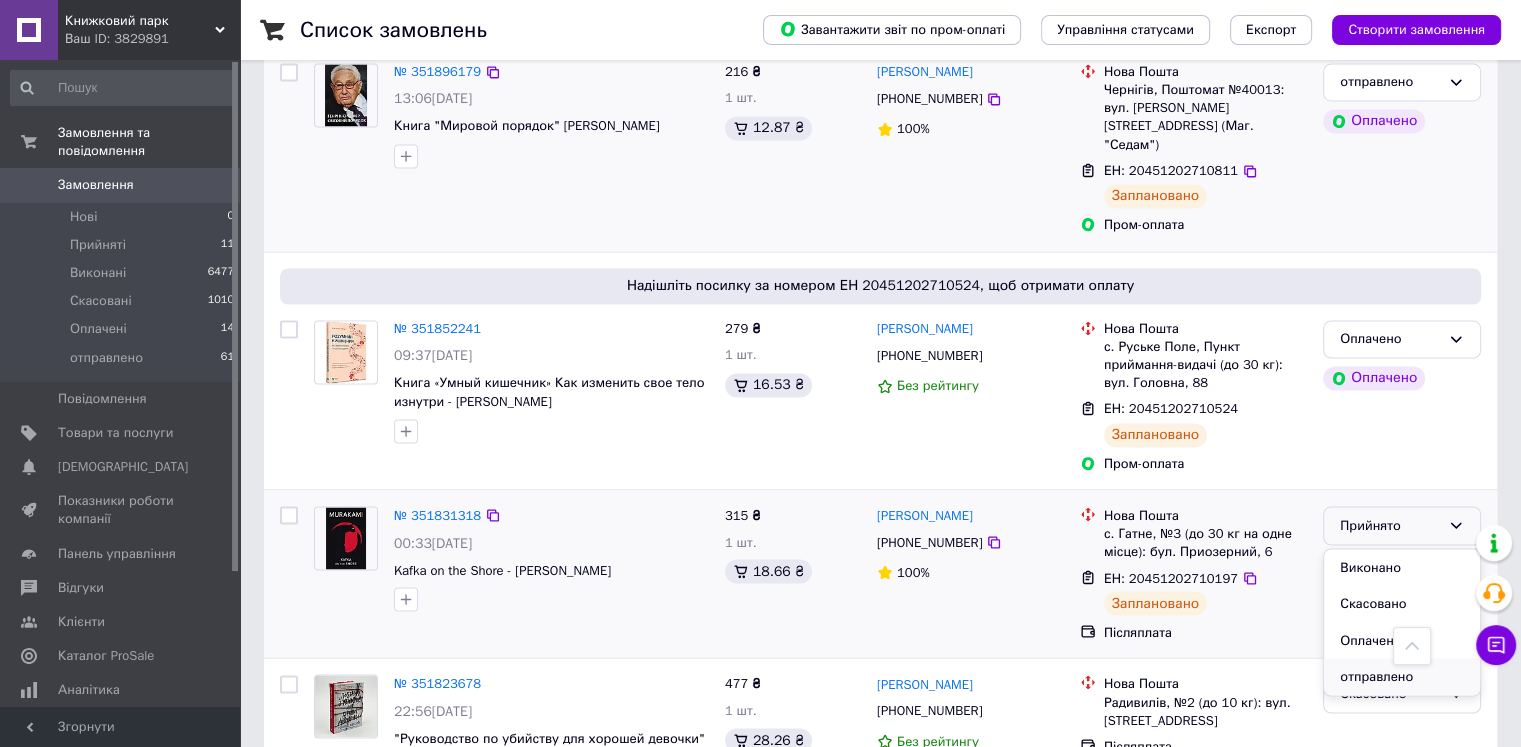 click on "отправлено" at bounding box center [1402, 676] 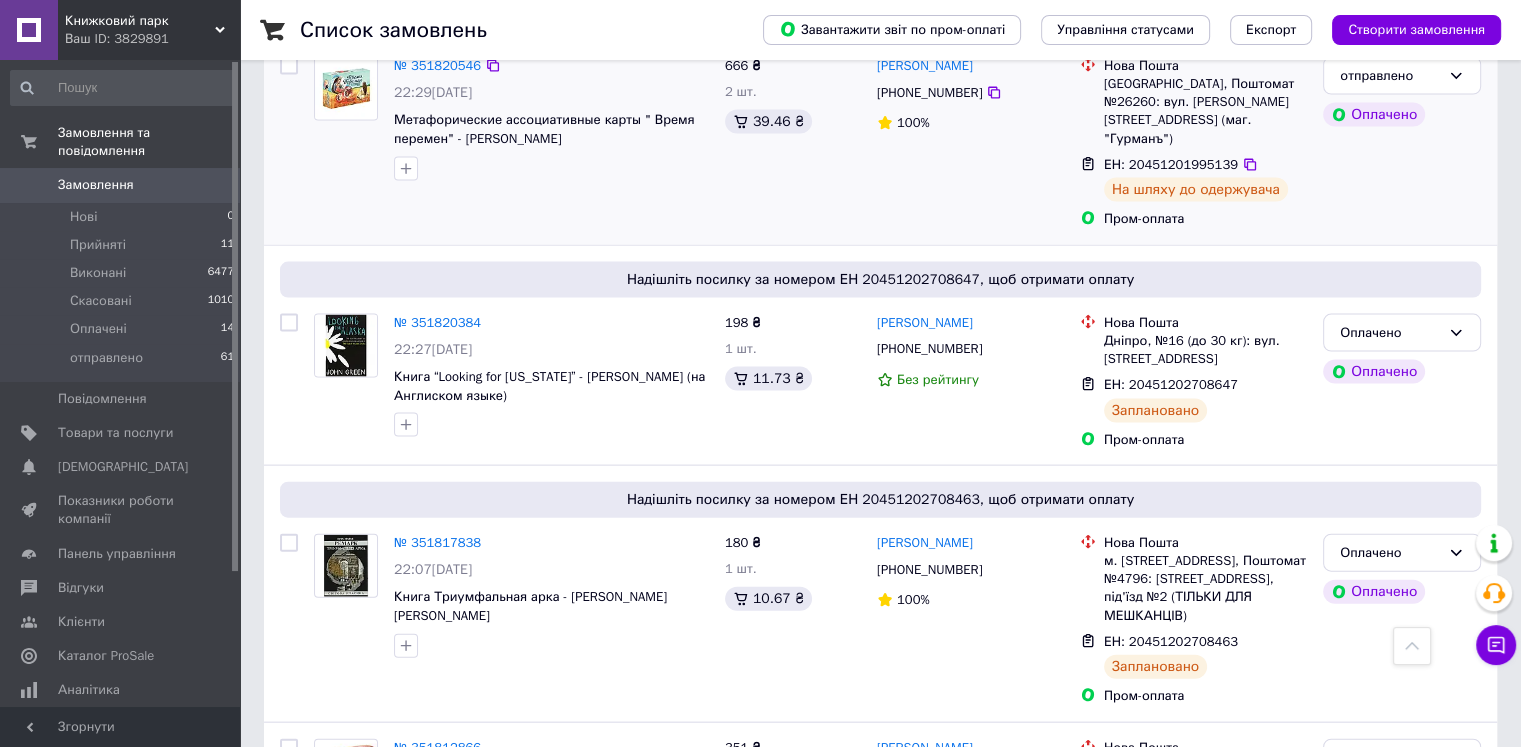 scroll, scrollTop: 4304, scrollLeft: 0, axis: vertical 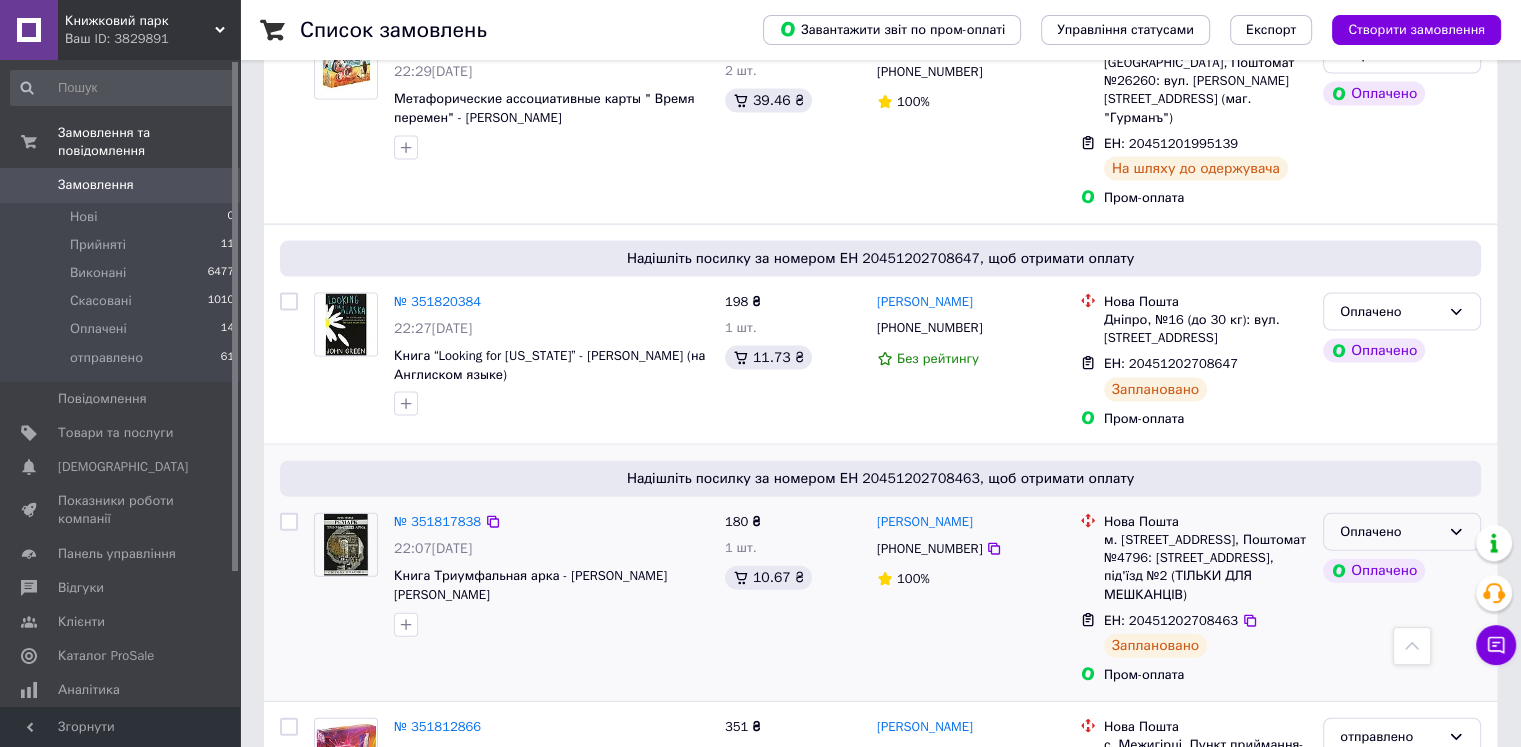 click on "Оплачено" at bounding box center [1390, 532] 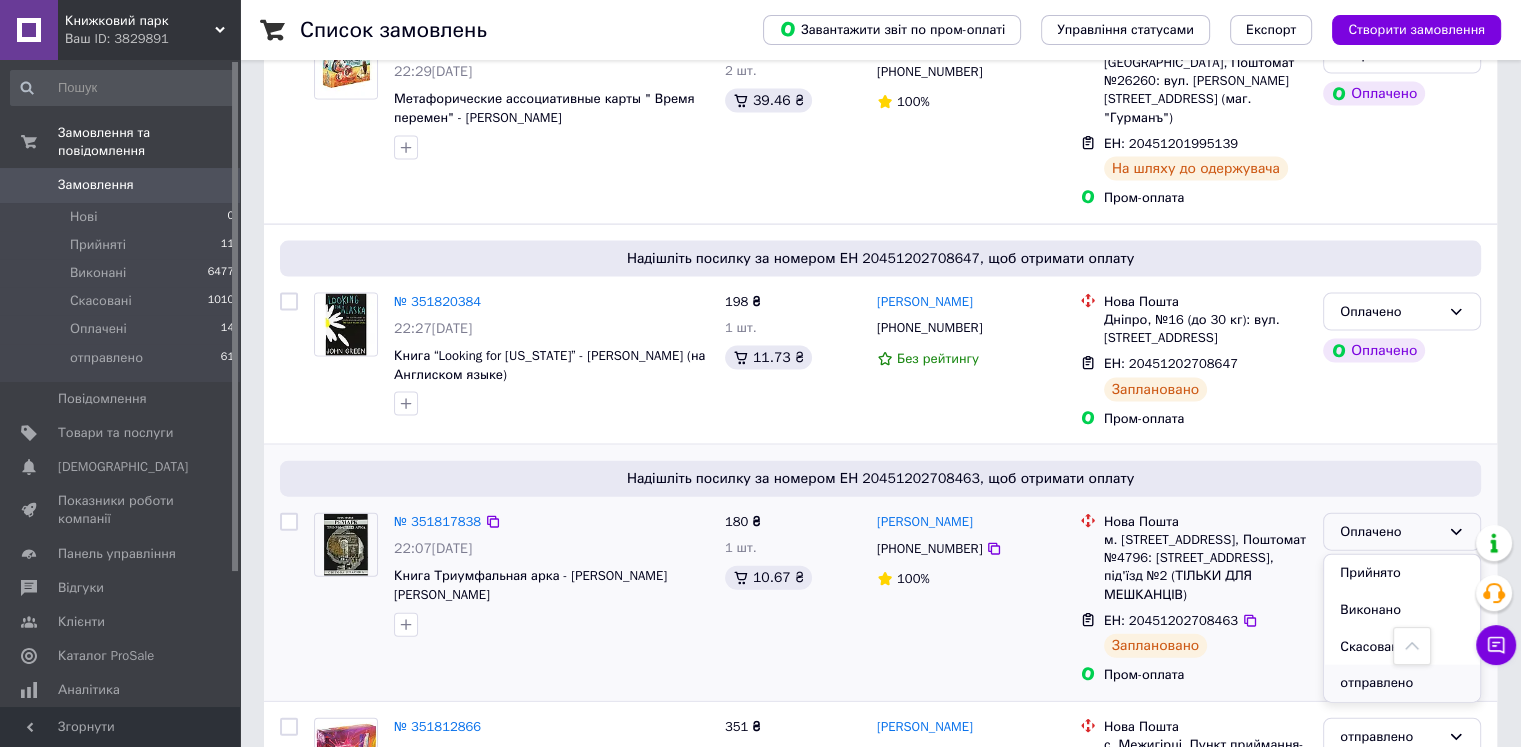 click on "отправлено" at bounding box center [1402, 683] 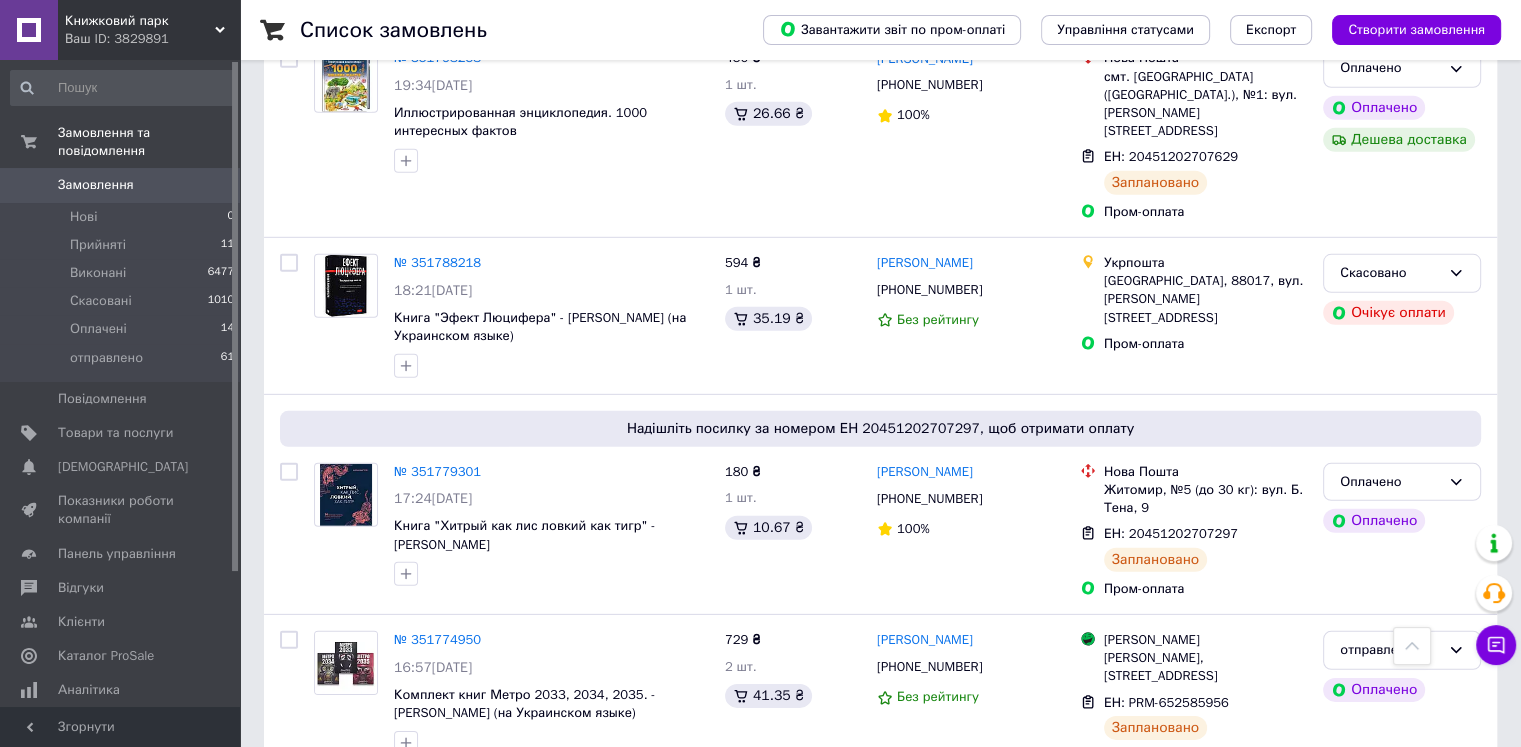 scroll, scrollTop: 6004, scrollLeft: 0, axis: vertical 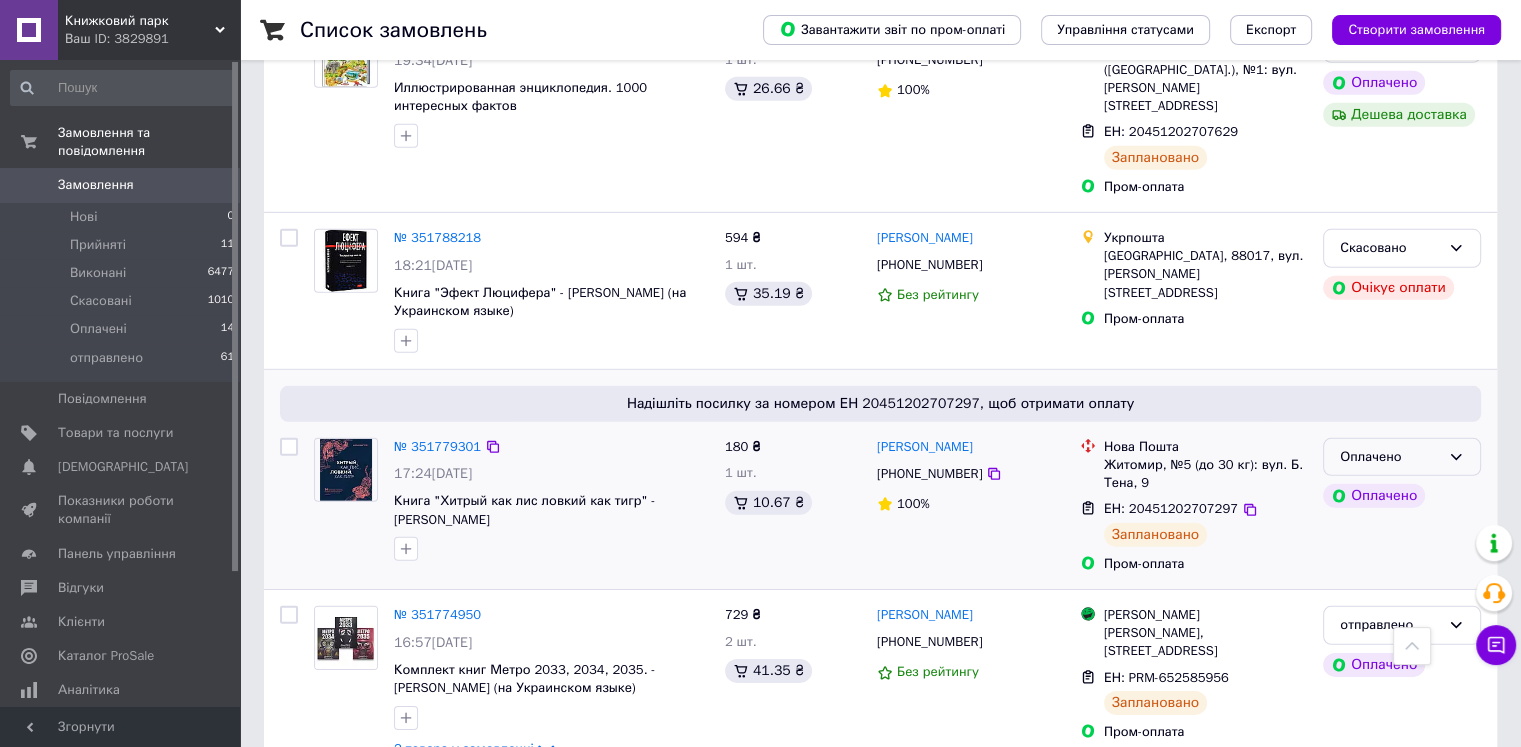 click on "Оплачено" at bounding box center [1390, 457] 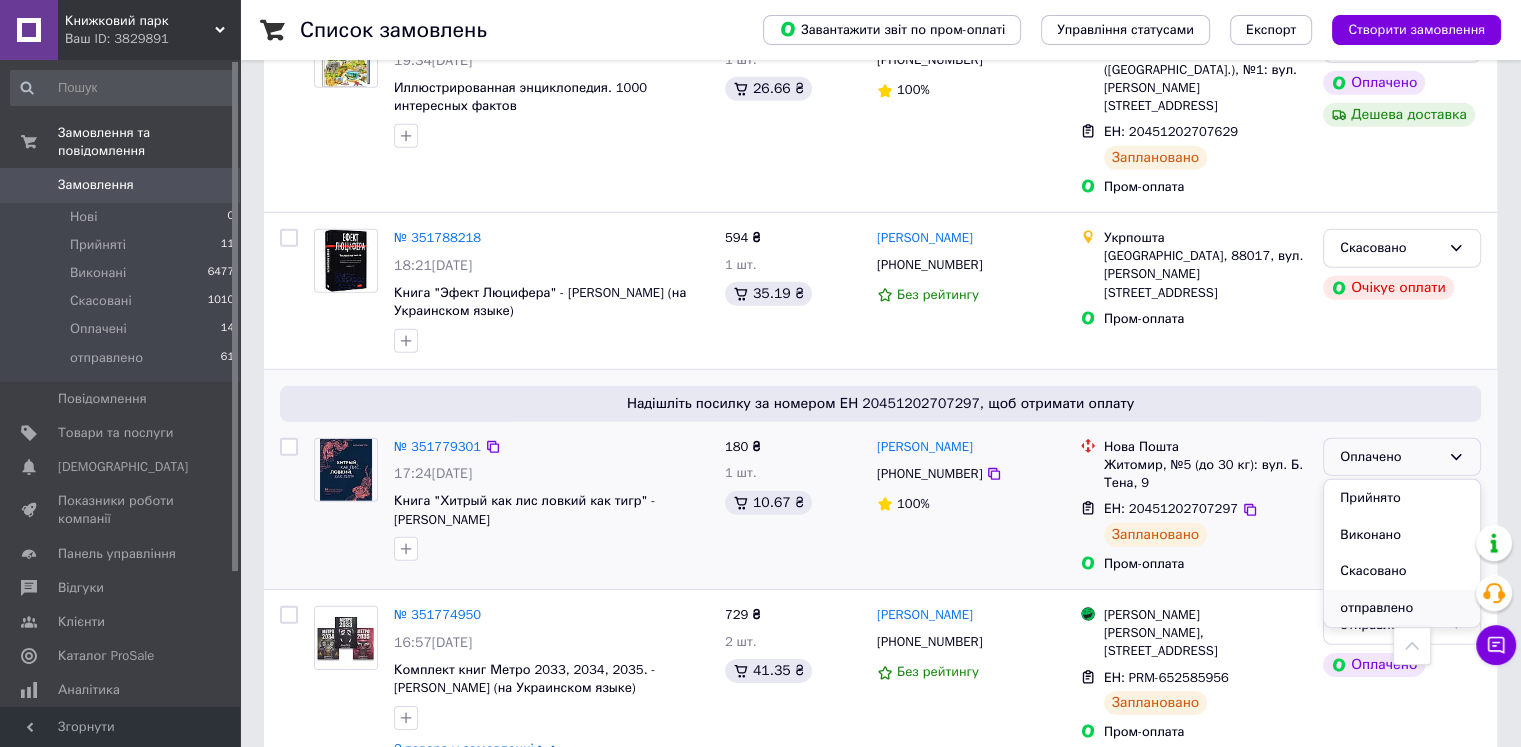 click on "отправлено" at bounding box center (1402, 608) 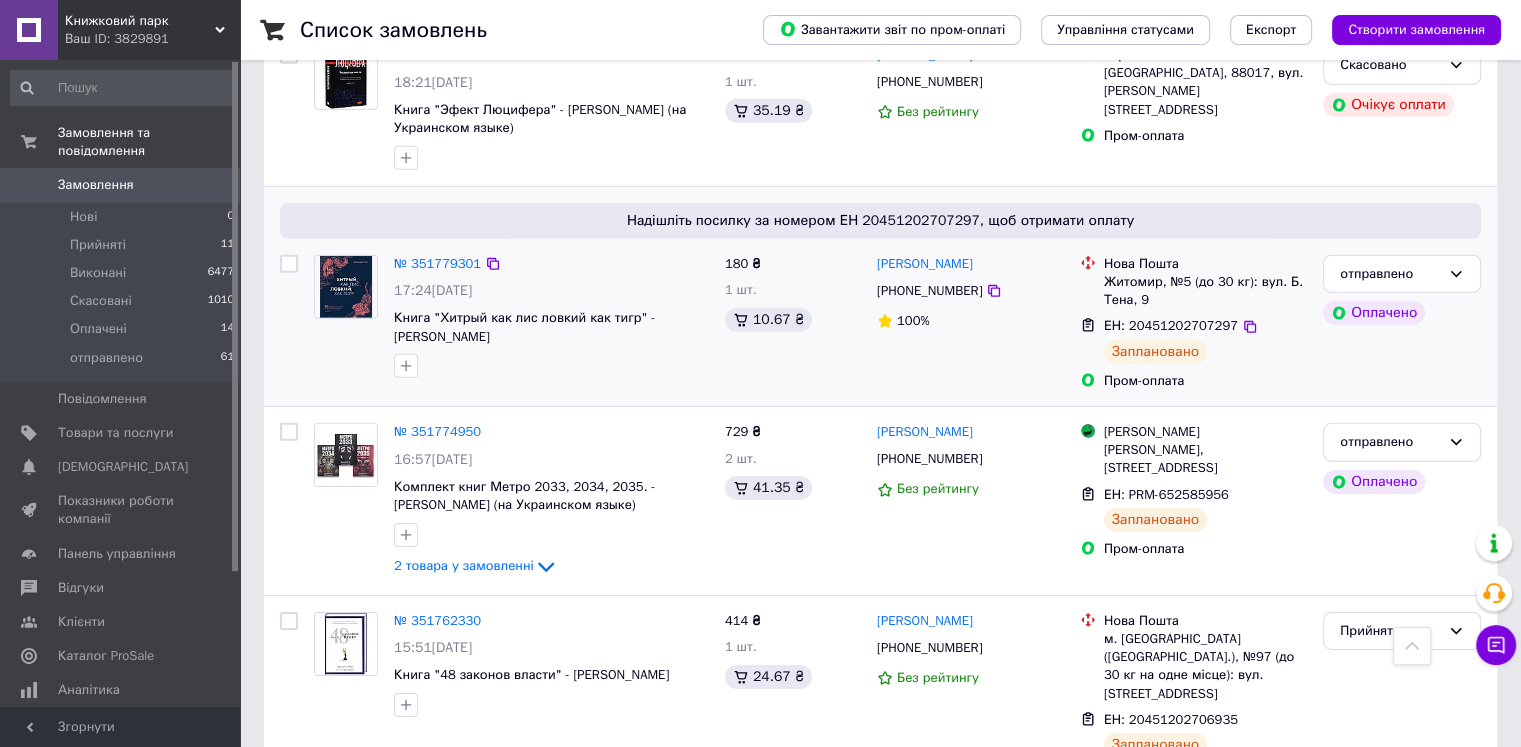 scroll, scrollTop: 6204, scrollLeft: 0, axis: vertical 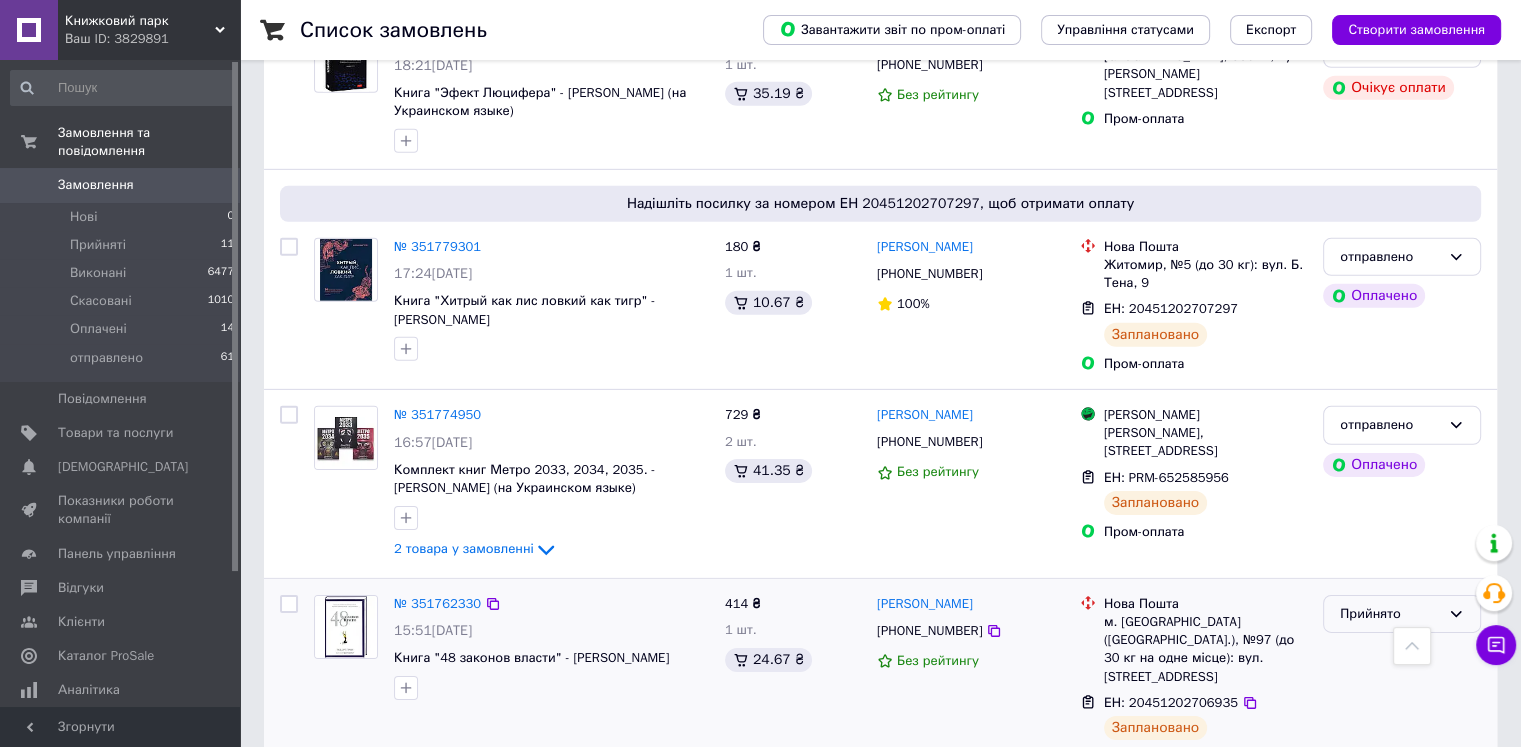 click on "Прийнято" at bounding box center [1390, 614] 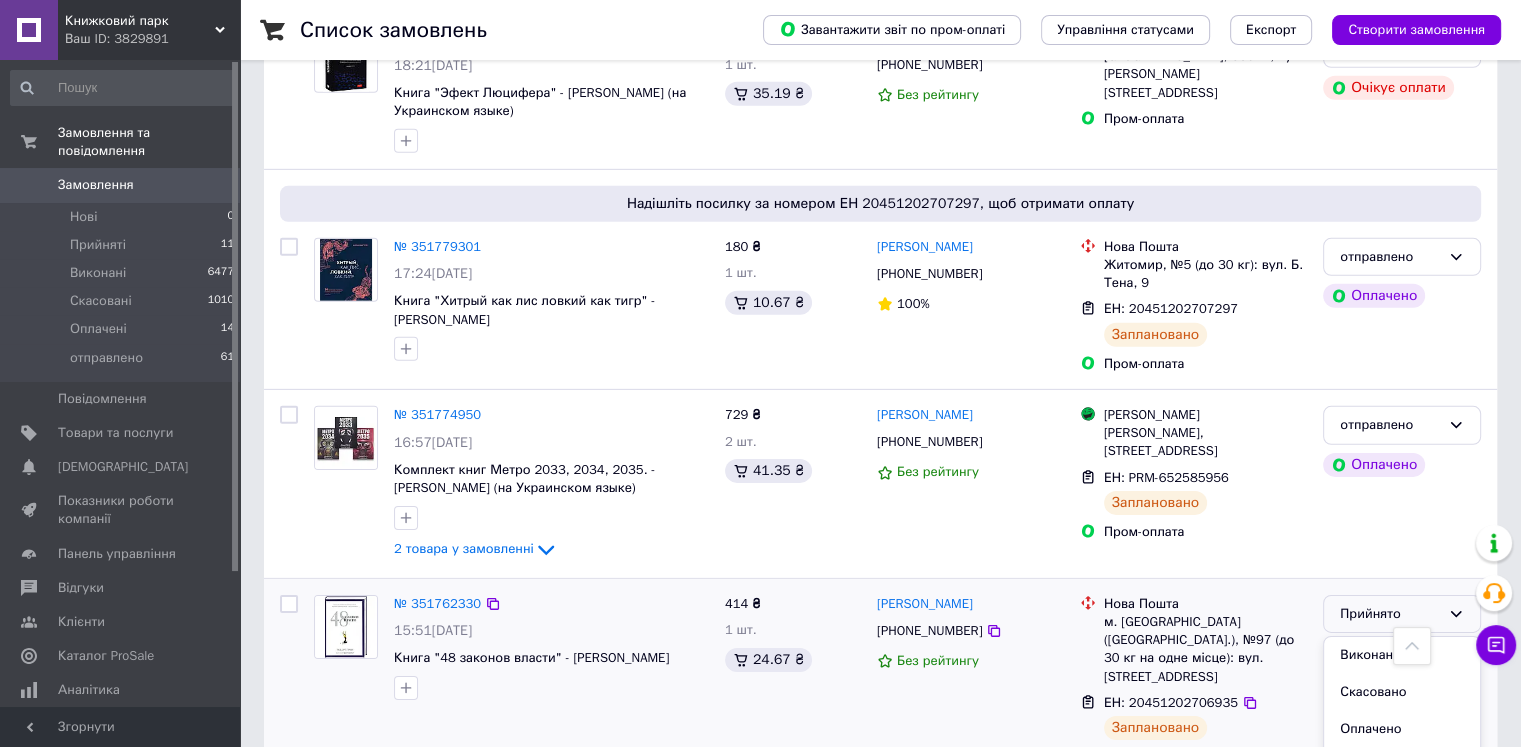 click on "отправлено" at bounding box center (1402, 765) 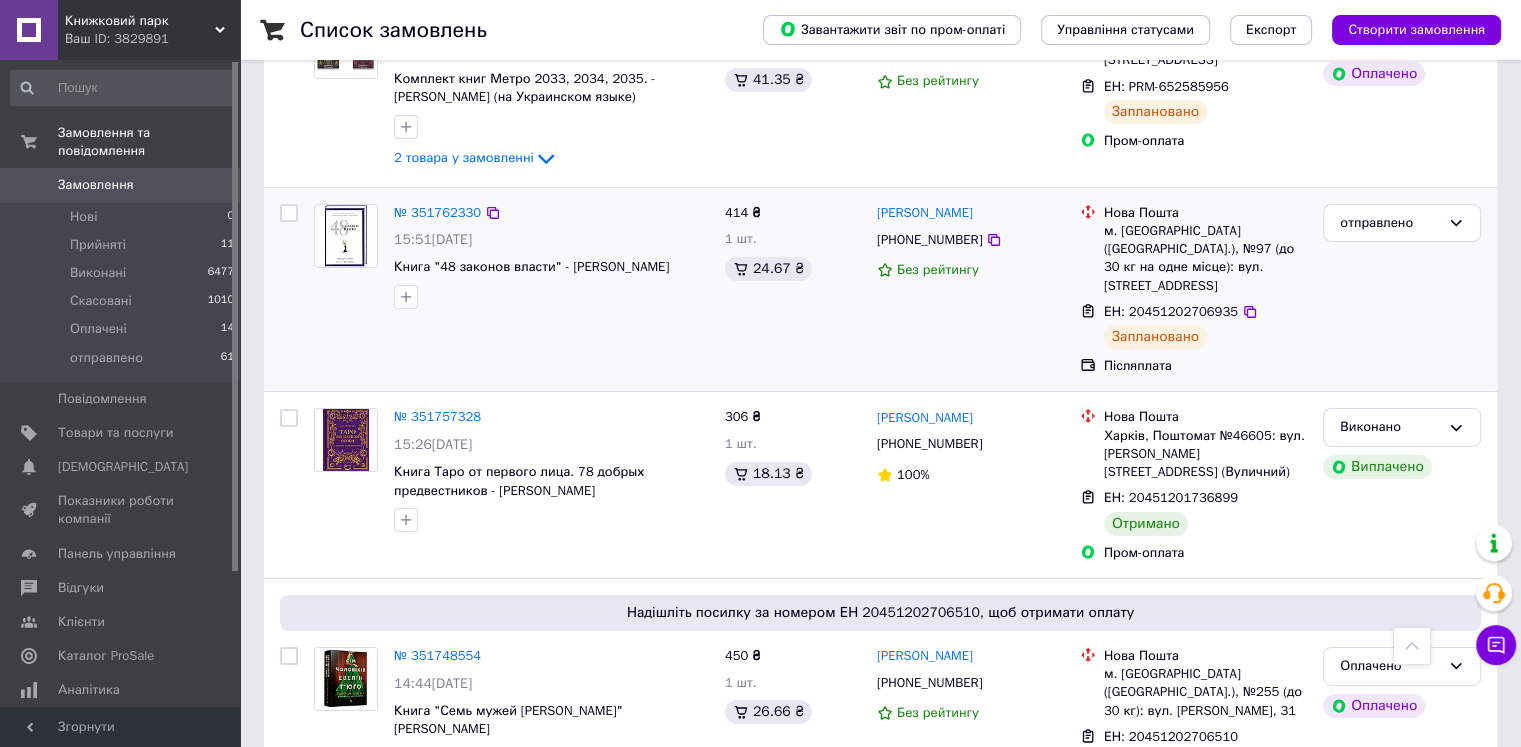 scroll, scrollTop: 6604, scrollLeft: 0, axis: vertical 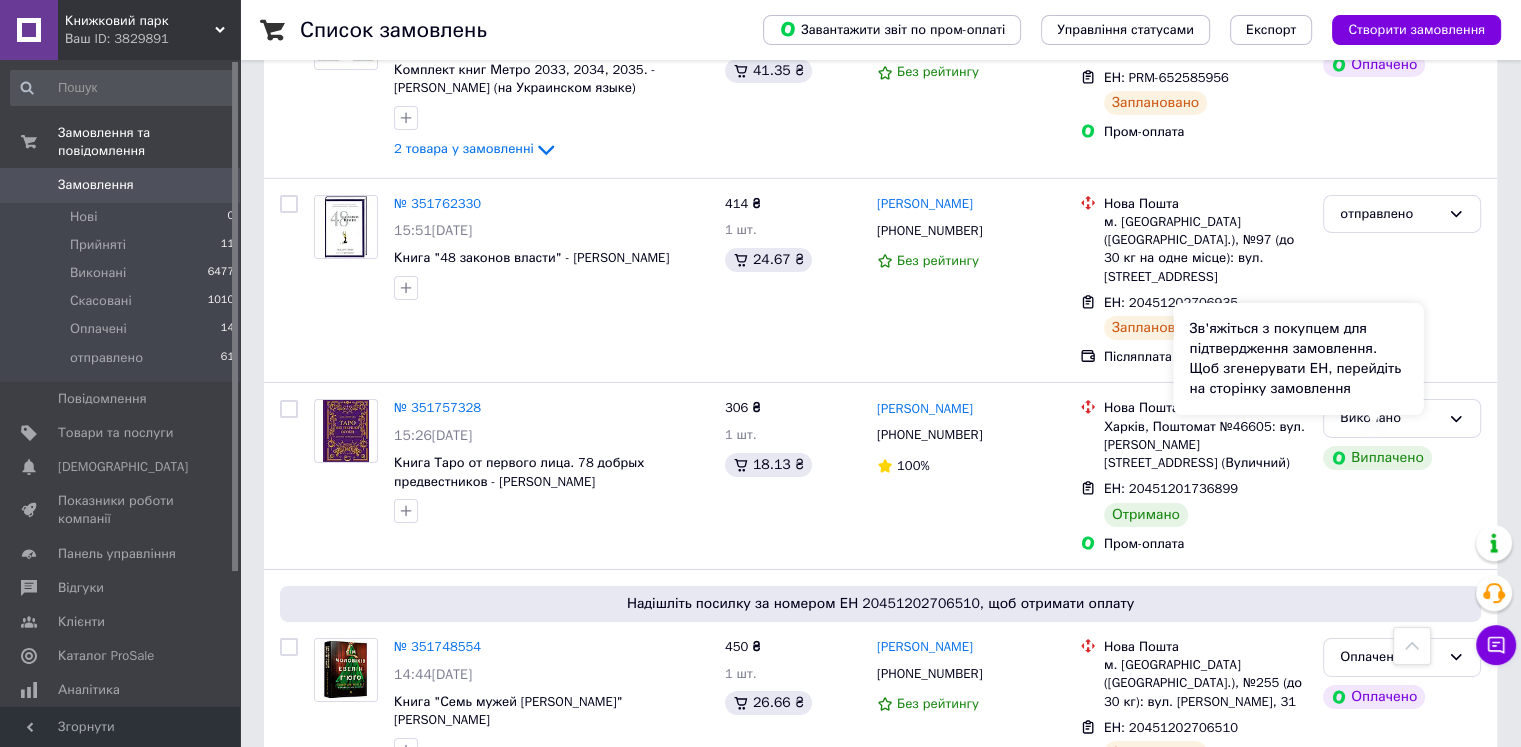 click on "Зв'яжіться з покупцем для підтвердження замовлення.
Щоб згенерувати ЕН, перейдіть на сторінку замовлення" at bounding box center [1298, 359] 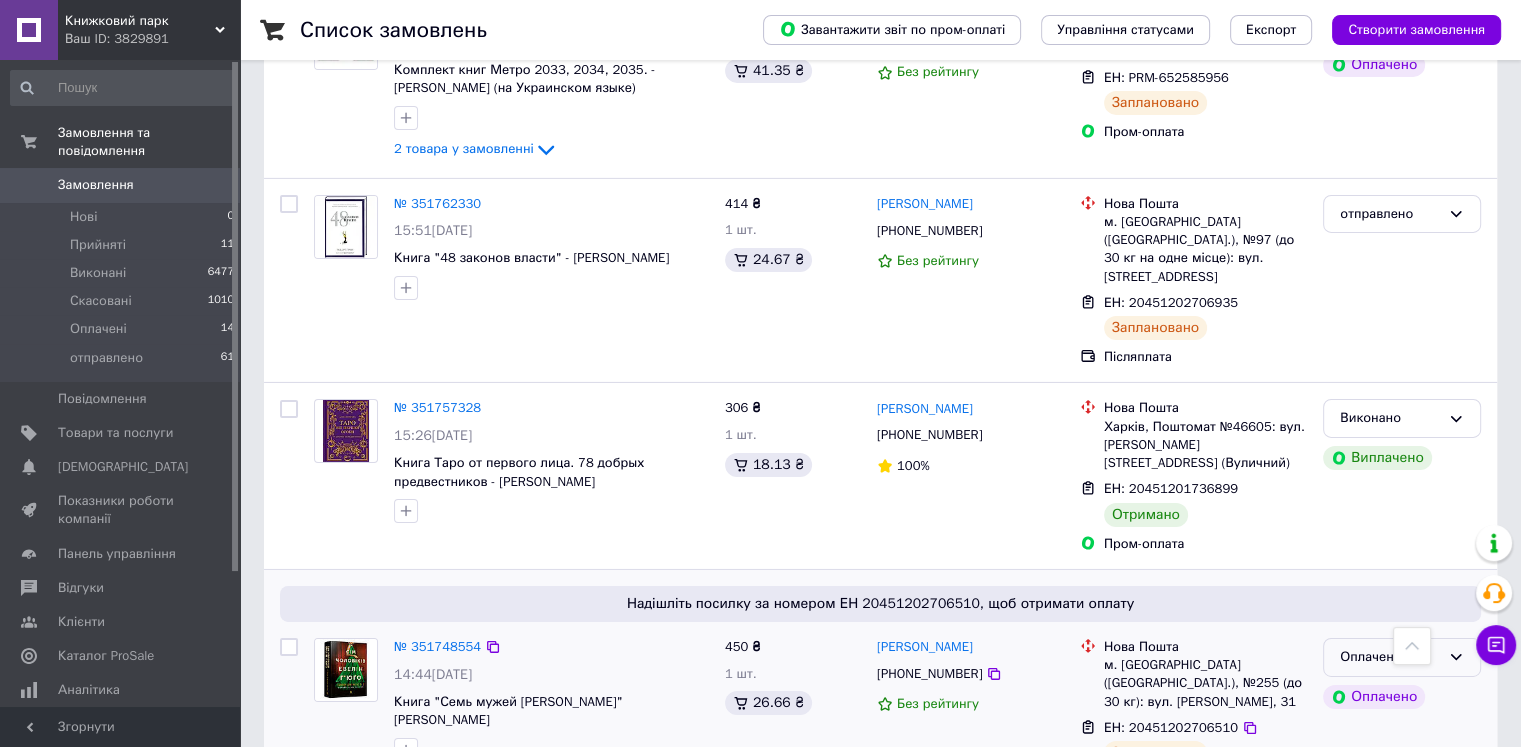click 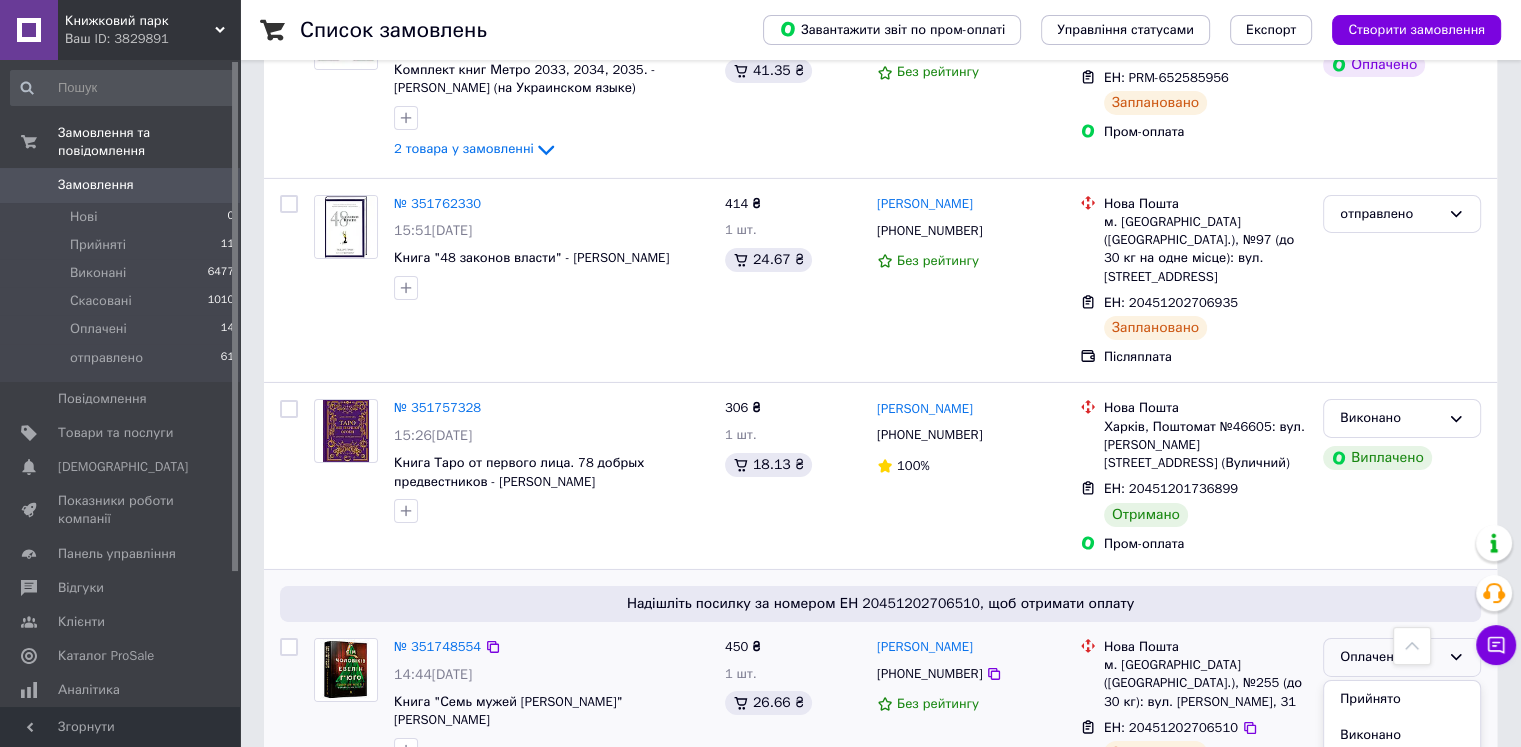 click on "отправлено" at bounding box center (1402, 808) 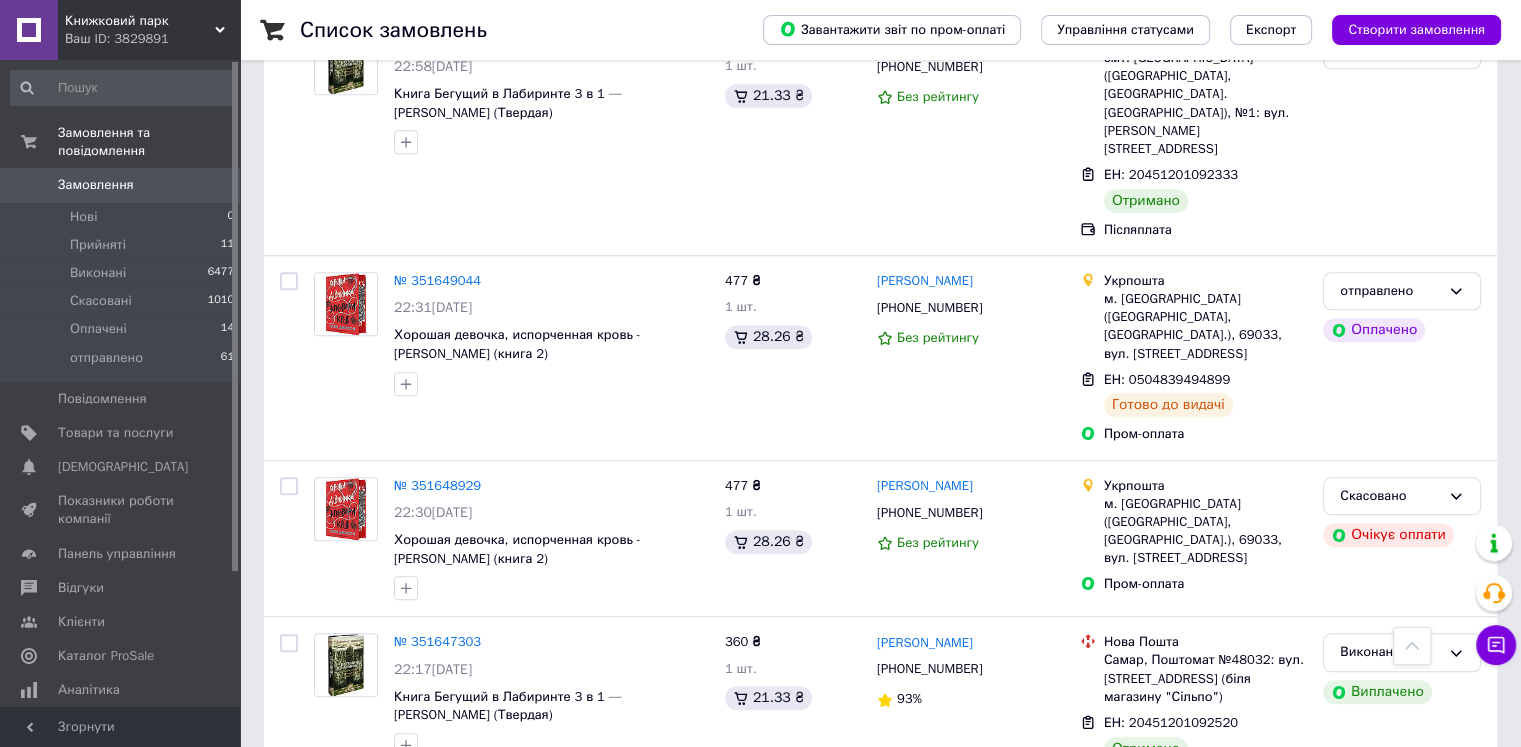 scroll, scrollTop: 9404, scrollLeft: 0, axis: vertical 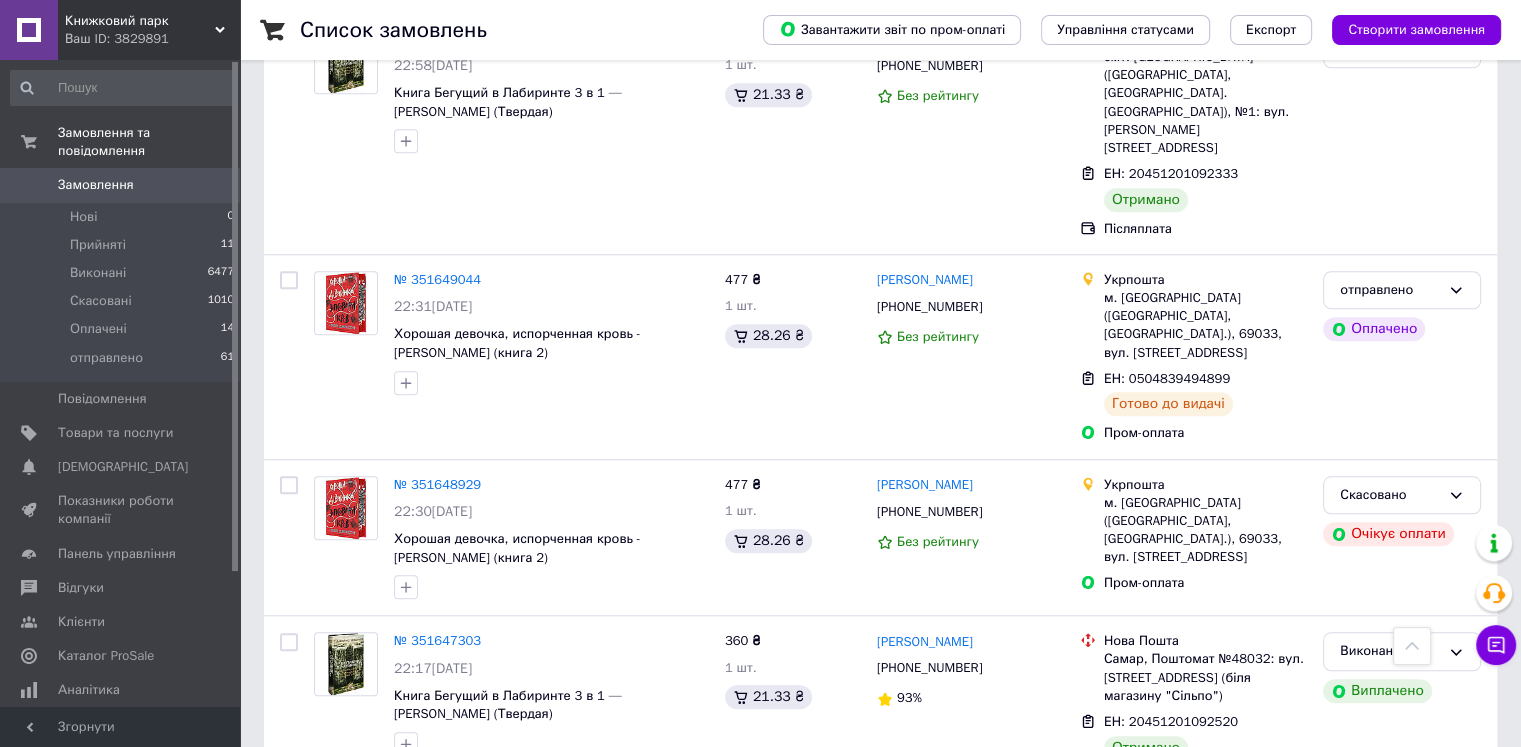 click on "Оплачено" at bounding box center (1390, 890) 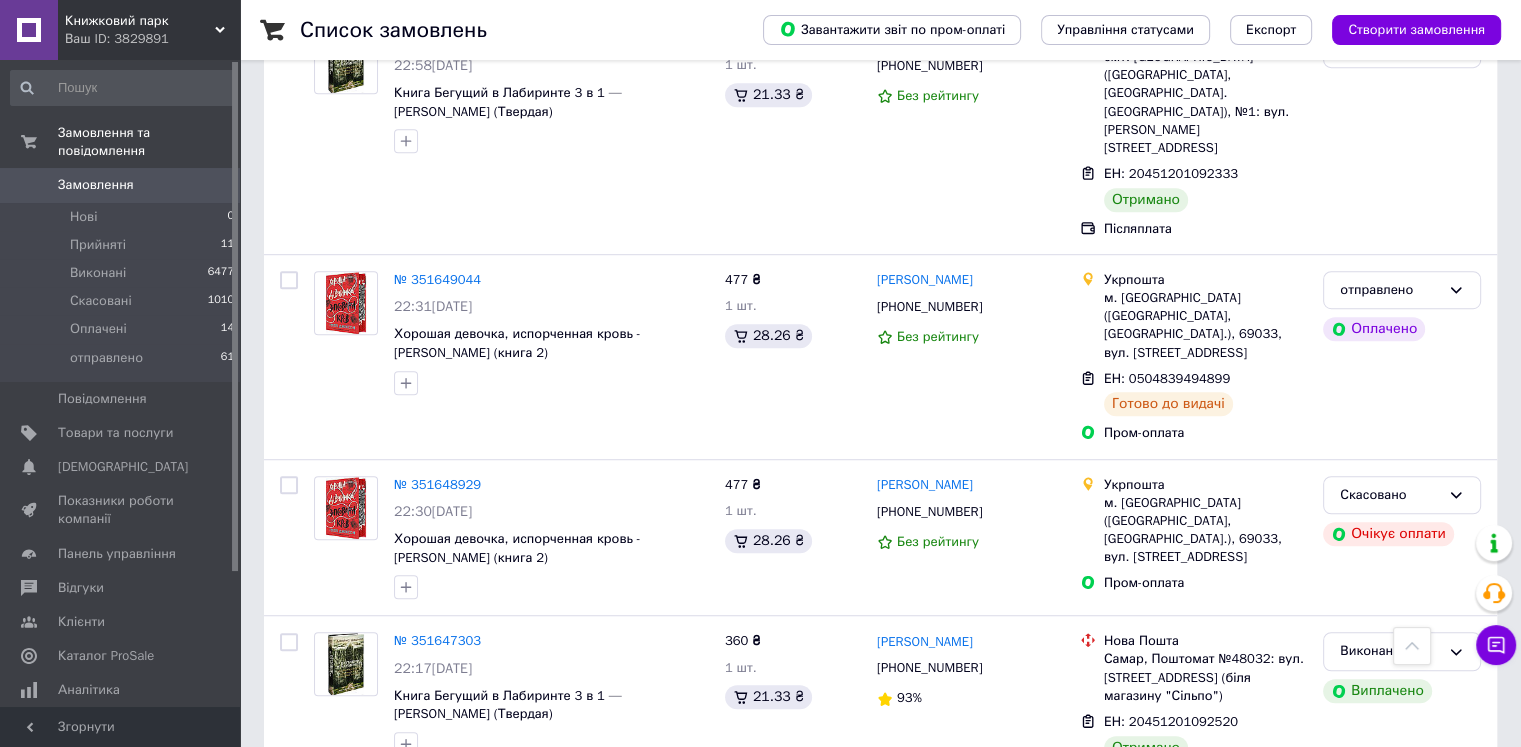 scroll, scrollTop: 9404, scrollLeft: 0, axis: vertical 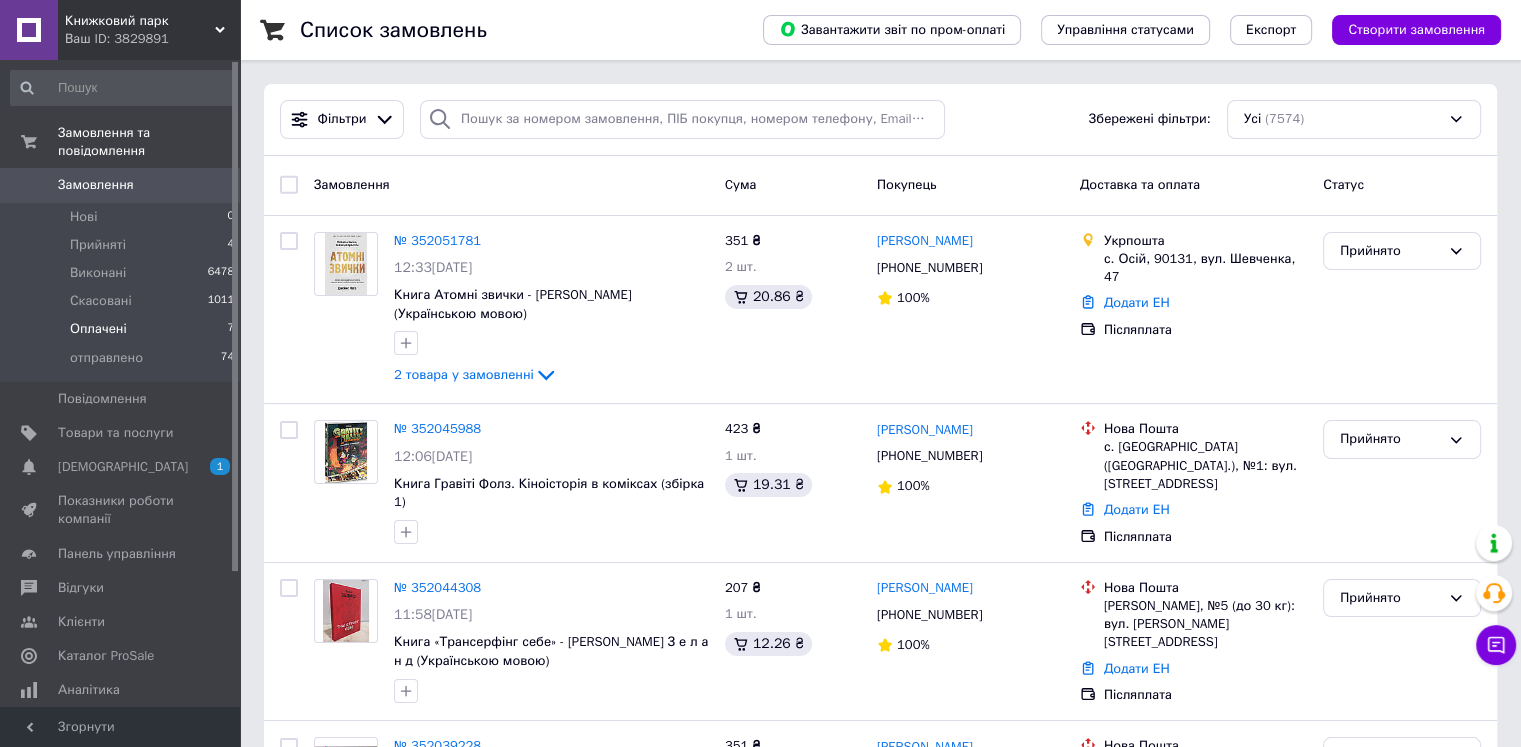 click on "Оплачені 7" at bounding box center (123, 329) 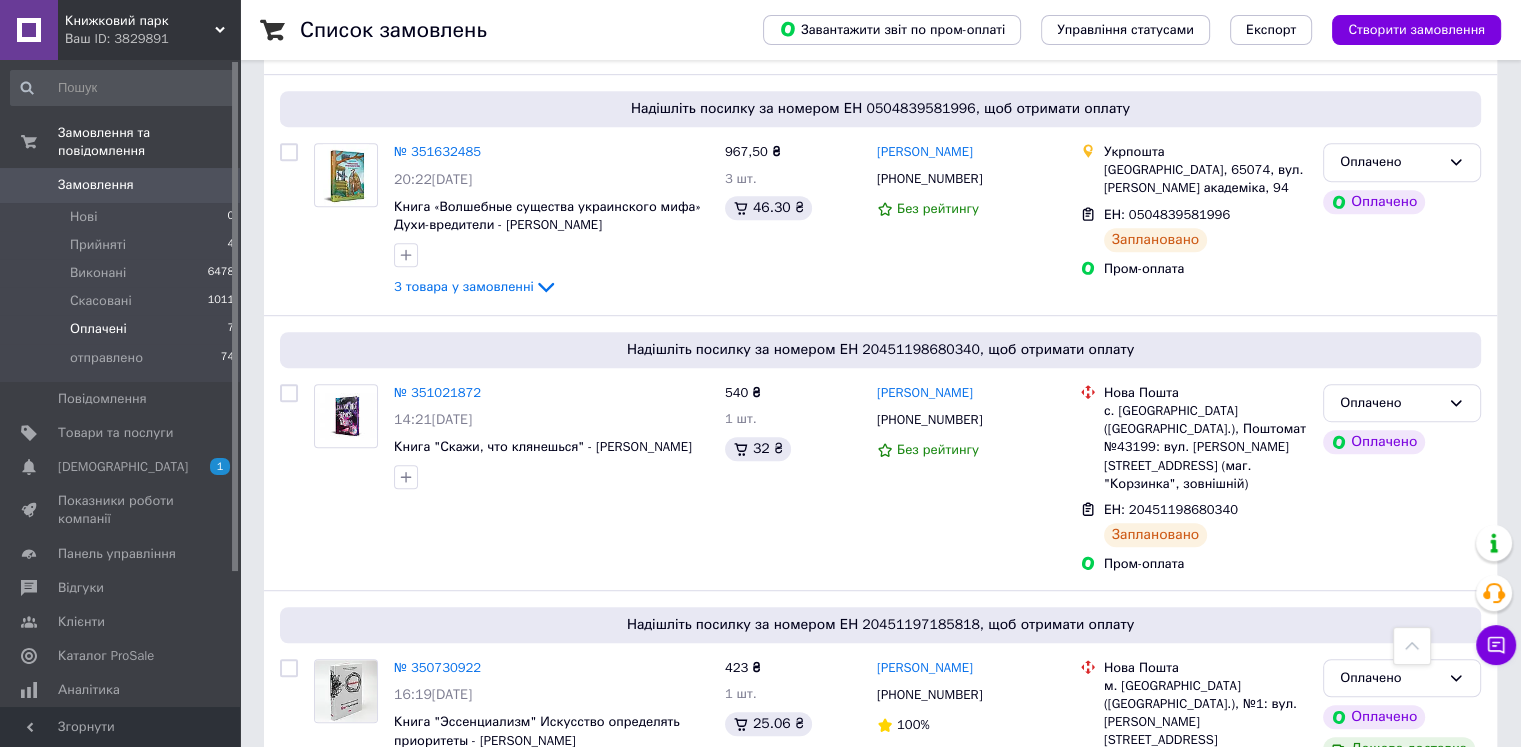 scroll, scrollTop: 1196, scrollLeft: 0, axis: vertical 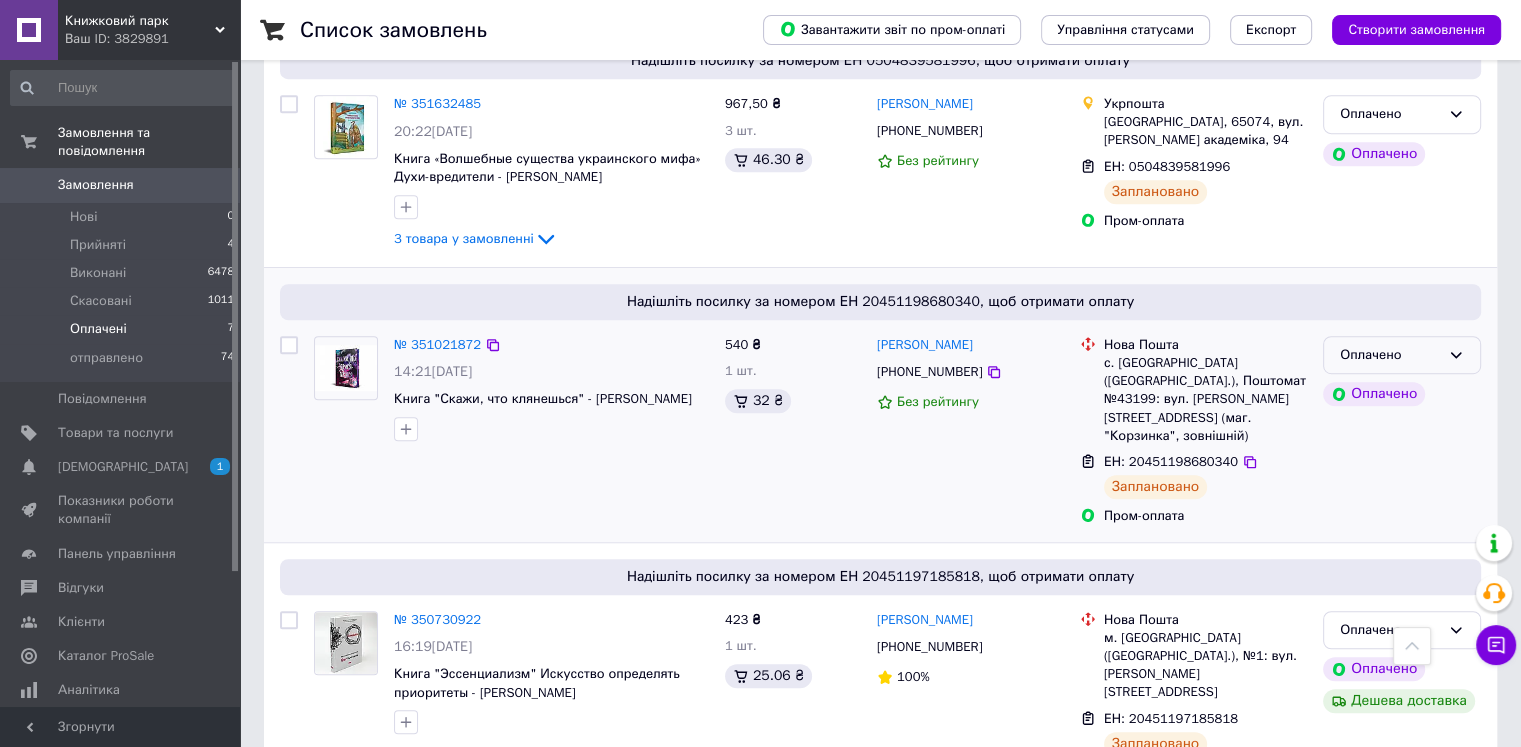 click on "Оплачено" at bounding box center (1402, 355) 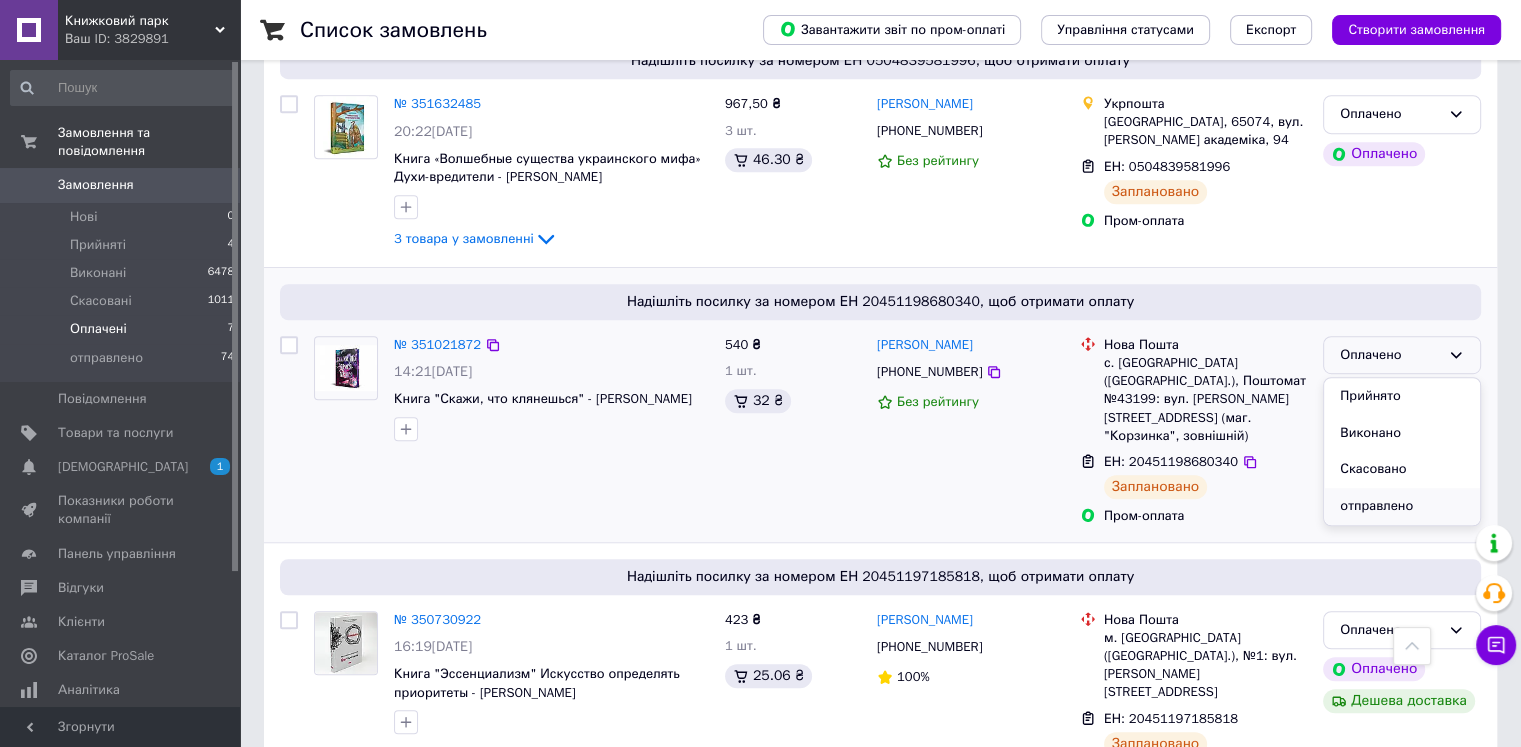 click on "отправлено" at bounding box center (1402, 506) 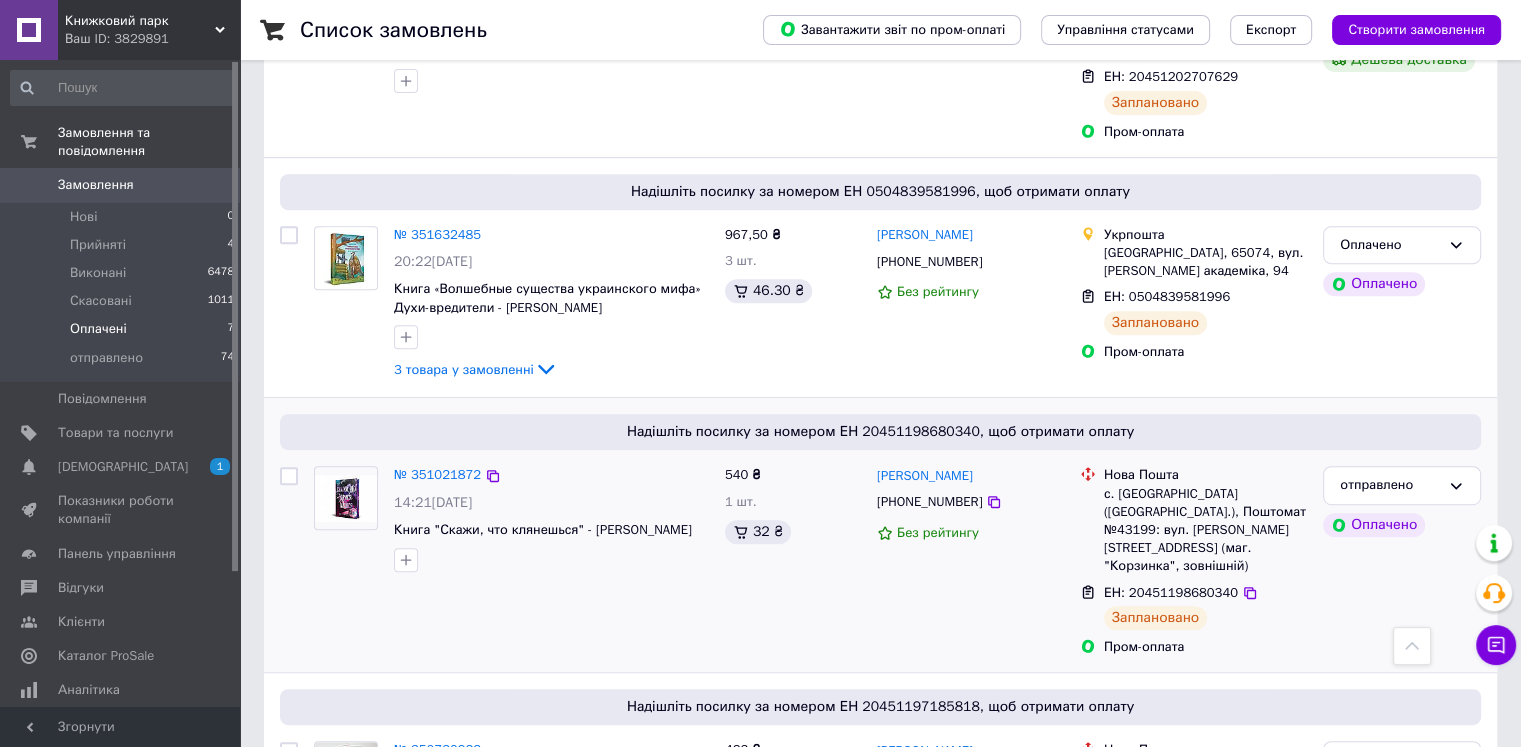 scroll, scrollTop: 876, scrollLeft: 0, axis: vertical 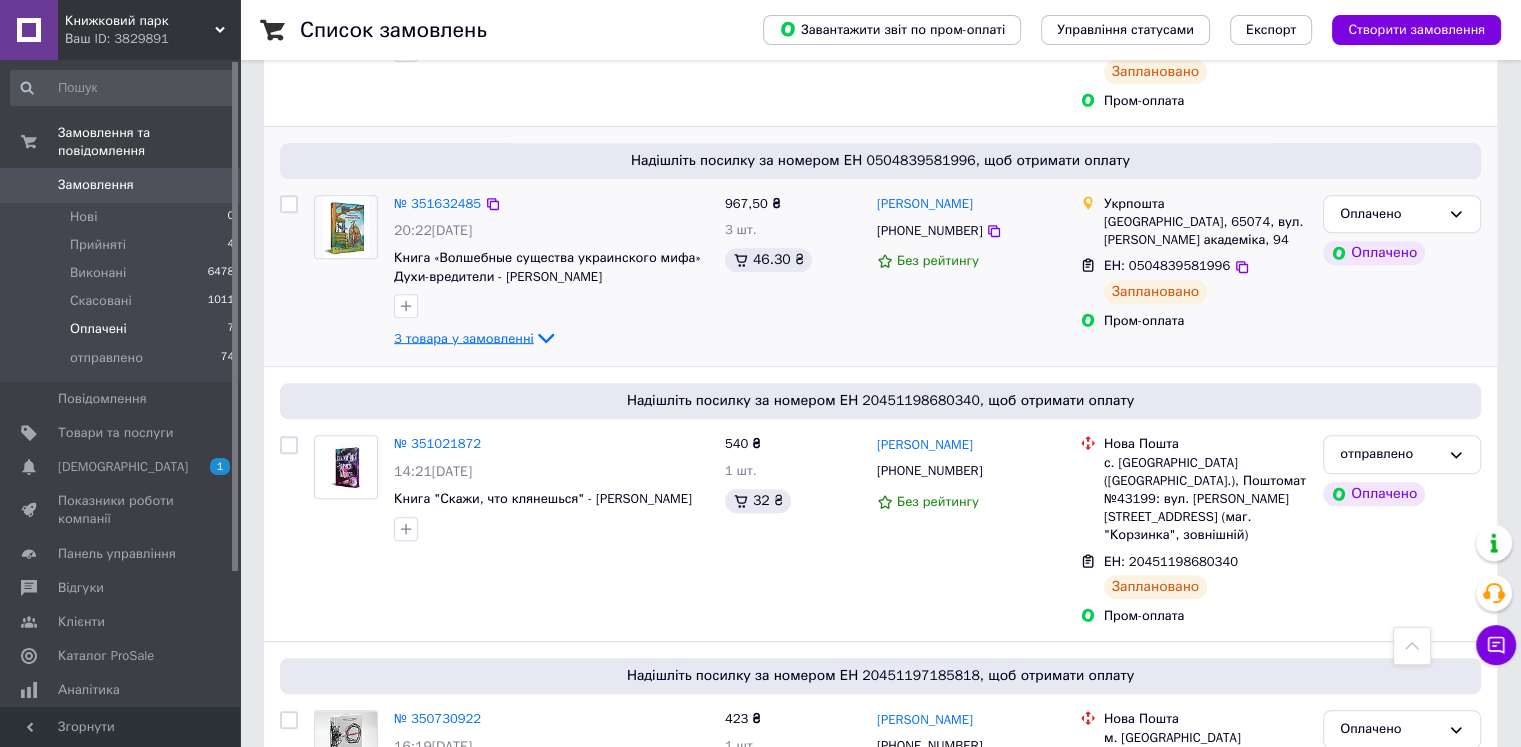 click 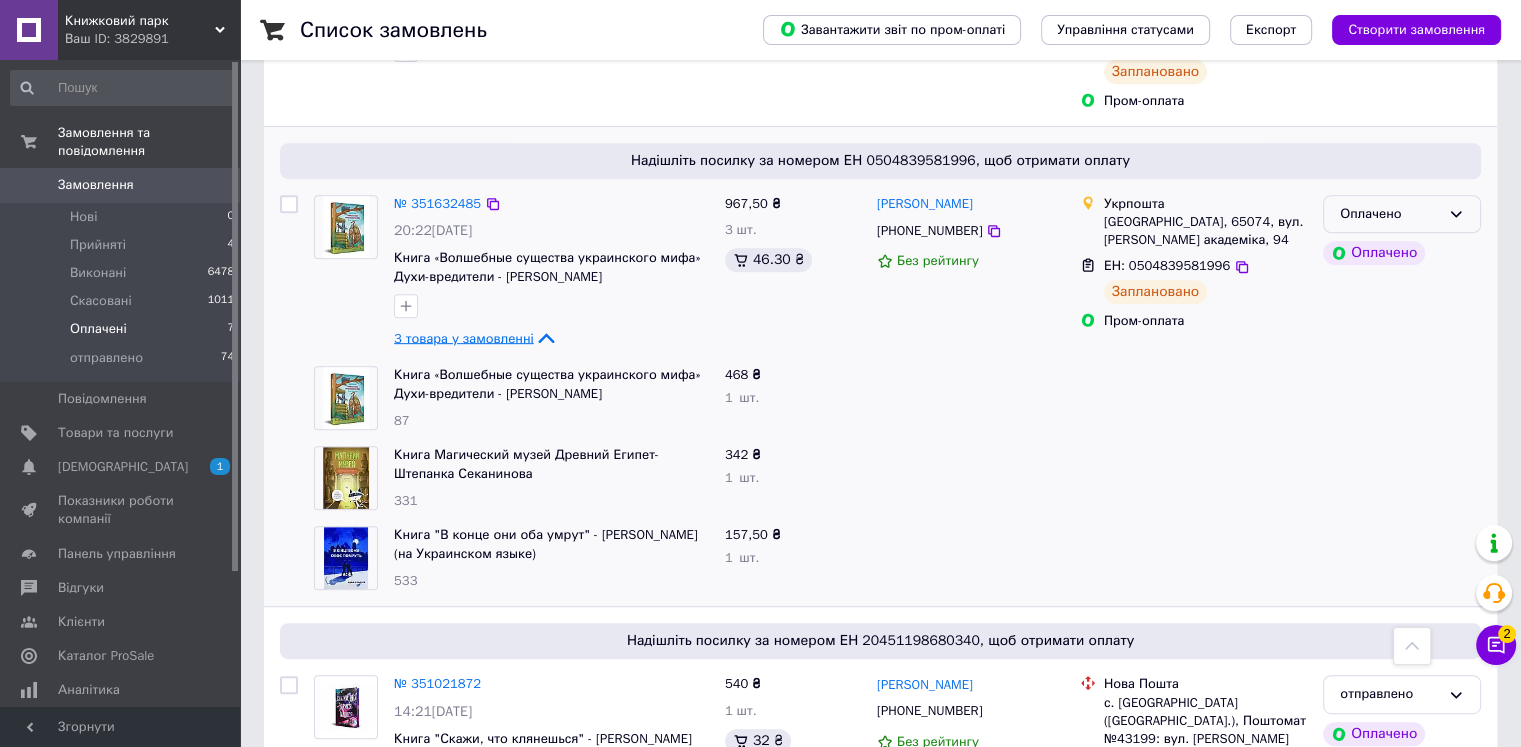 click on "Оплачено" at bounding box center [1402, 214] 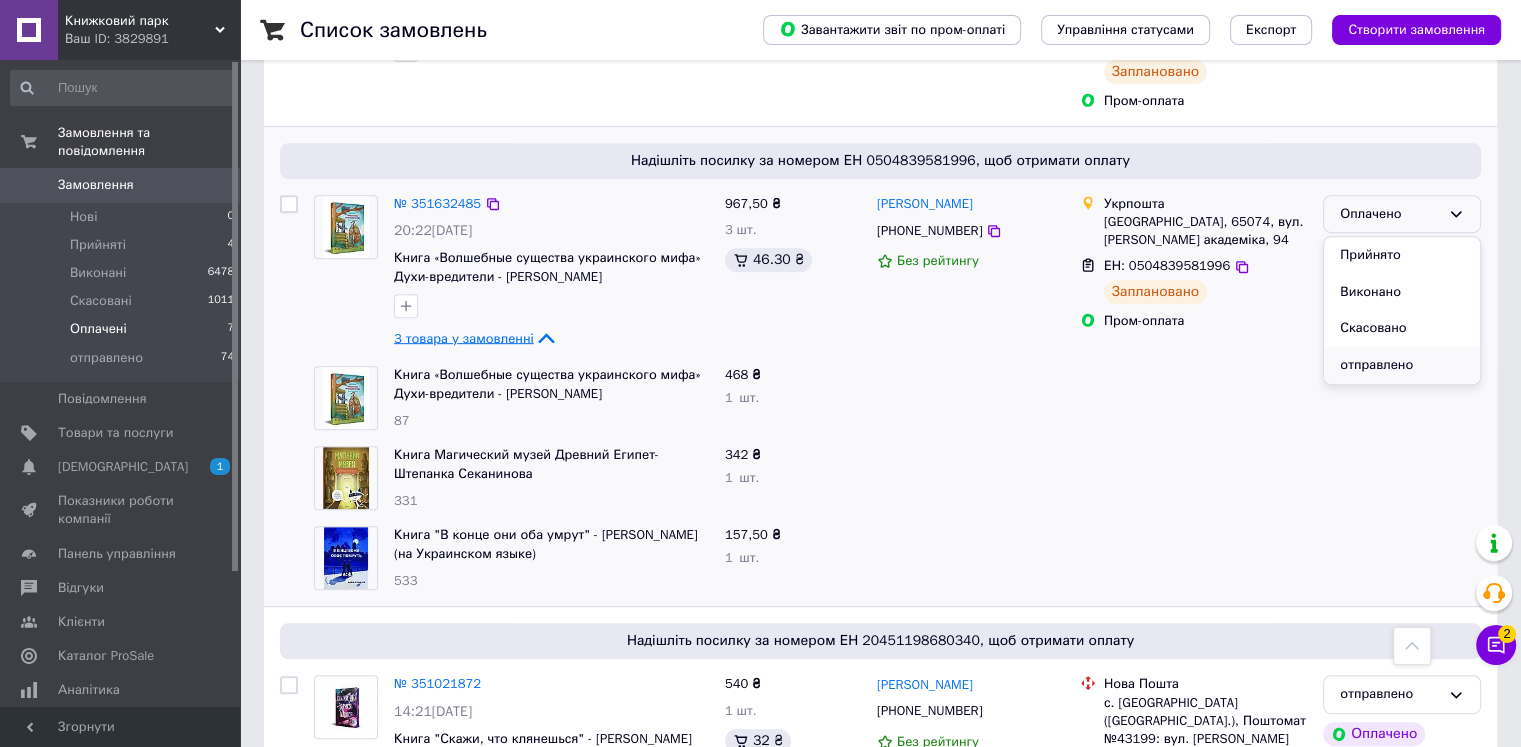 click on "отправлено" at bounding box center [1402, 365] 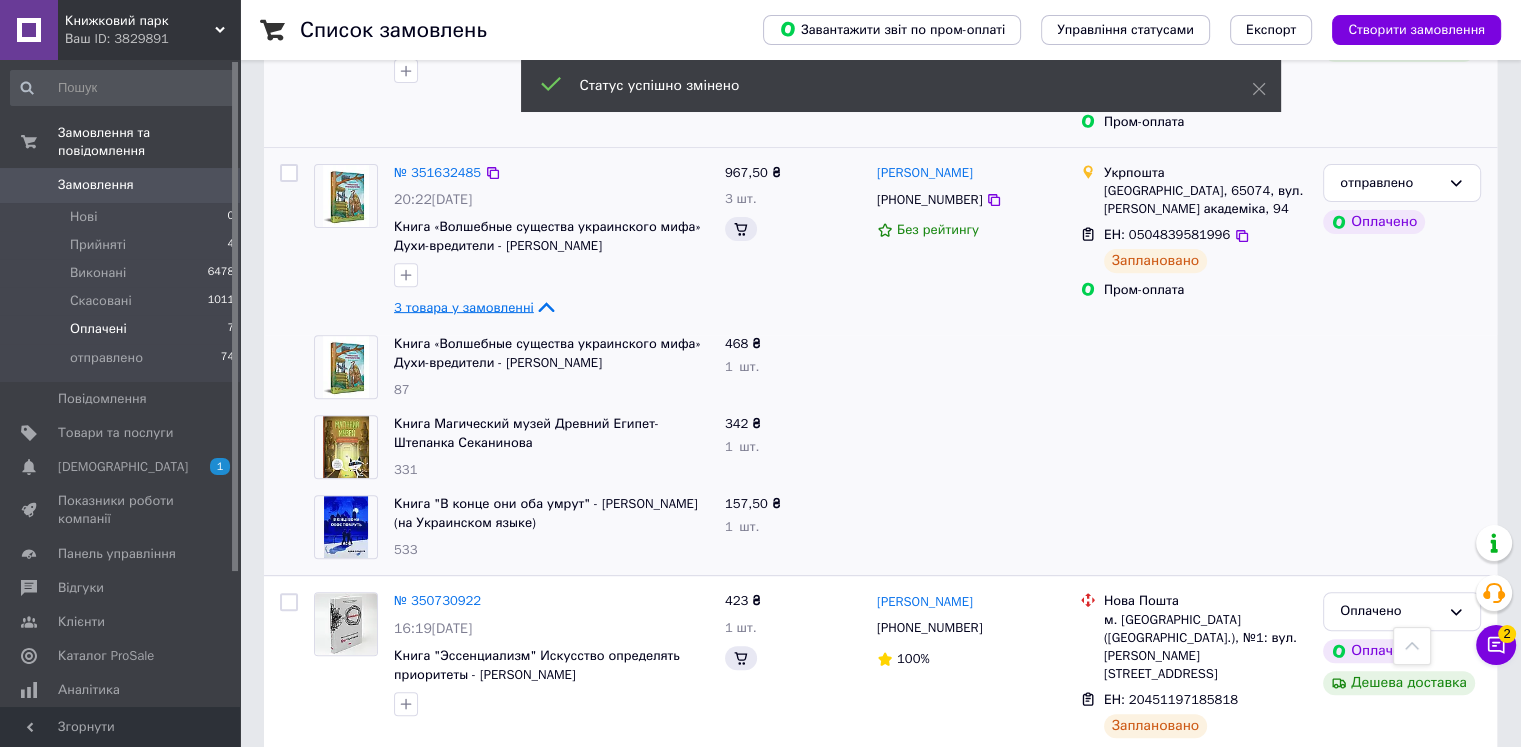 scroll, scrollTop: 876, scrollLeft: 0, axis: vertical 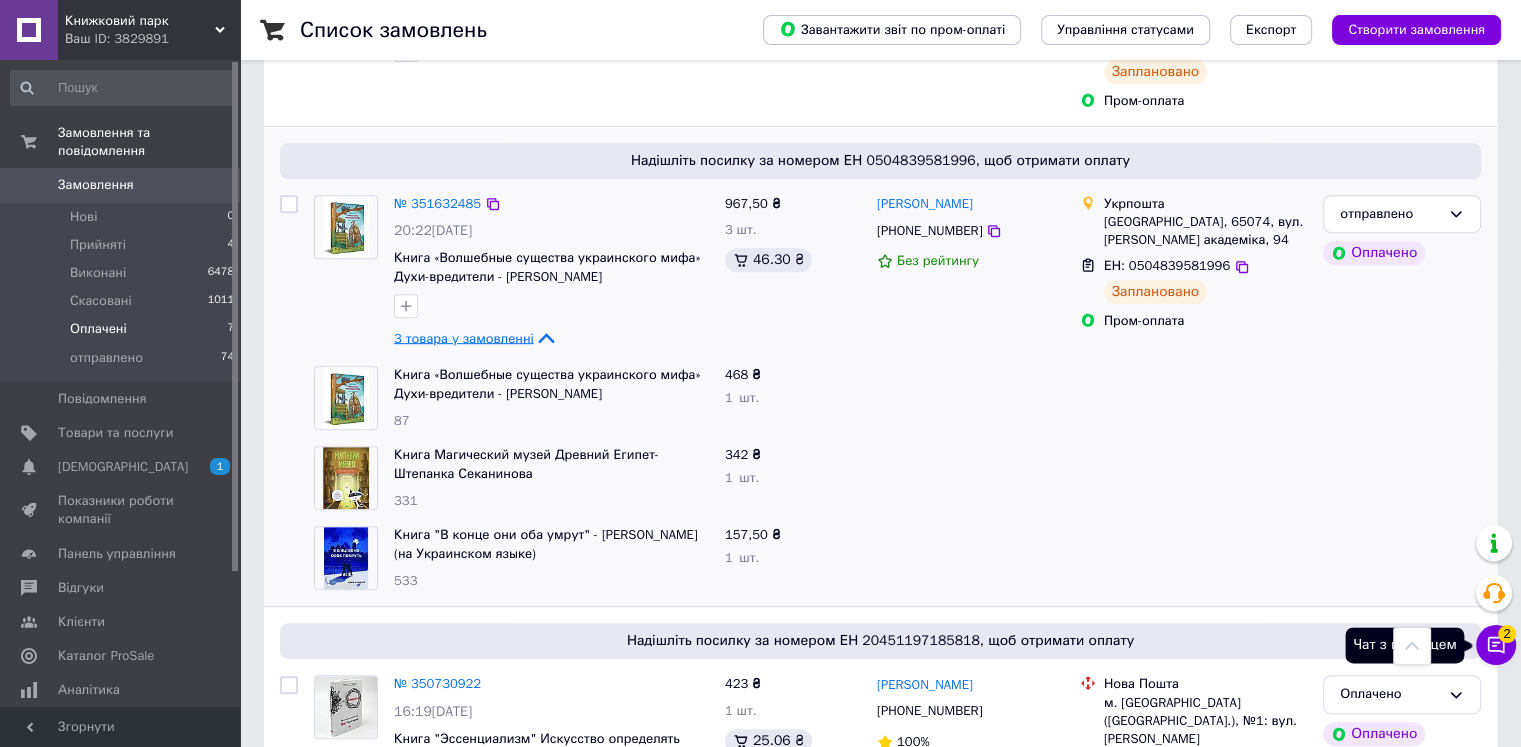 click 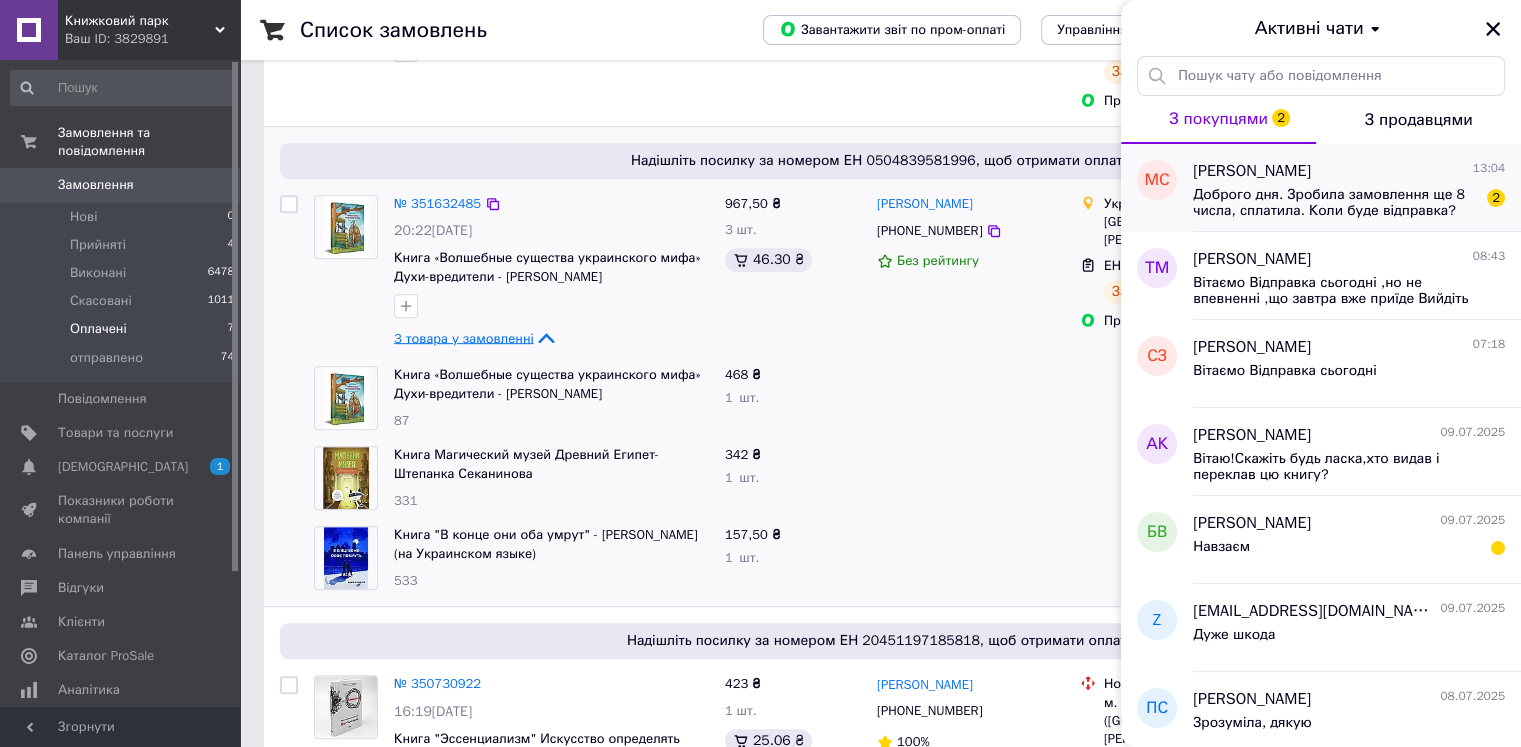 click on "Доброго дня. Зробила замовлення ще 8 числа, сплатила. Коли буде відправка?" at bounding box center [1335, 203] 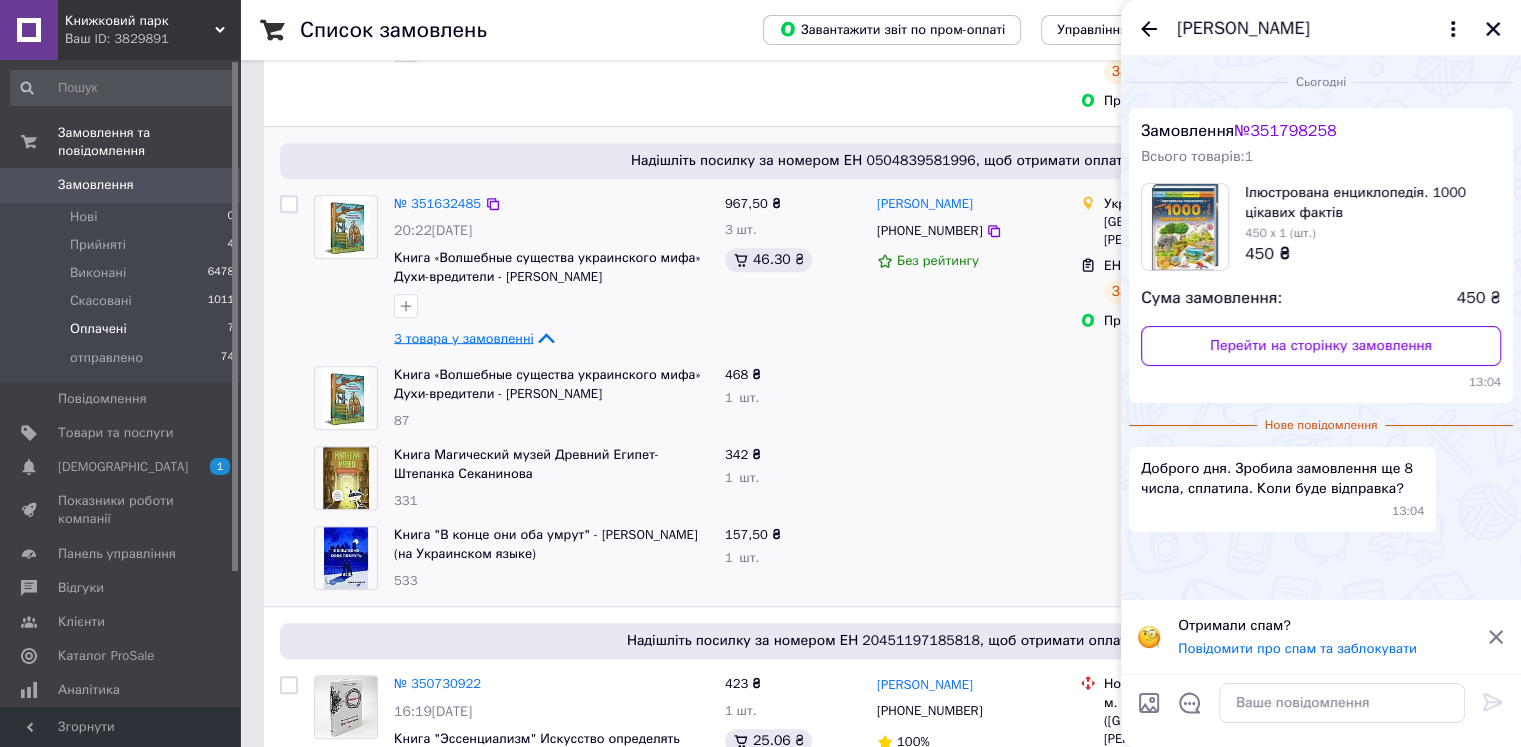click 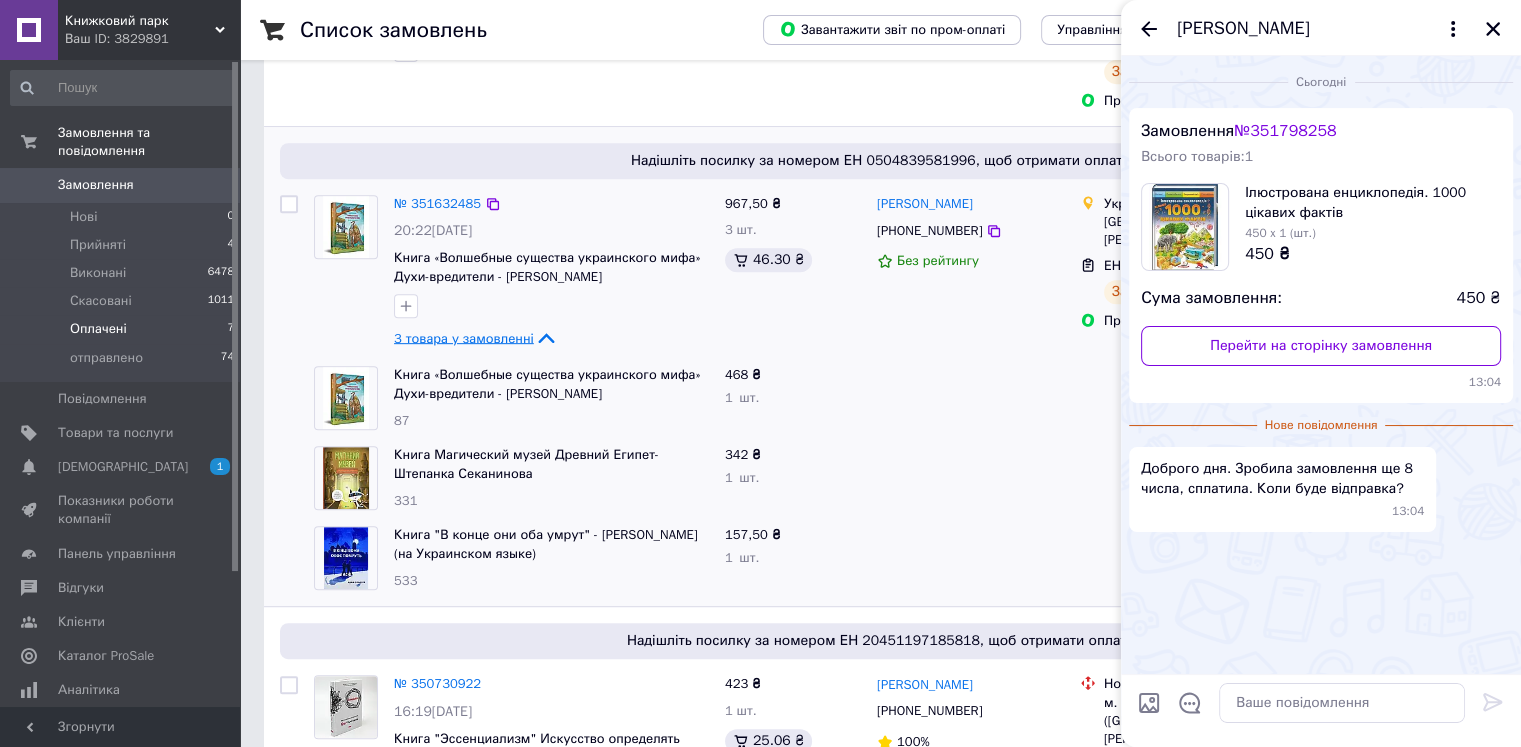 click at bounding box center [970, 478] 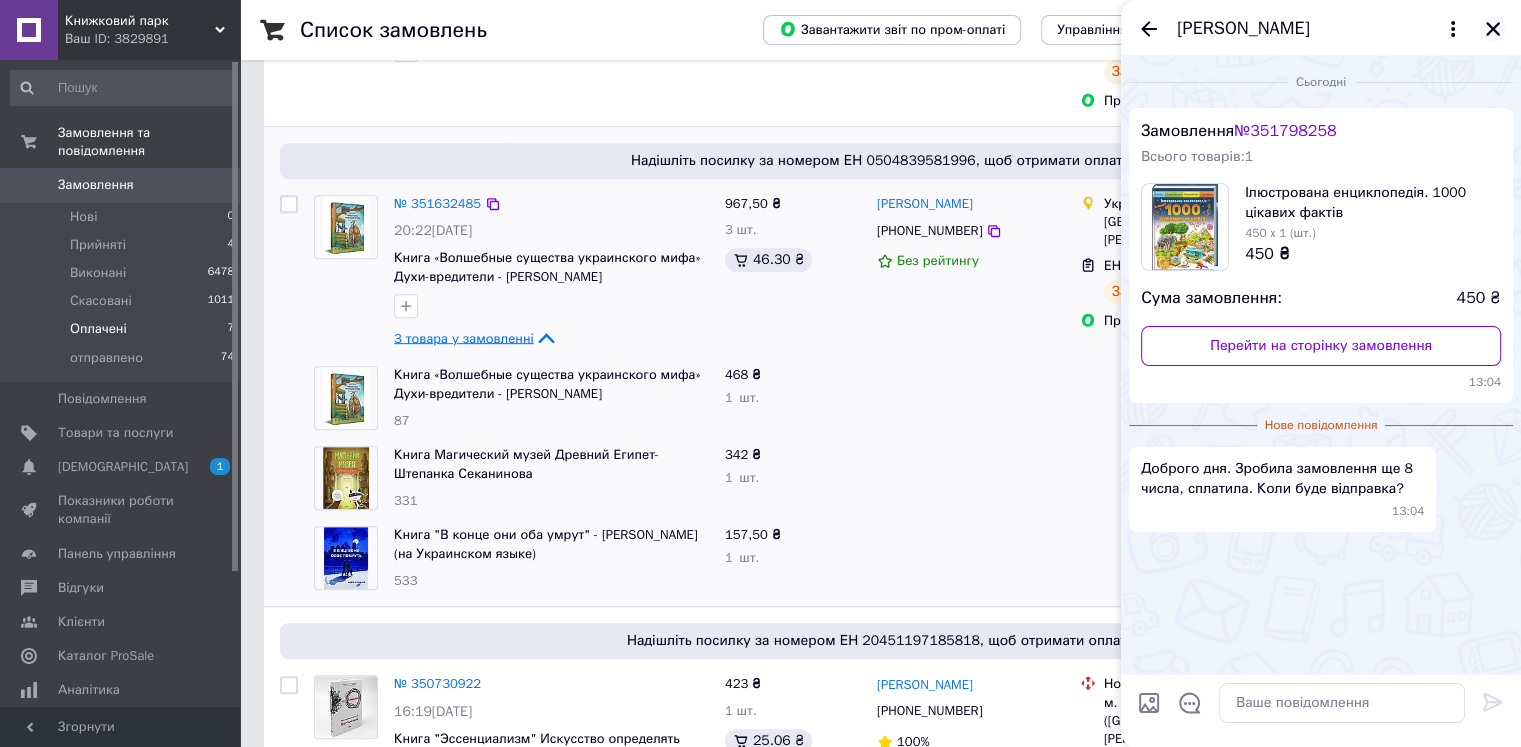 click 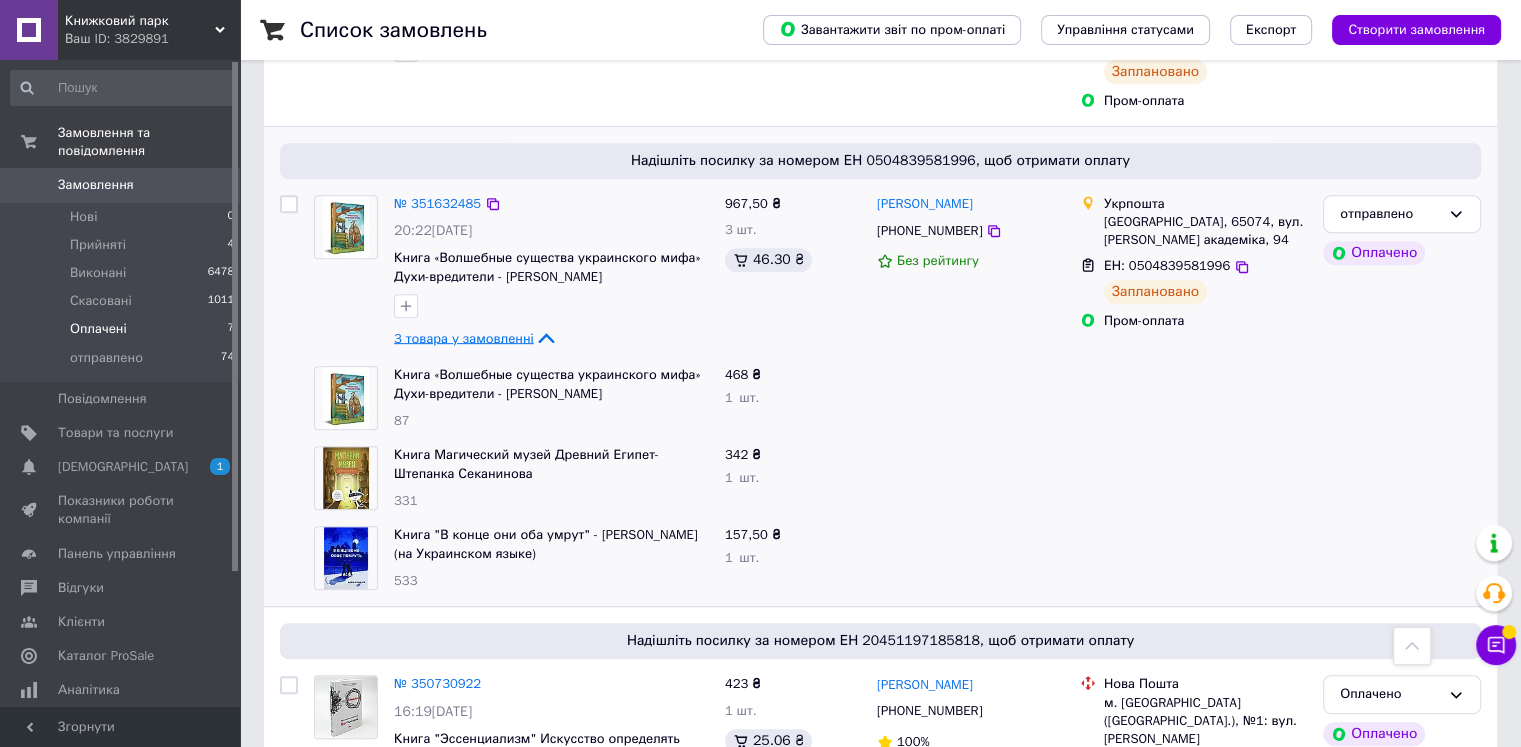 click 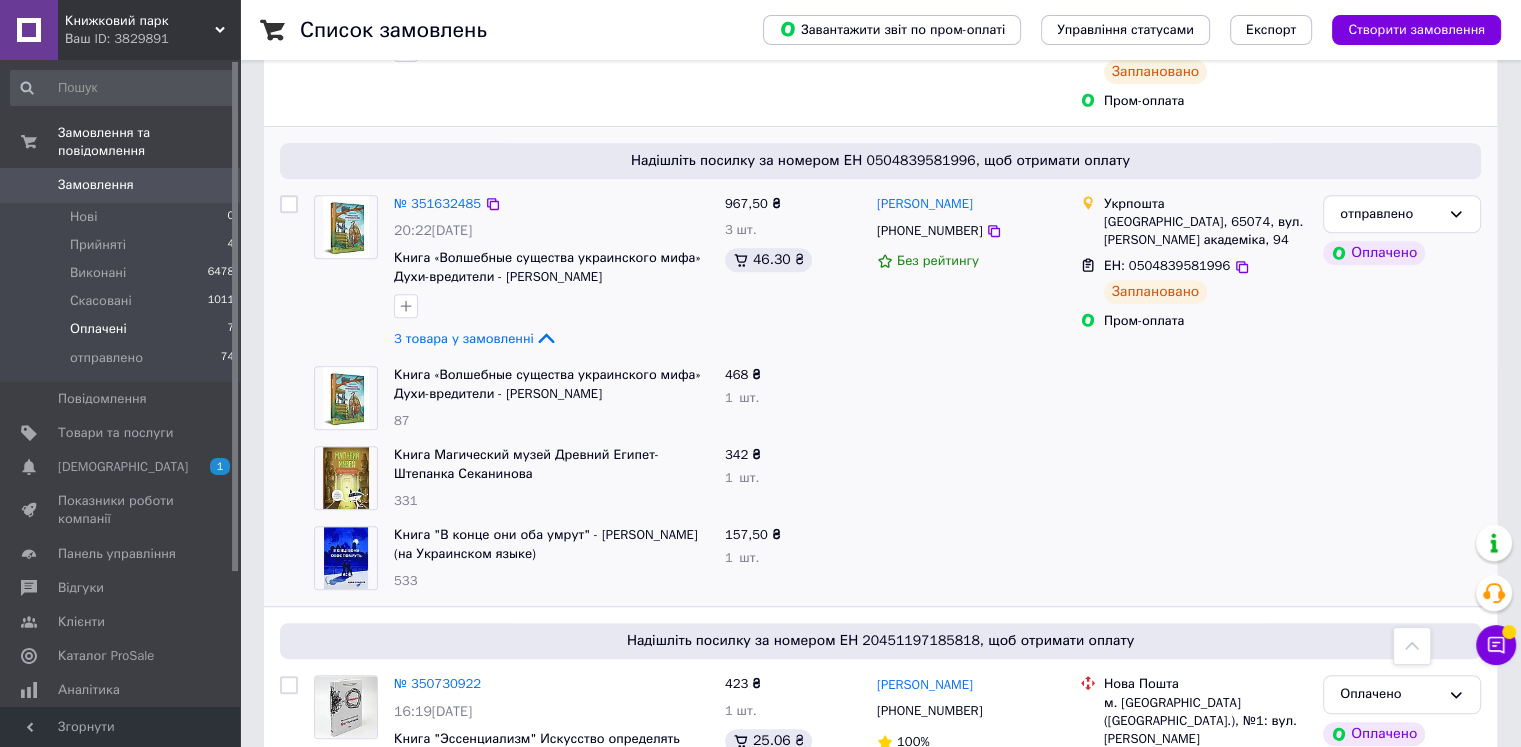 scroll, scrollTop: 719, scrollLeft: 0, axis: vertical 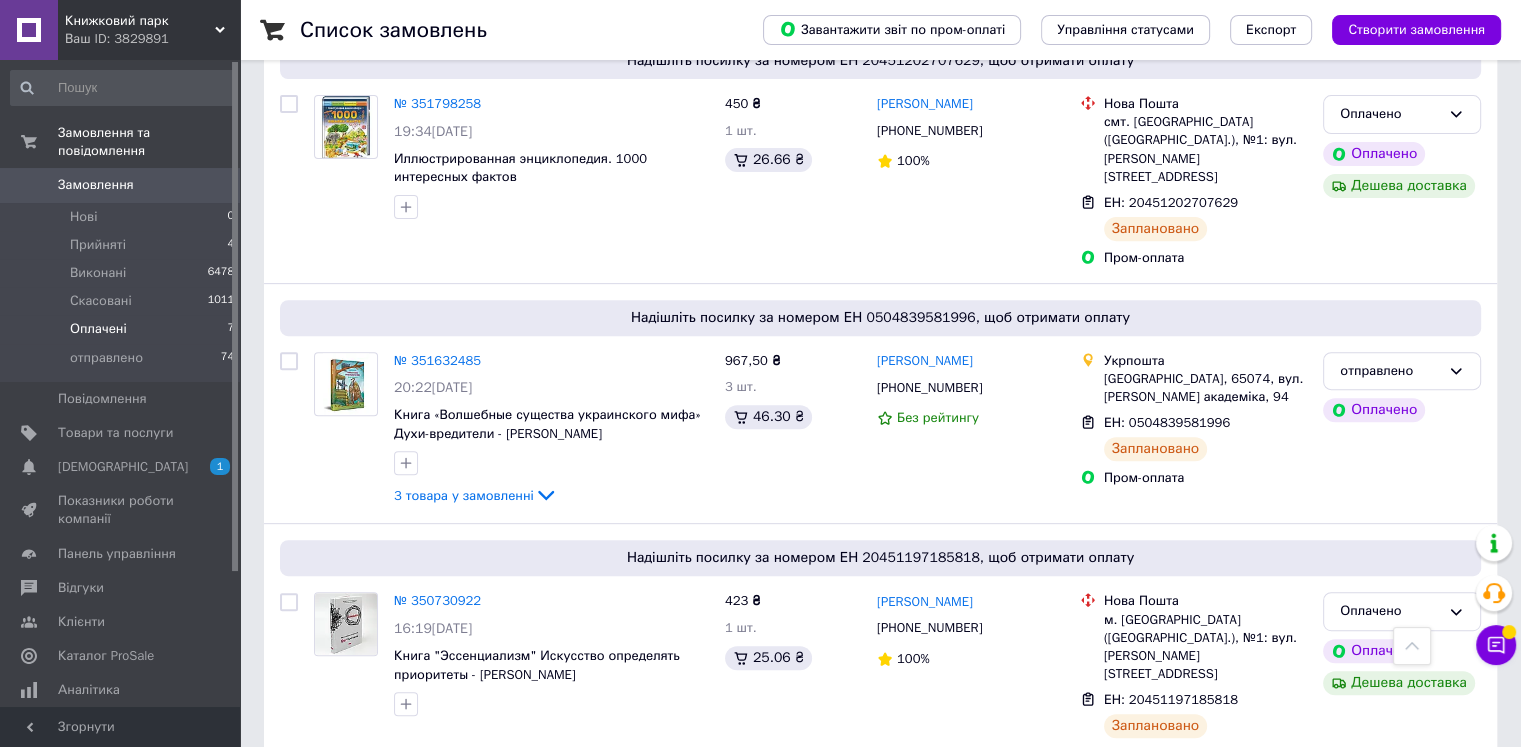 click on "Замовлення 0" at bounding box center [123, 185] 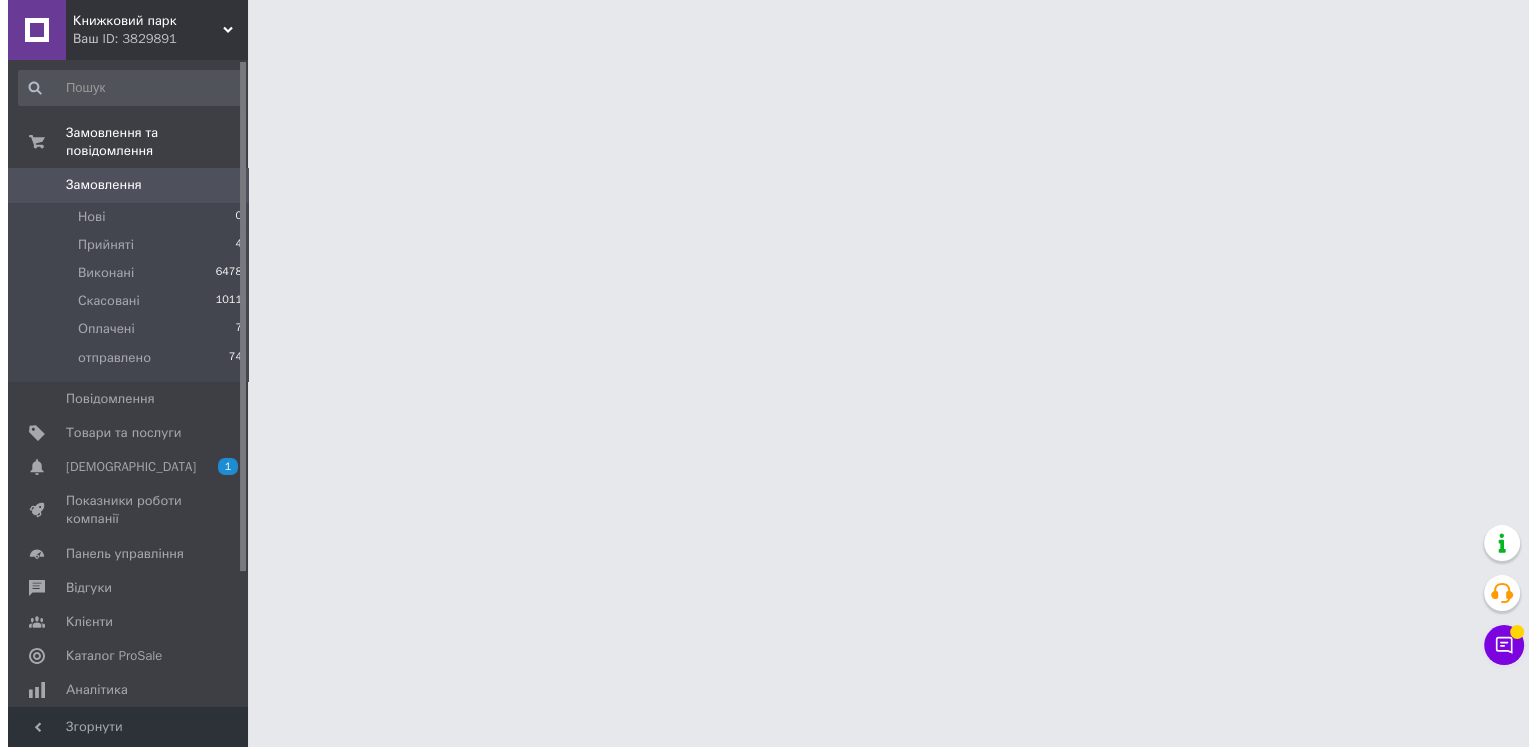scroll, scrollTop: 0, scrollLeft: 0, axis: both 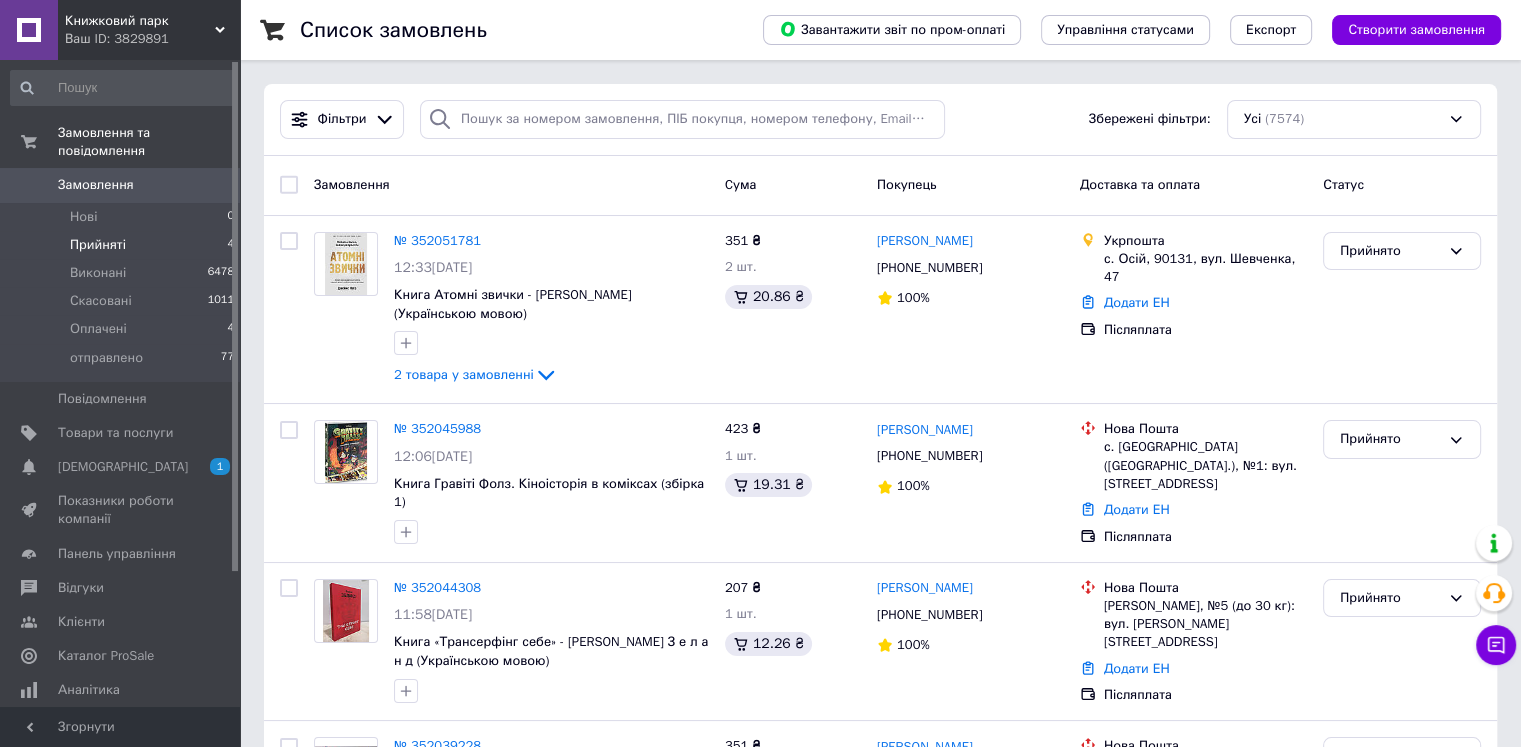 click on "Прийняті 4" at bounding box center (123, 245) 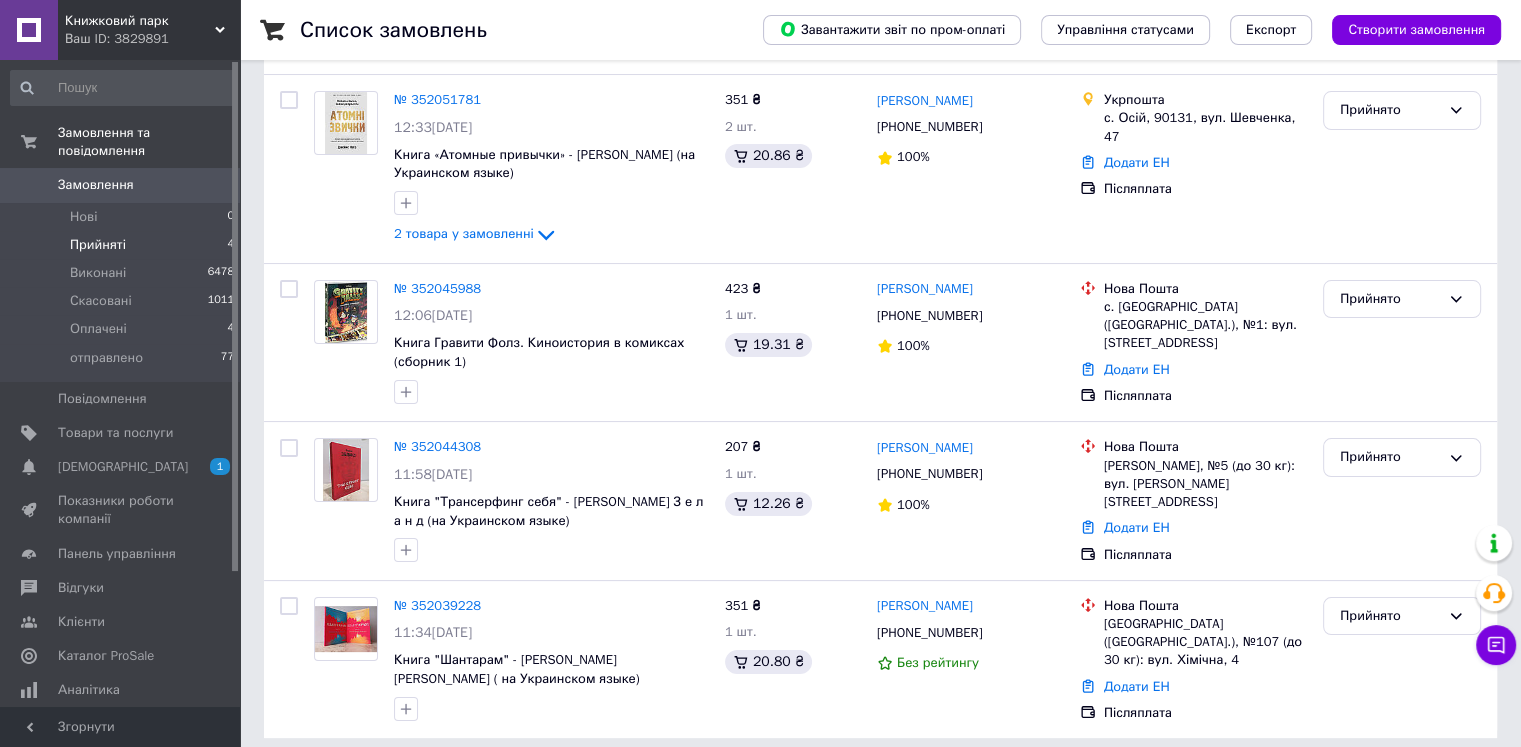 scroll, scrollTop: 220, scrollLeft: 0, axis: vertical 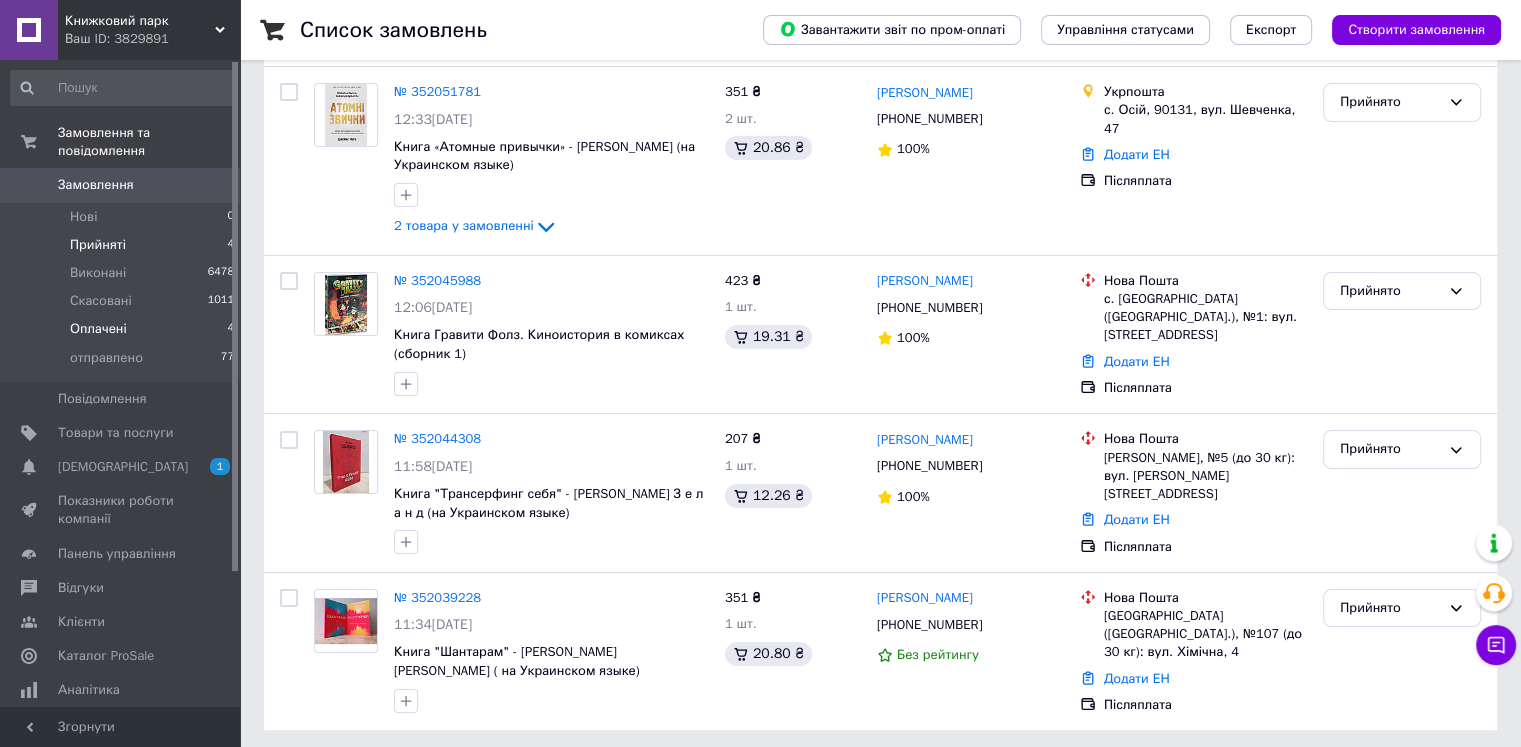 click on "Оплачені 4" at bounding box center [123, 329] 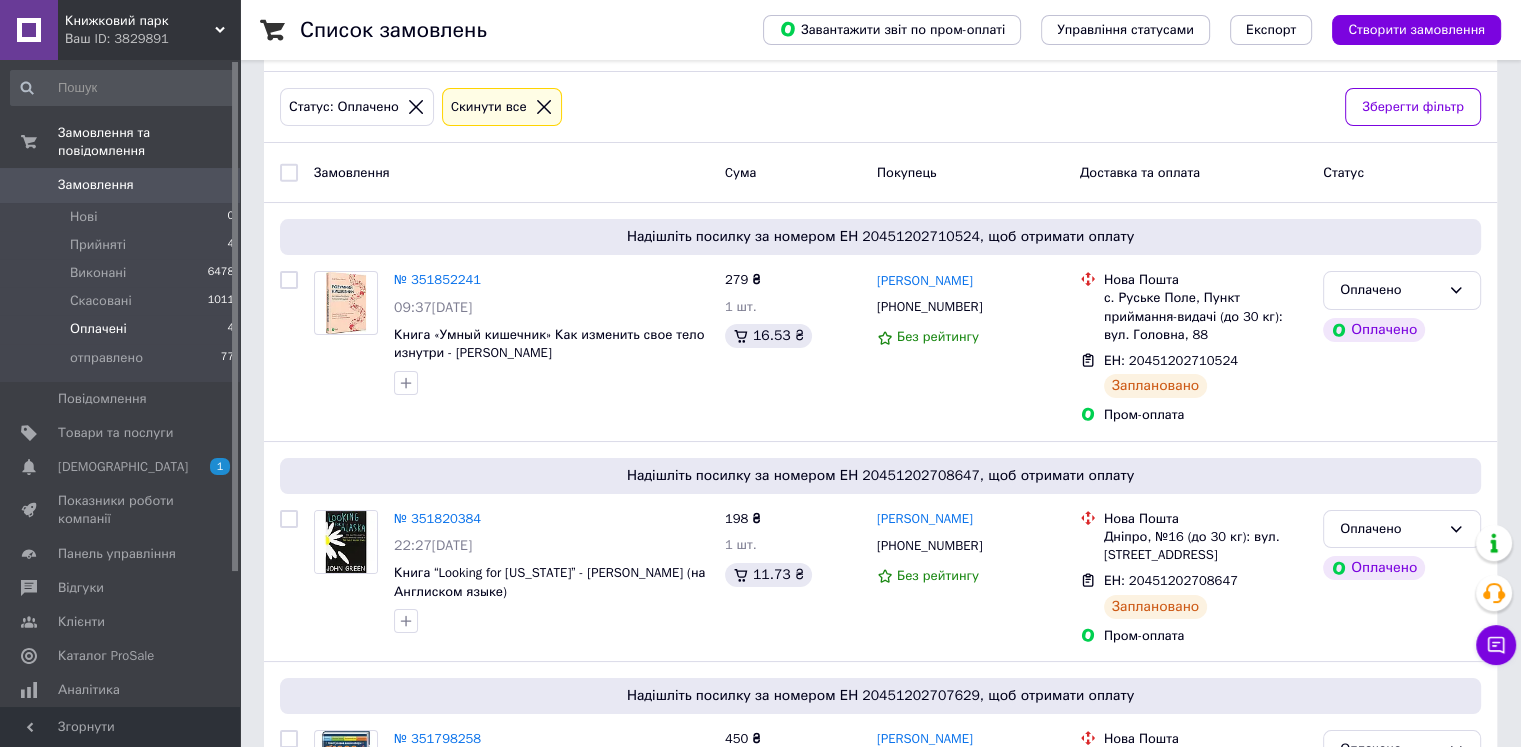 scroll, scrollTop: 0, scrollLeft: 0, axis: both 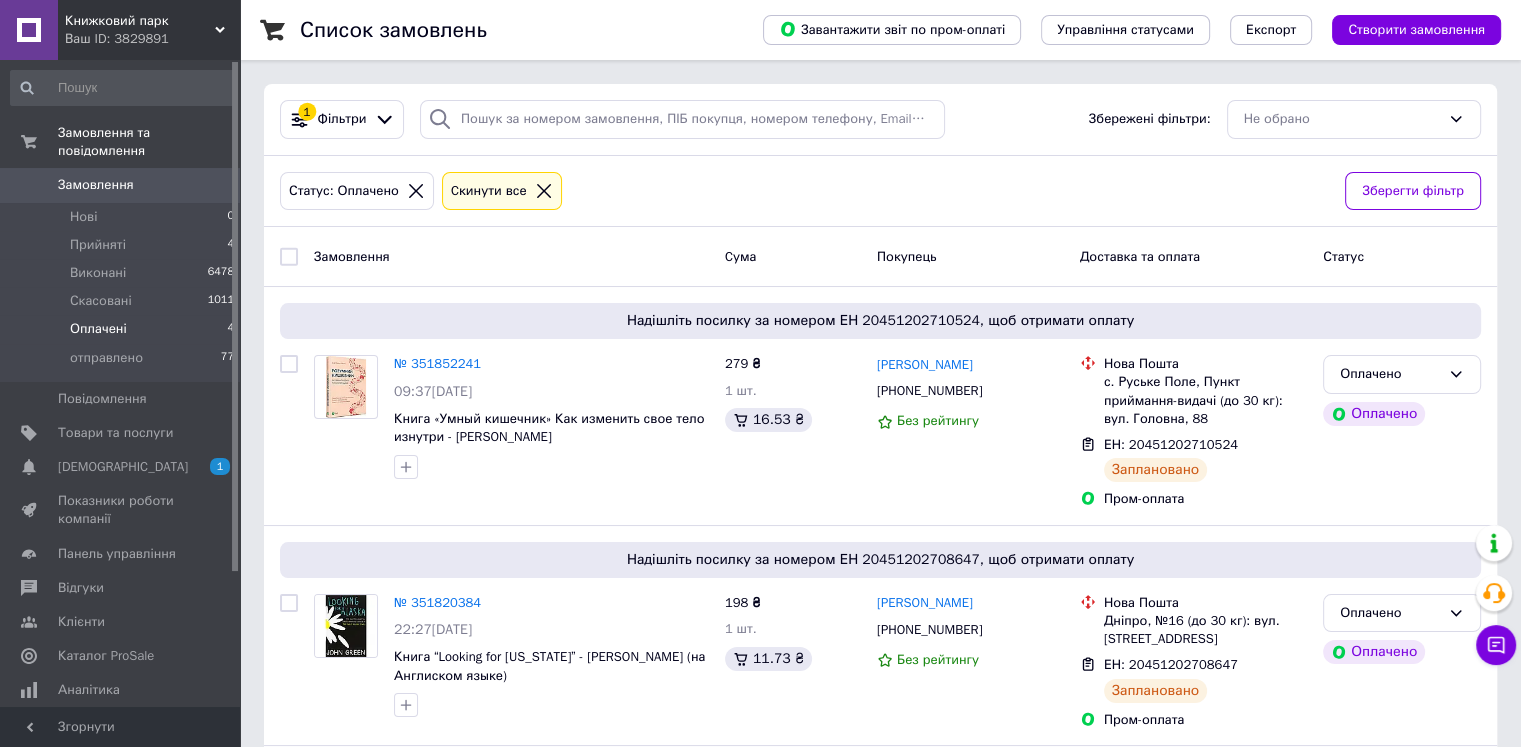 click 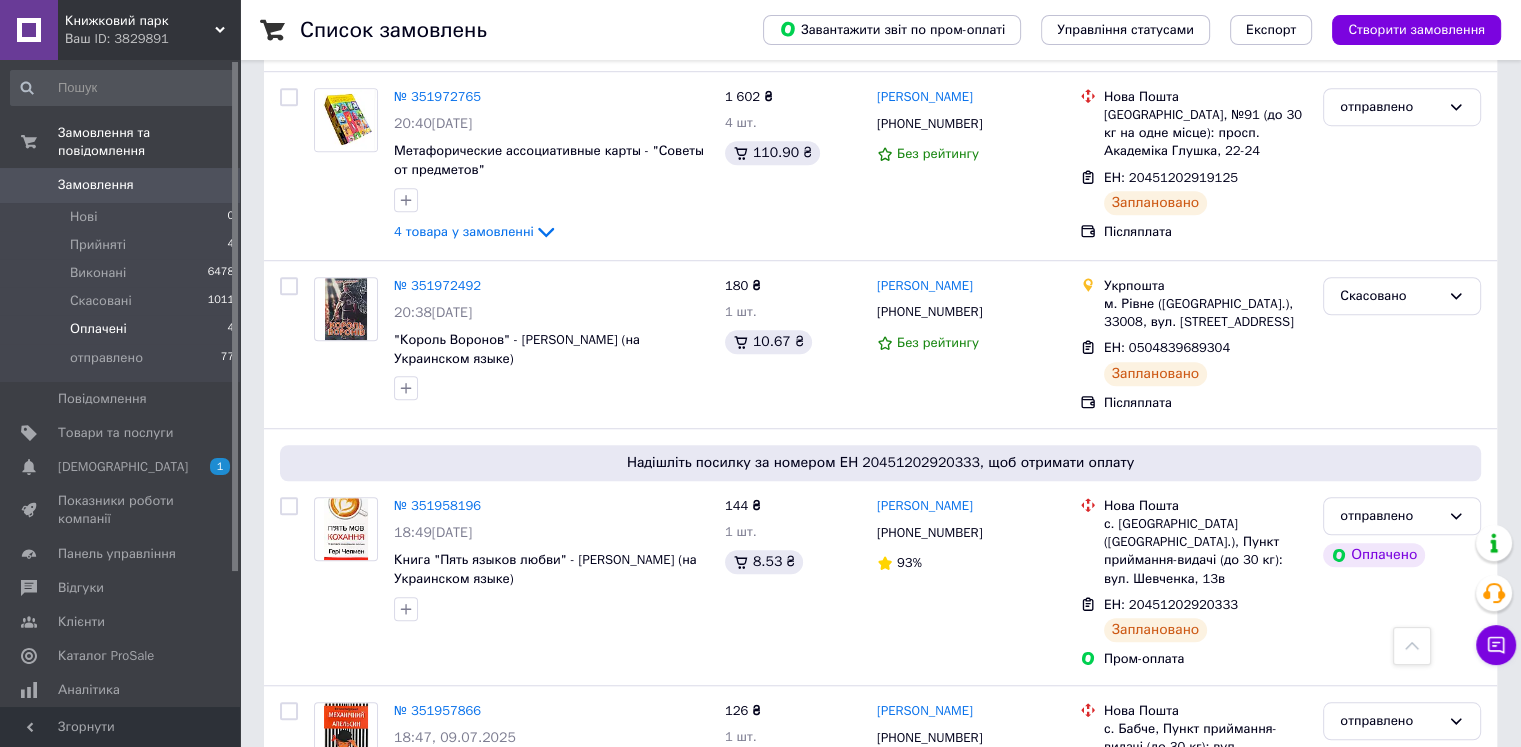 scroll, scrollTop: 1500, scrollLeft: 0, axis: vertical 